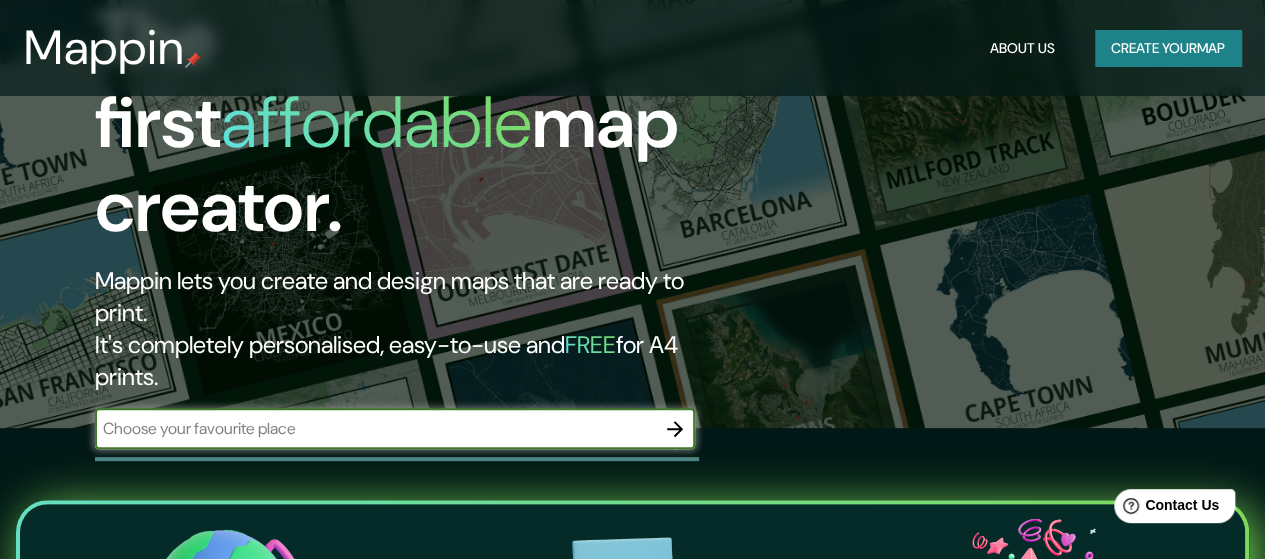 scroll, scrollTop: 100, scrollLeft: 0, axis: vertical 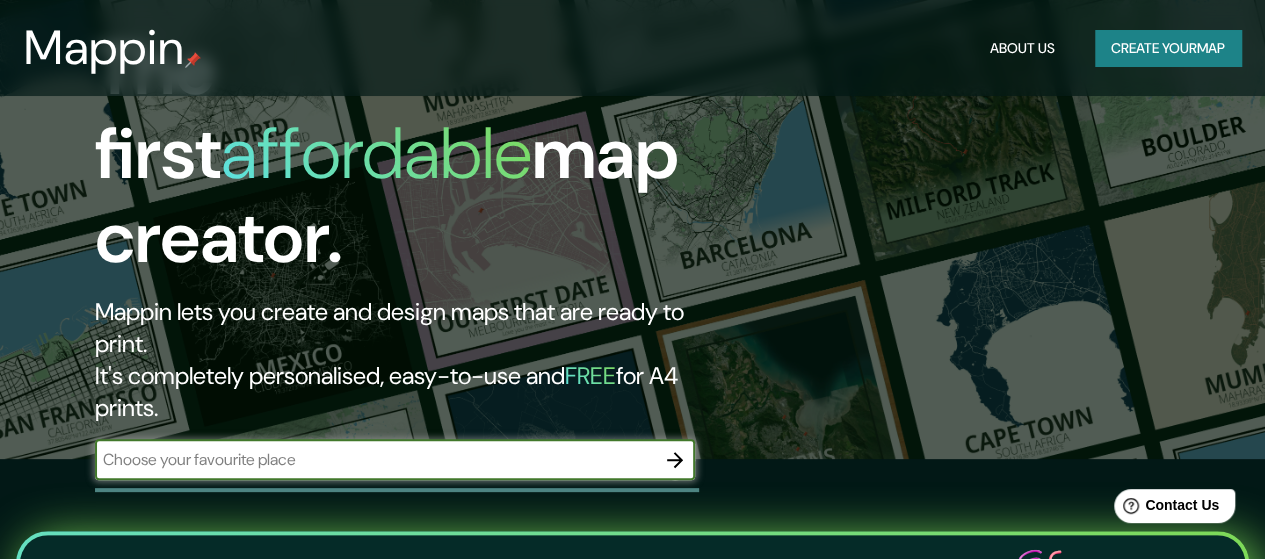 click on "Create your   map" at bounding box center (1168, 48) 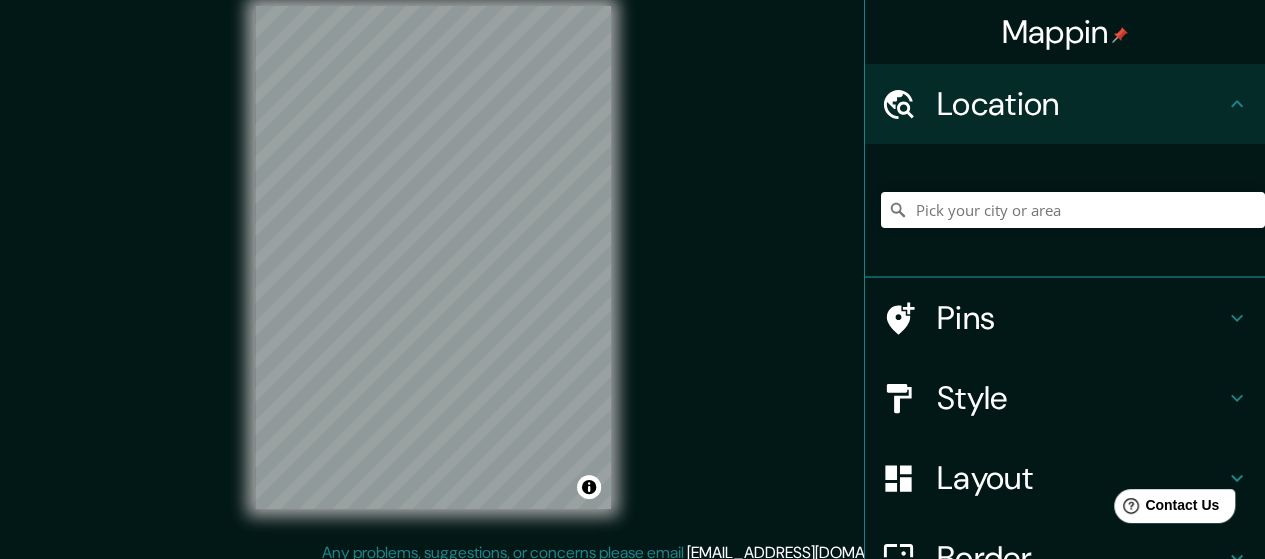 scroll, scrollTop: 40, scrollLeft: 0, axis: vertical 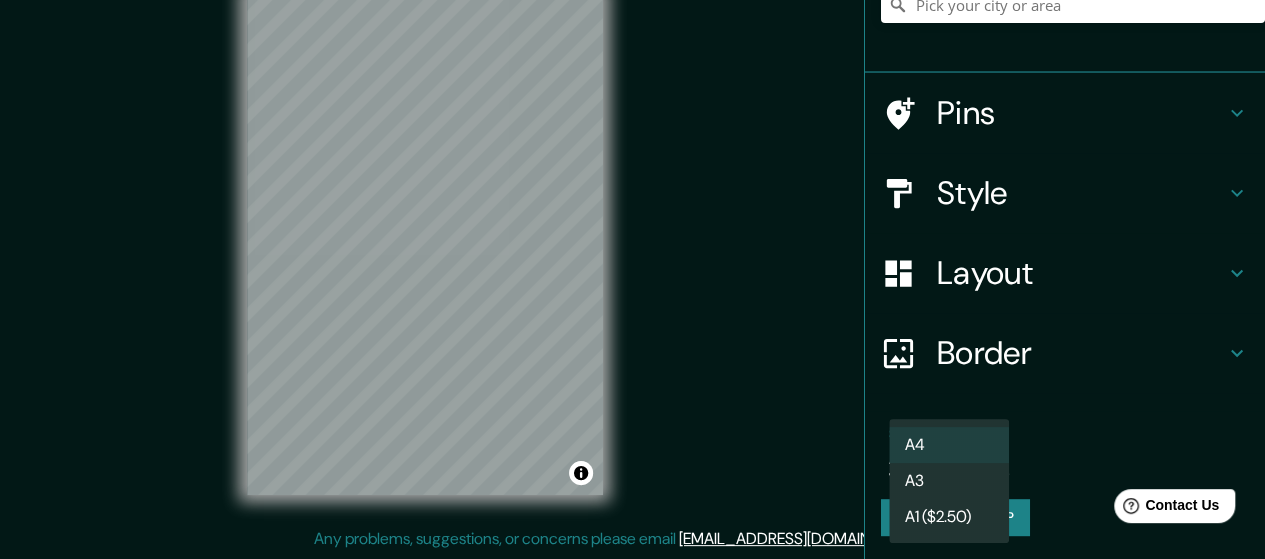 click on "Mappin Location Pins Style Layout Border Choose a border.  Hint : you can make layers of the frame opaque to create some cool effects. None Simple Transparent Fancy Size A4 single Create your map © Mapbox   © OpenStreetMap   Improve this map Any problems, suggestions, or concerns please email    [EMAIL_ADDRESS][DOMAIN_NAME] . . . A4 A3 A1 ($2.50)" at bounding box center (632, 239) 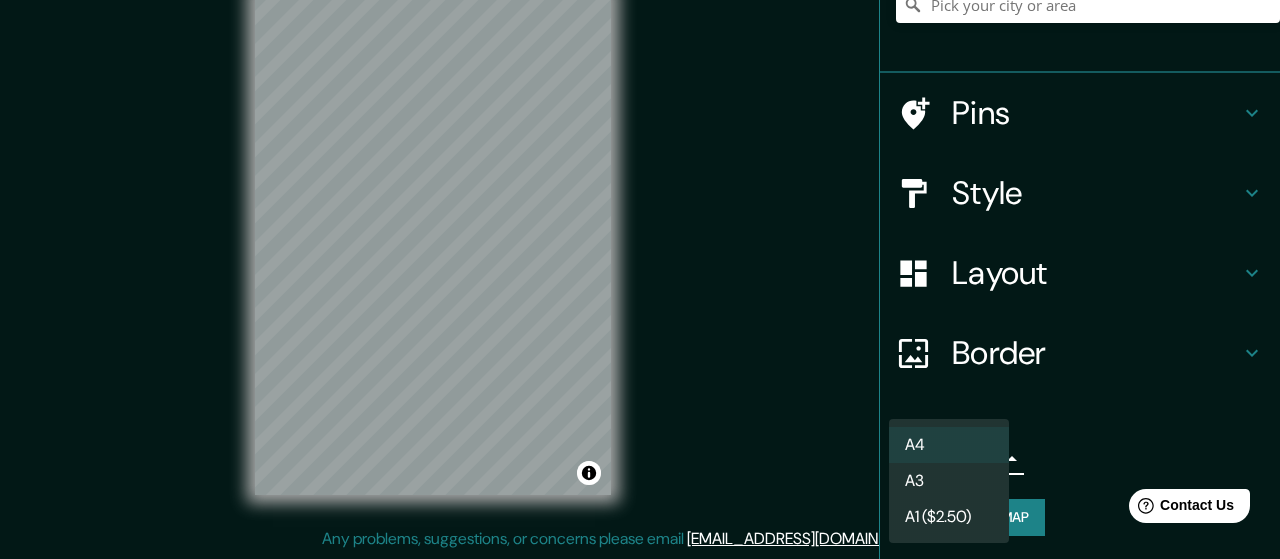 click on "A1 ($2.50)" at bounding box center [949, 517] 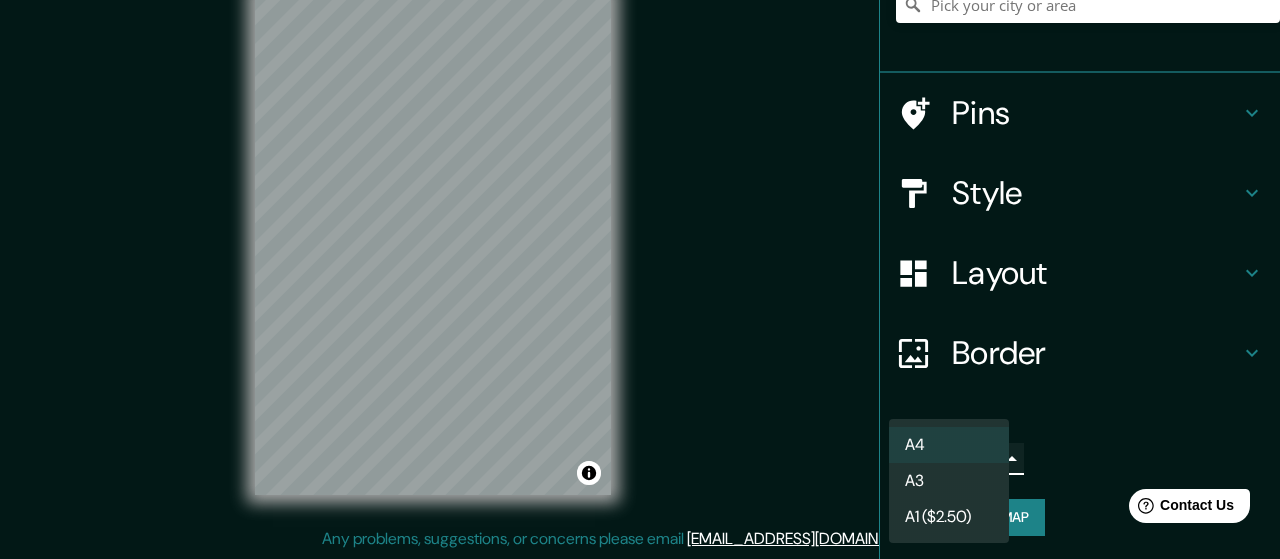 type on "a3" 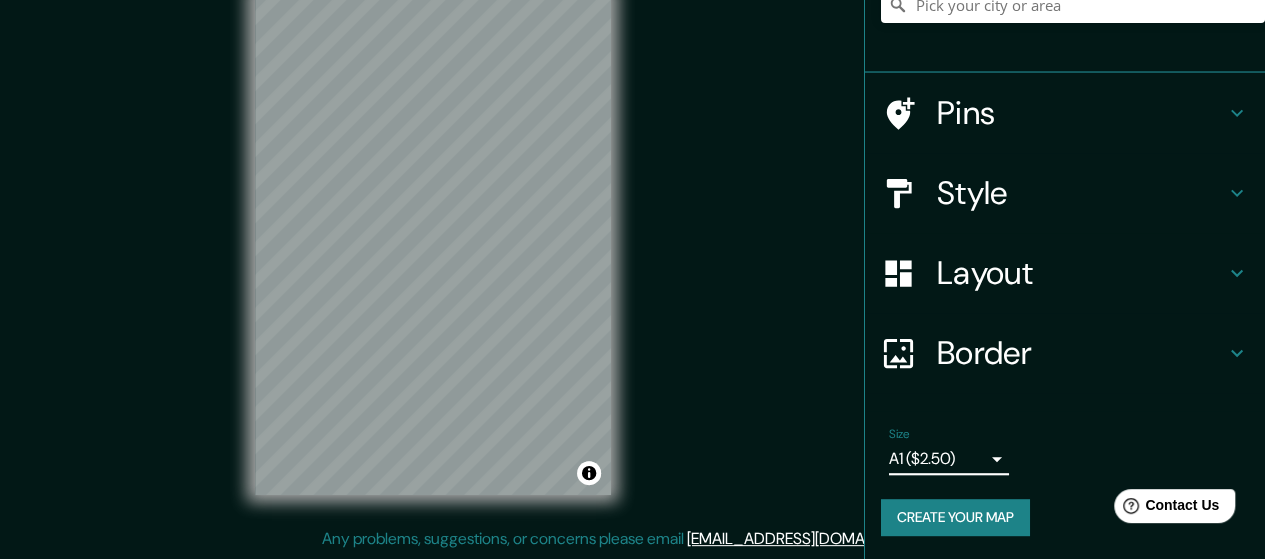 click on "Mappin Location Pins Style Layout Border Choose a border.  Hint : you can make layers of the frame opaque to create some cool effects. None Simple Transparent Fancy Size A1 ($2.50) a3 Create your map © Mapbox   © OpenStreetMap   Improve this map Any problems, suggestions, or concerns please email    [EMAIL_ADDRESS][DOMAIN_NAME] . . ." at bounding box center (632, 239) 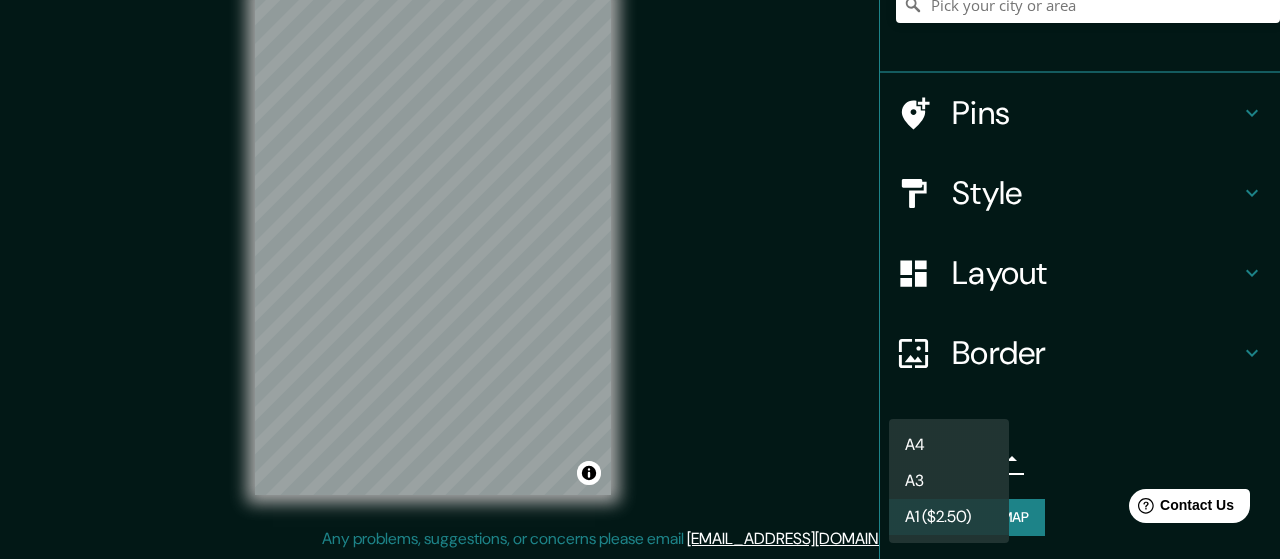 click at bounding box center (640, 279) 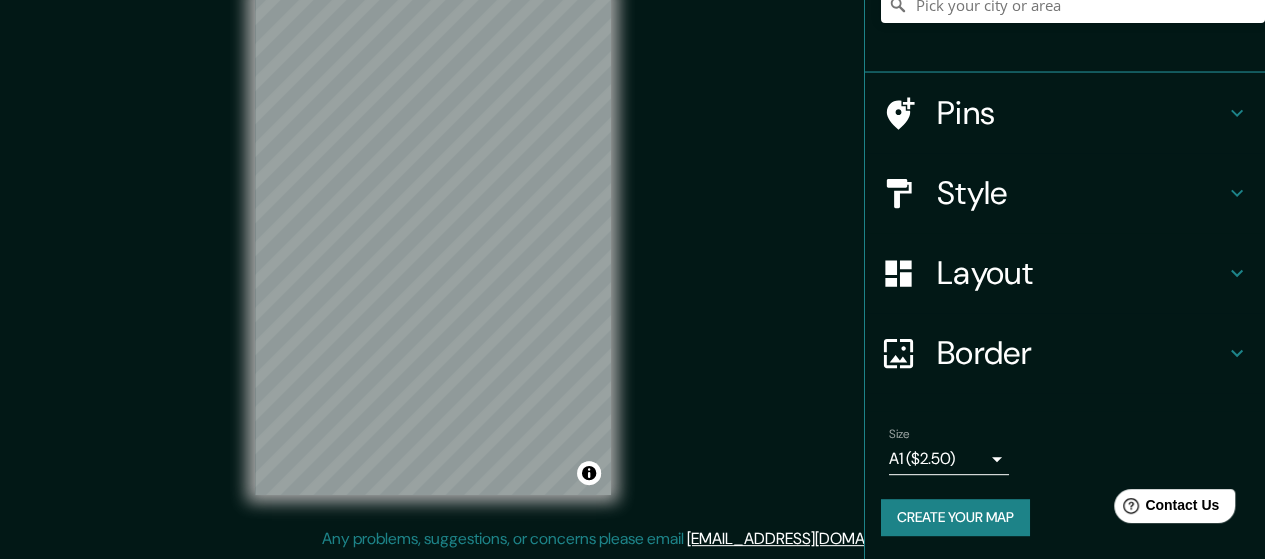 drag, startPoint x: 669, startPoint y: 299, endPoint x: 676, endPoint y: 331, distance: 32.75668 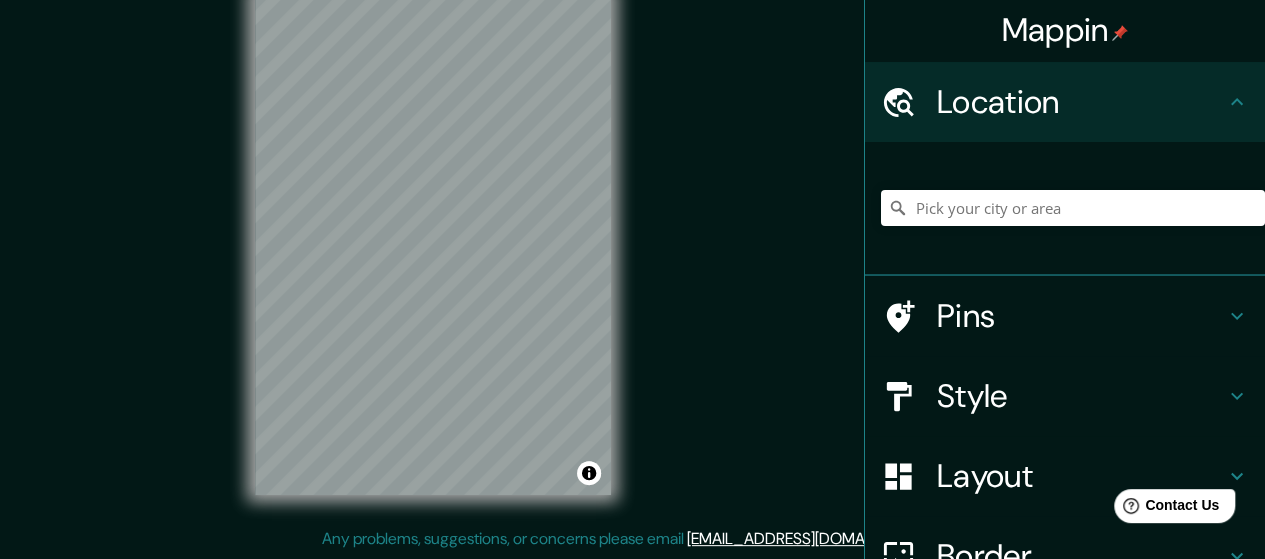 scroll, scrollTop: 0, scrollLeft: 0, axis: both 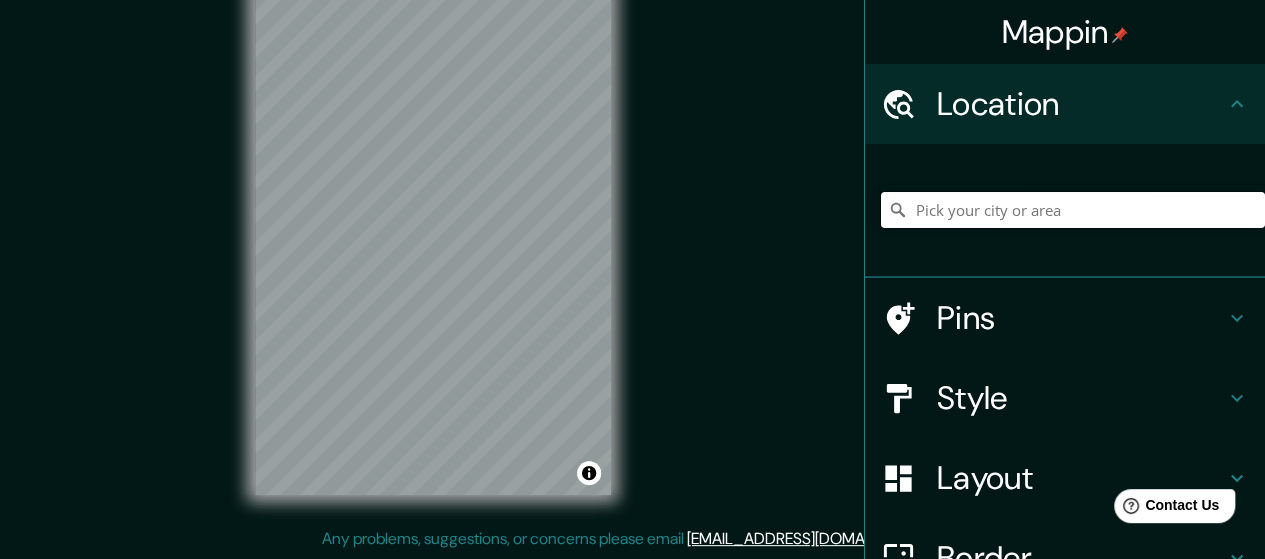 click at bounding box center (1073, 210) 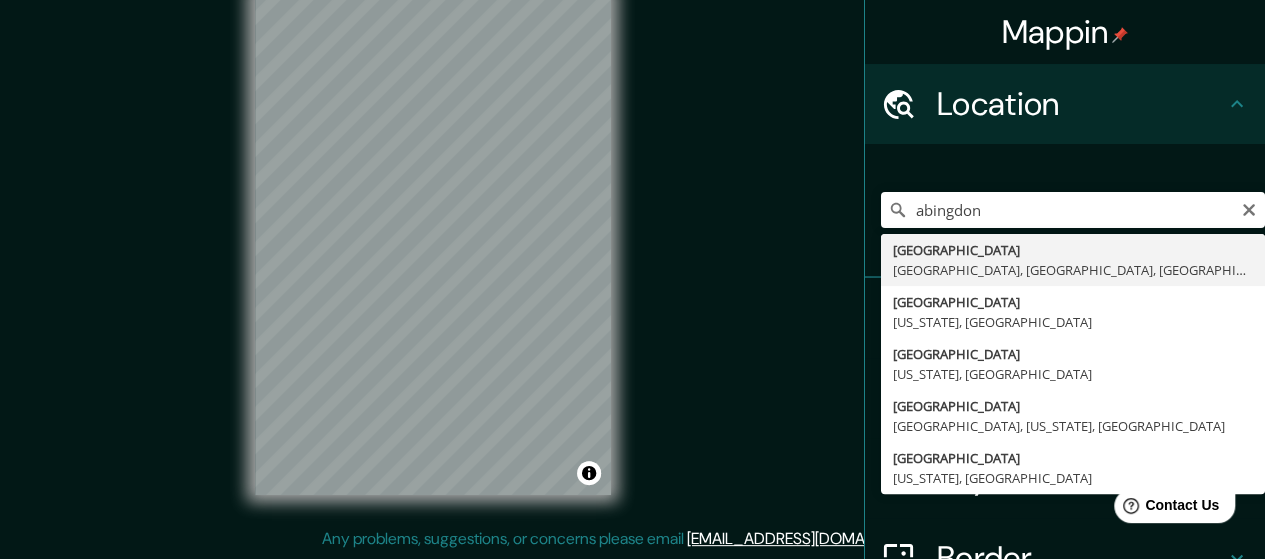 type on "[GEOGRAPHIC_DATA], [GEOGRAPHIC_DATA], [GEOGRAPHIC_DATA], [GEOGRAPHIC_DATA]" 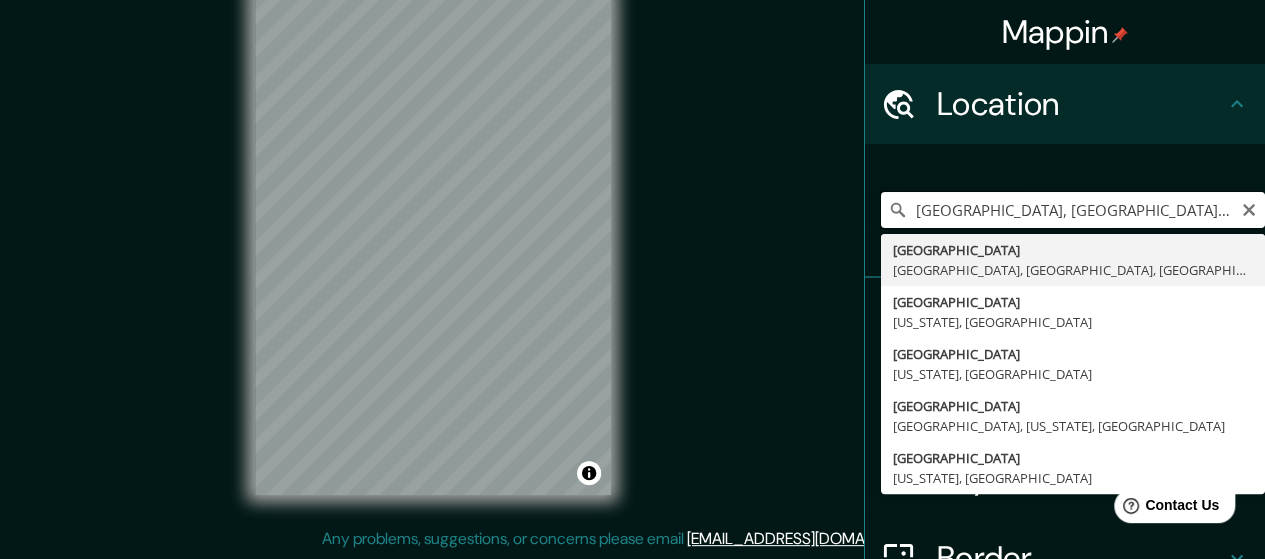 scroll, scrollTop: 0, scrollLeft: 0, axis: both 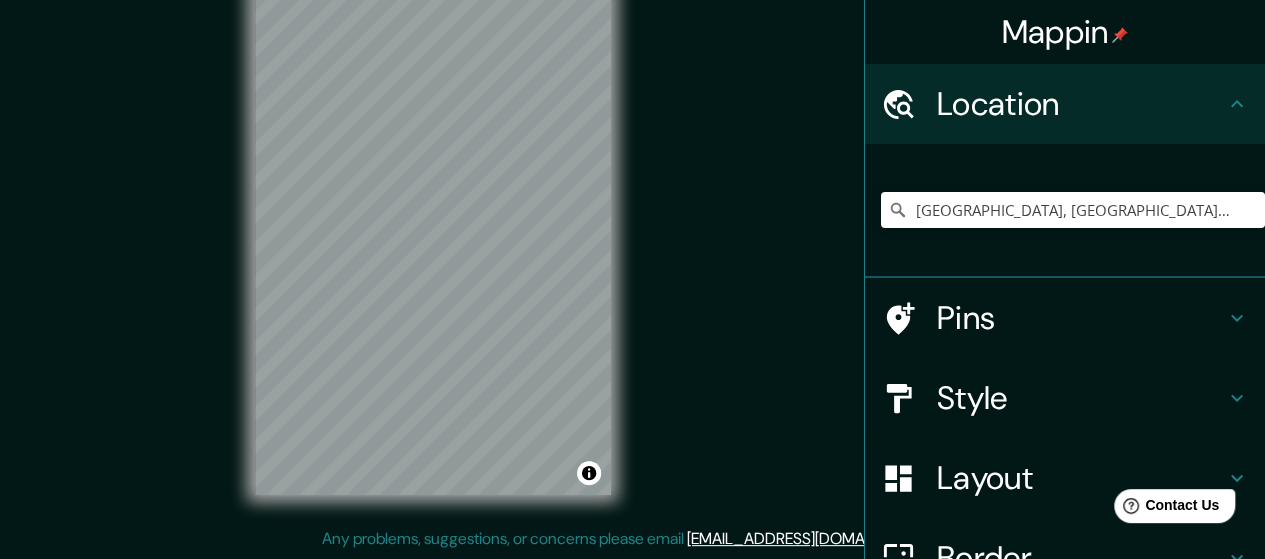 click 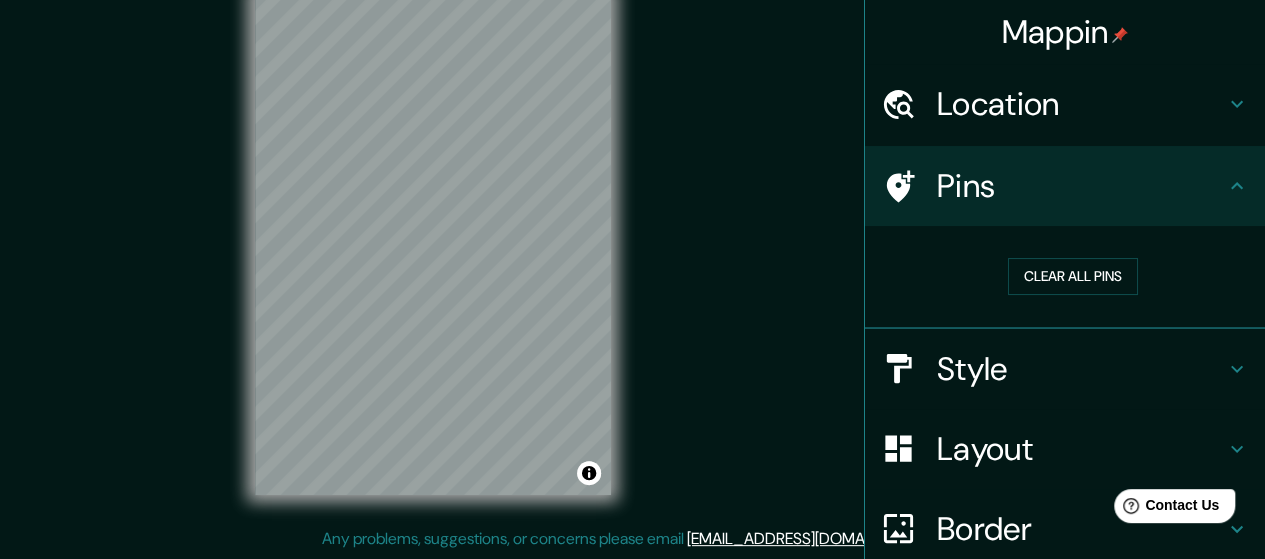 click 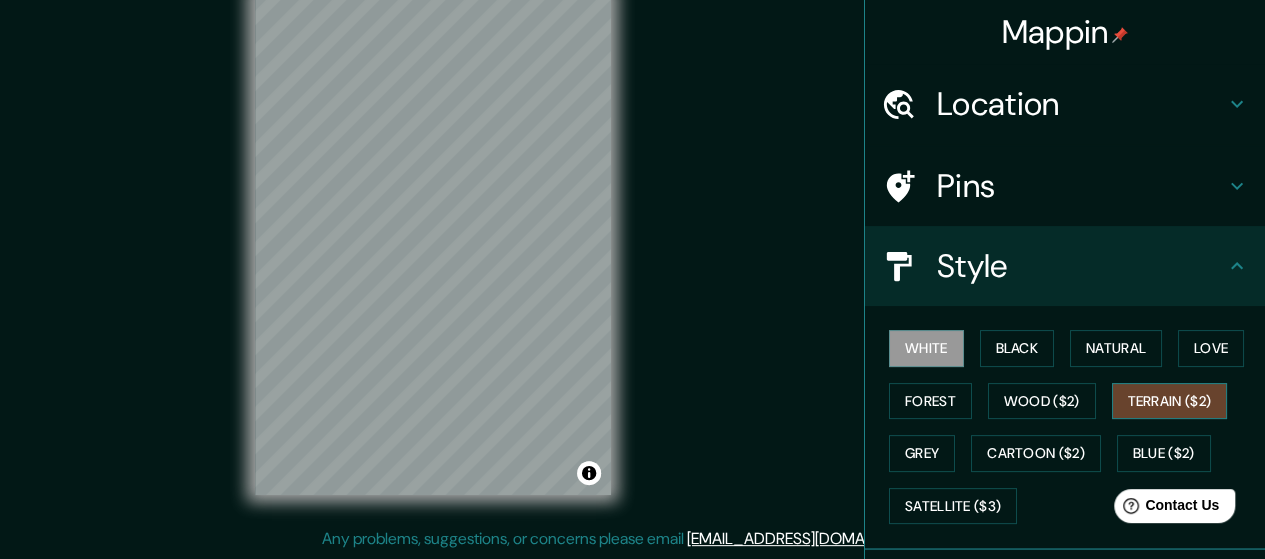 scroll, scrollTop: 100, scrollLeft: 0, axis: vertical 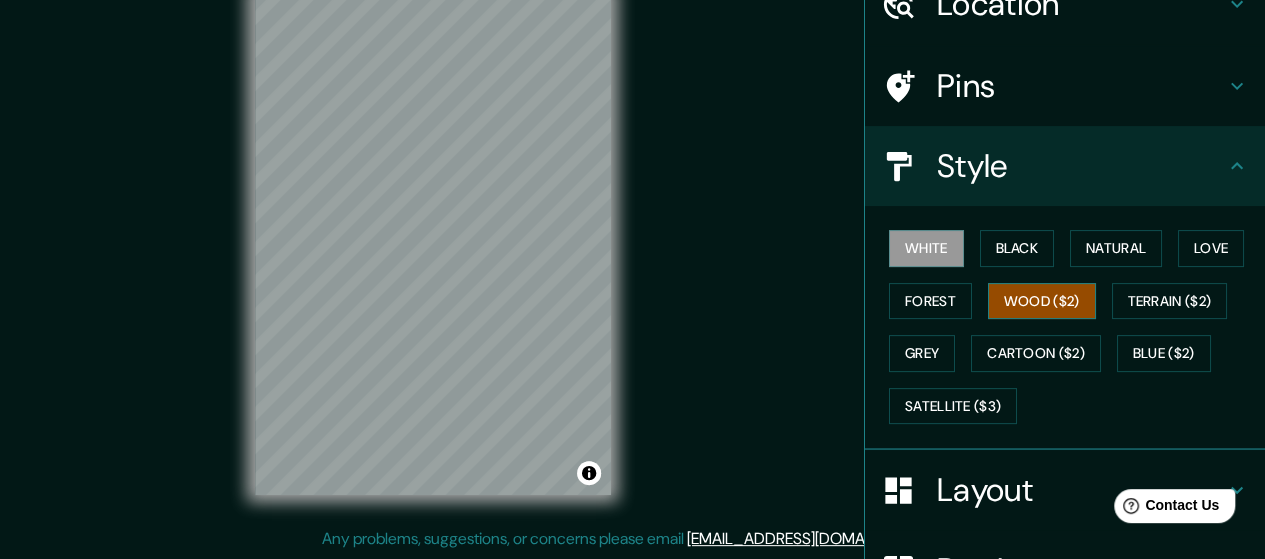 click on "Wood ($2)" at bounding box center (1042, 301) 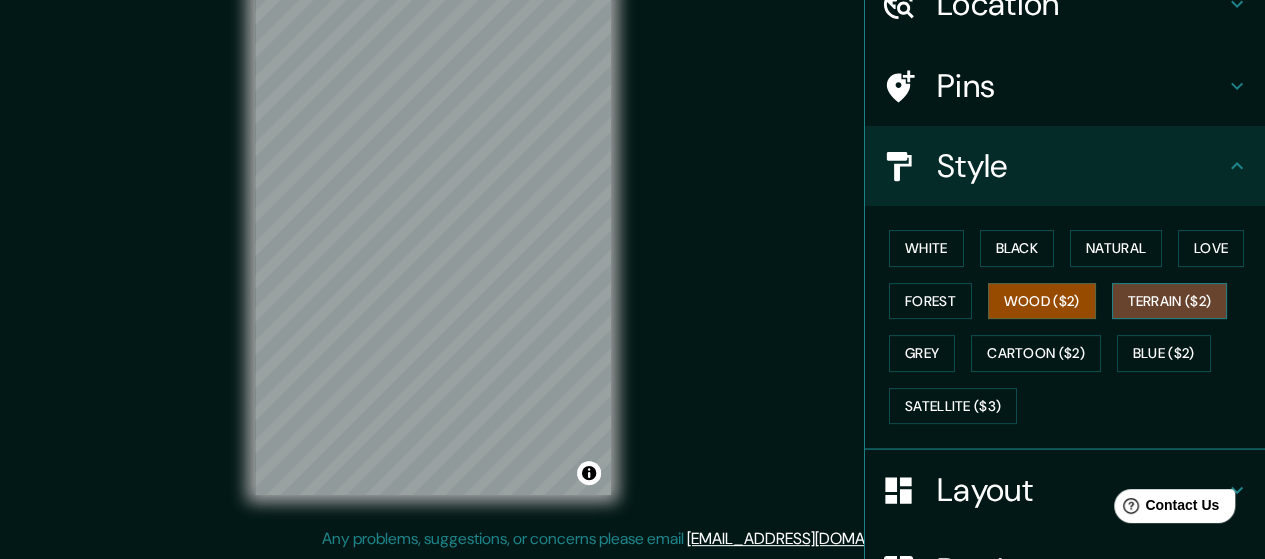 click on "Terrain ($2)" at bounding box center (1170, 301) 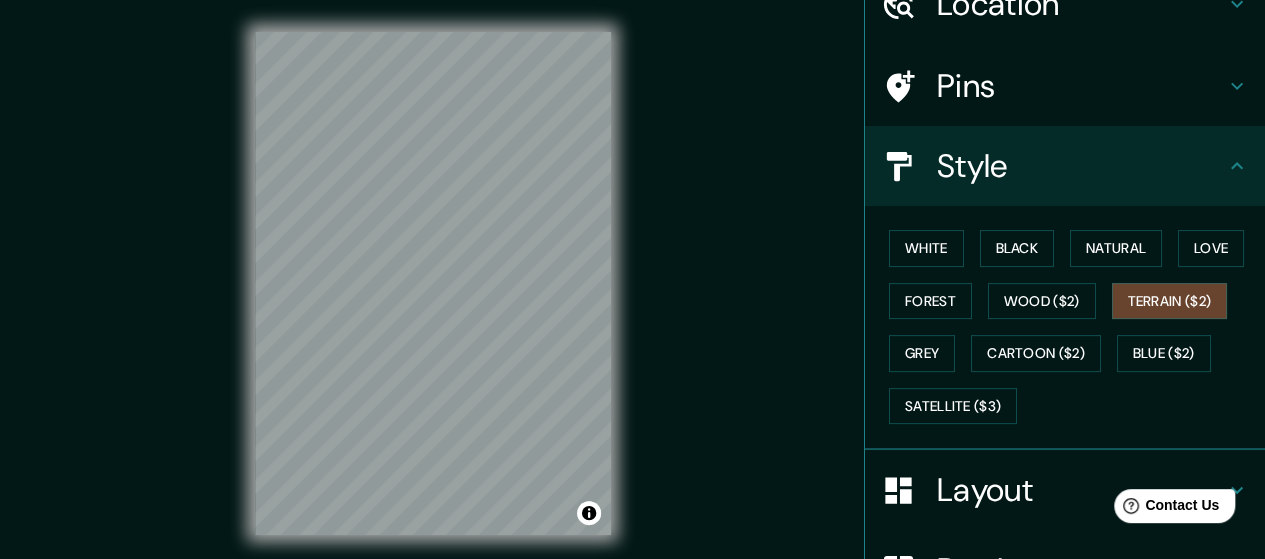 scroll, scrollTop: 40, scrollLeft: 0, axis: vertical 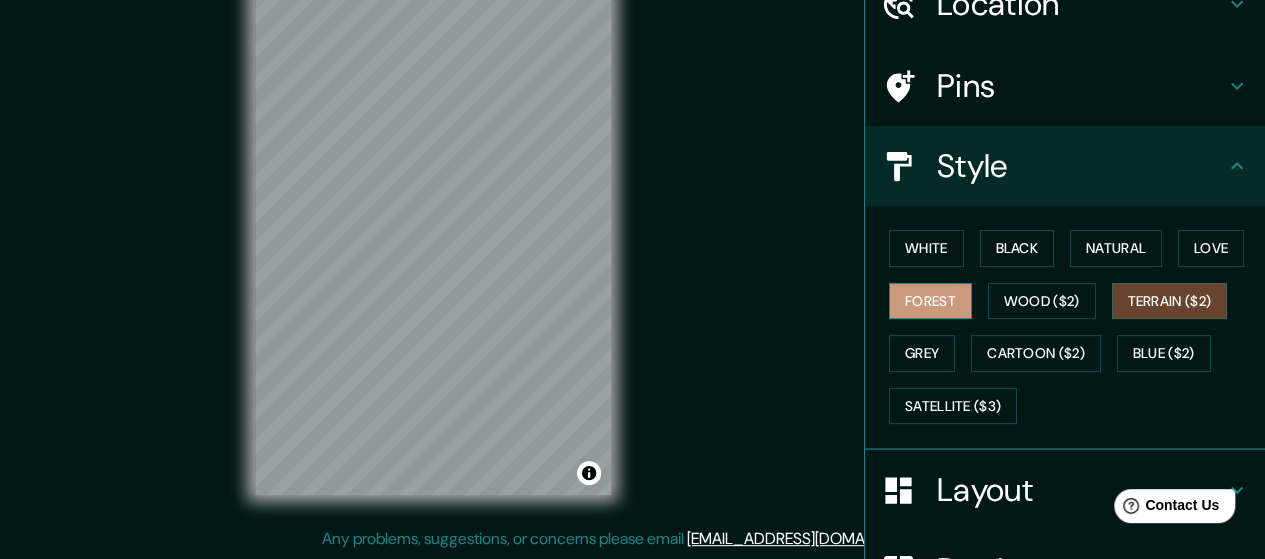 click on "Forest" at bounding box center [930, 301] 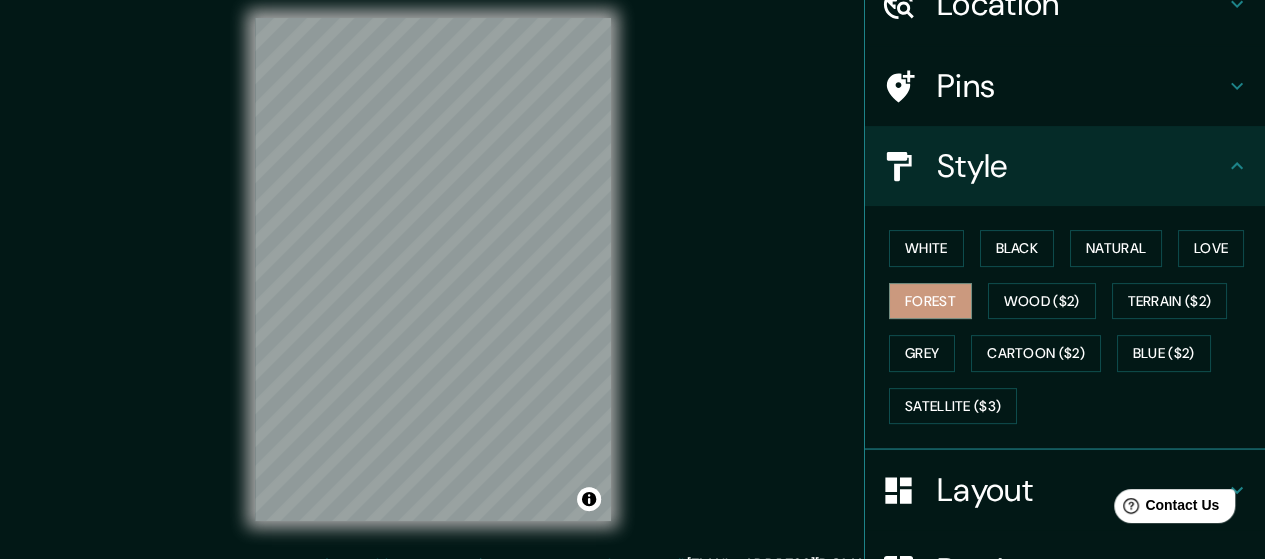 scroll, scrollTop: 0, scrollLeft: 0, axis: both 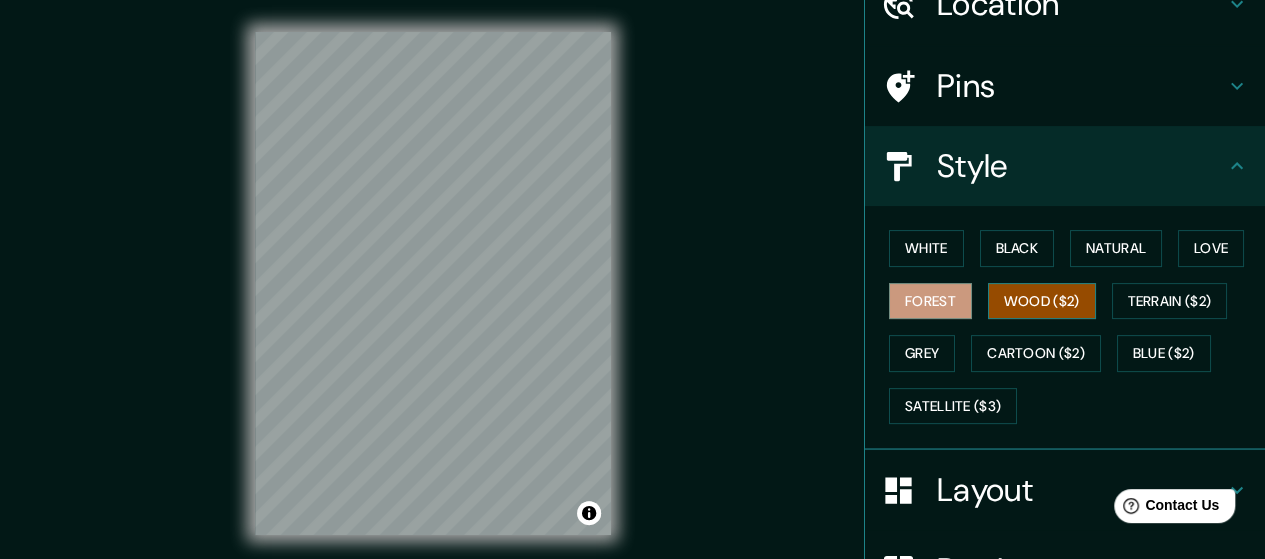 click on "Wood ($2)" at bounding box center (1042, 301) 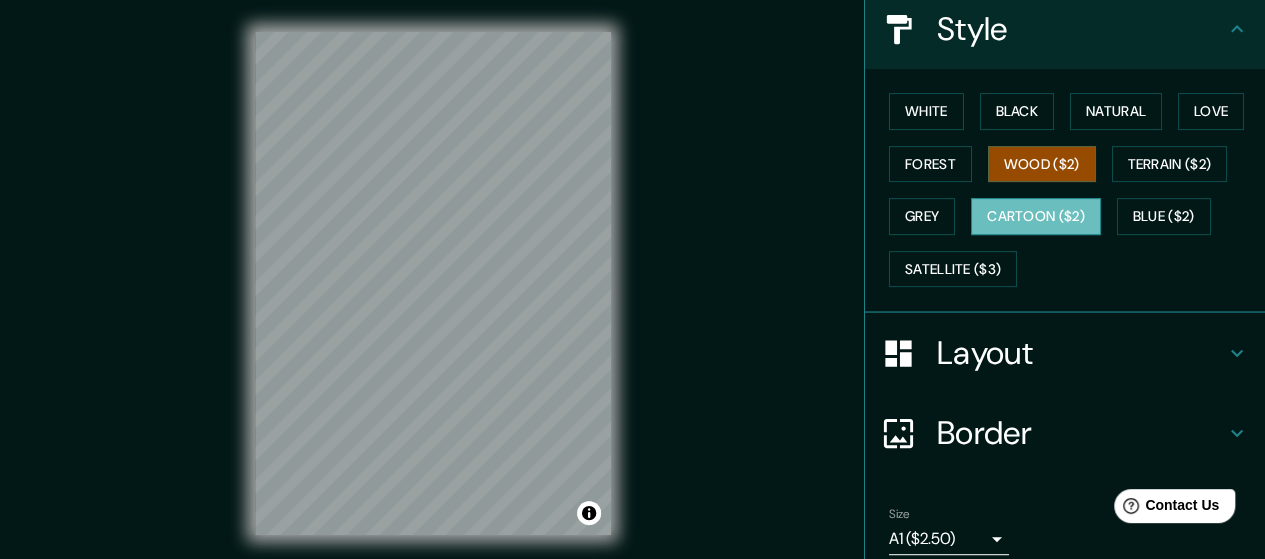 scroll, scrollTop: 300, scrollLeft: 0, axis: vertical 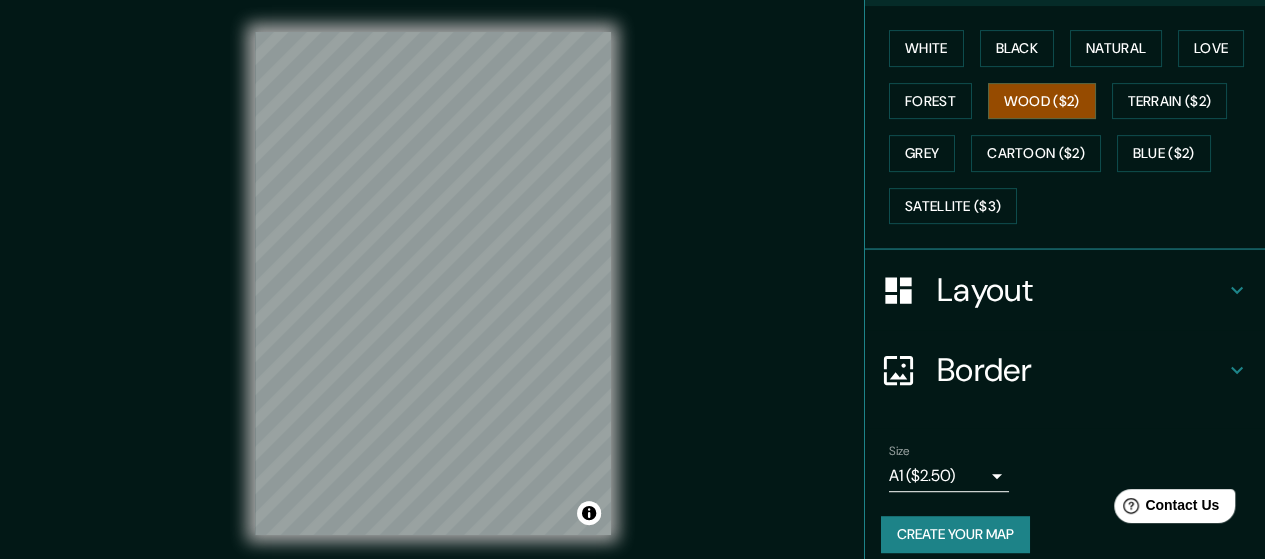 click on "Layout" at bounding box center [1081, 290] 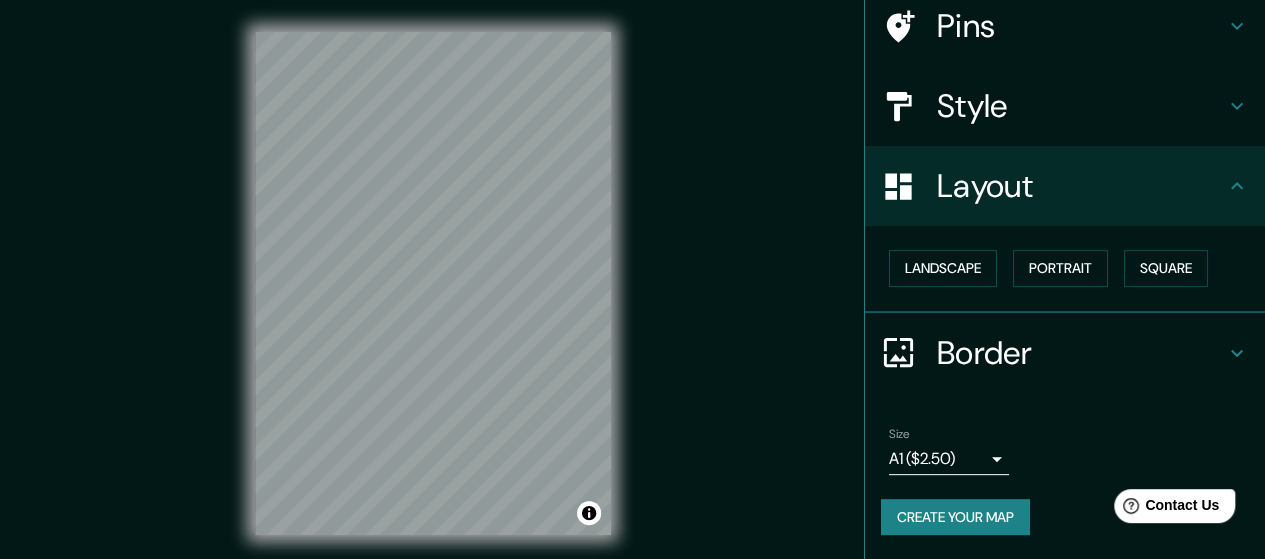 scroll, scrollTop: 158, scrollLeft: 0, axis: vertical 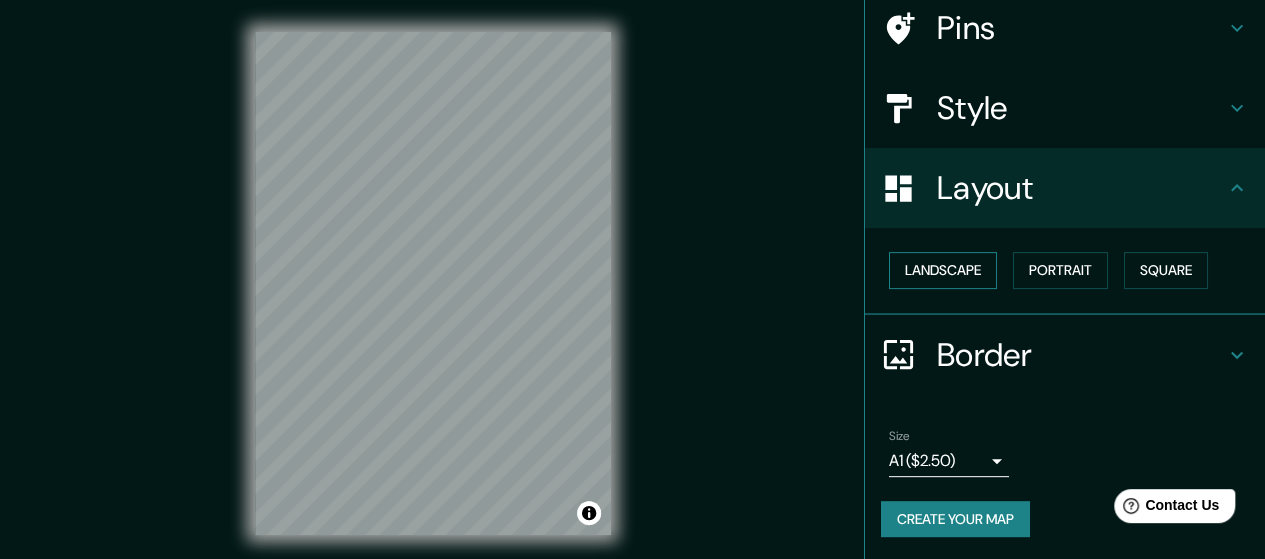 click on "Landscape" at bounding box center [943, 270] 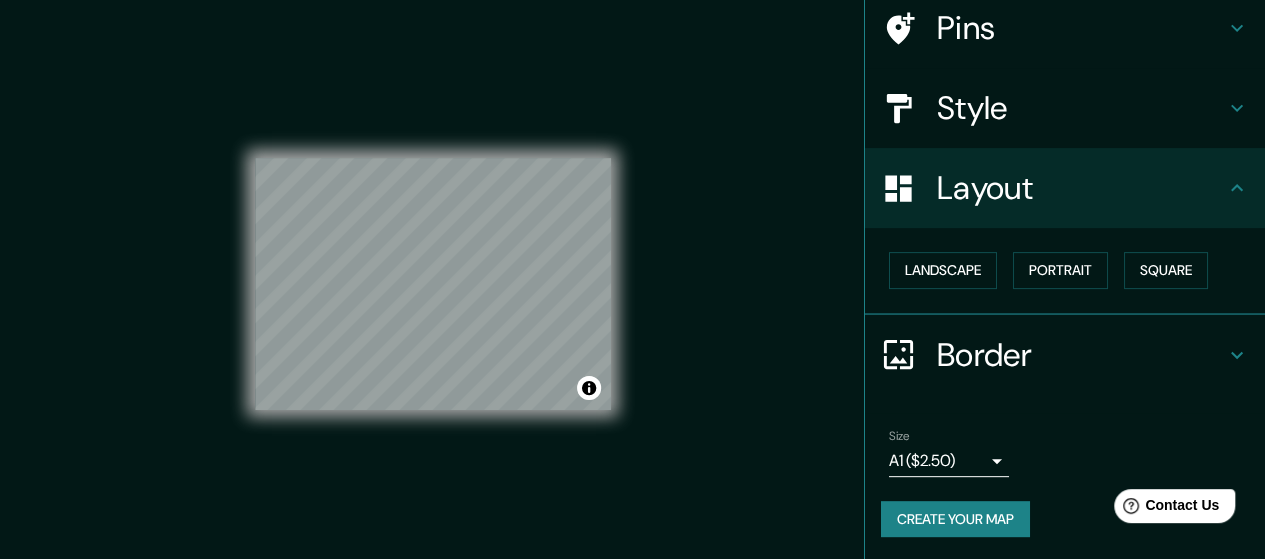 click on "Border" at bounding box center [1065, 355] 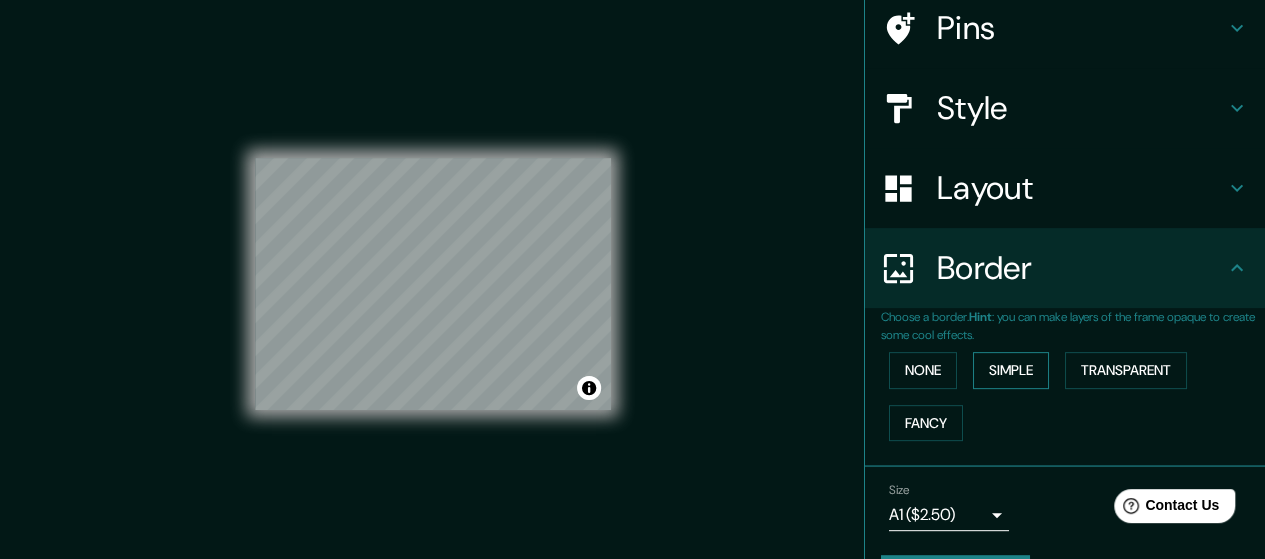 click on "Simple" at bounding box center (1011, 370) 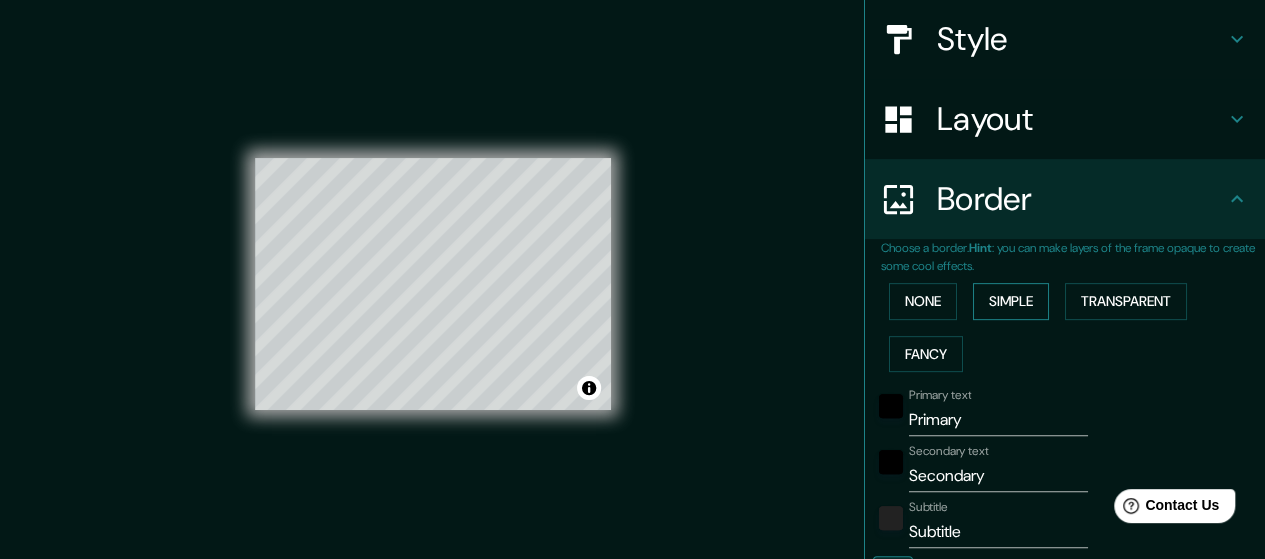 scroll, scrollTop: 258, scrollLeft: 0, axis: vertical 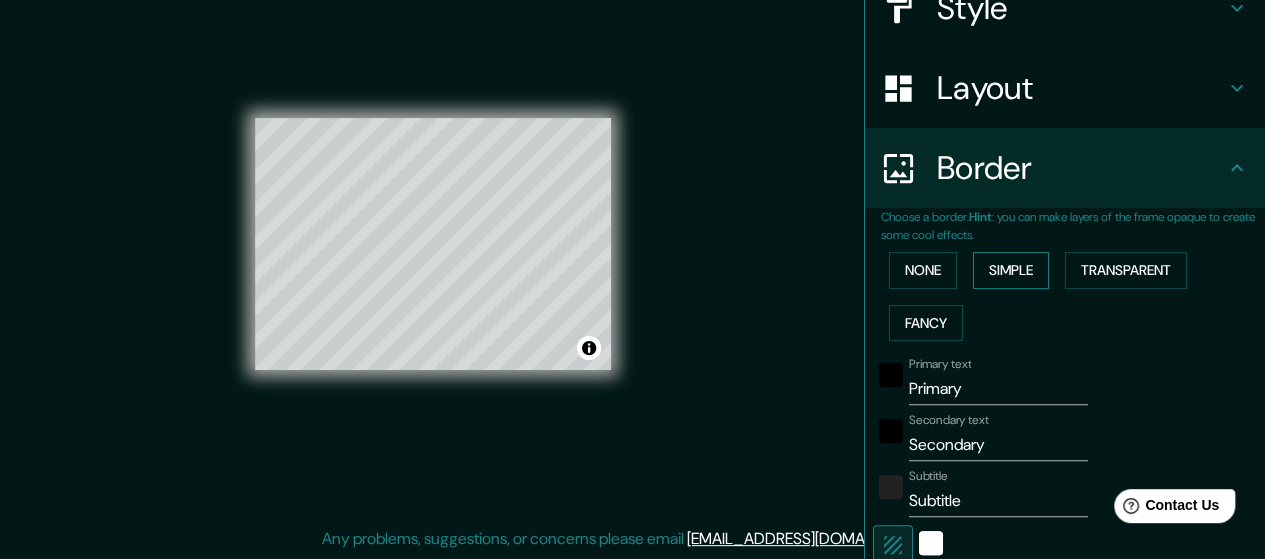 click on "Simple" at bounding box center (1011, 270) 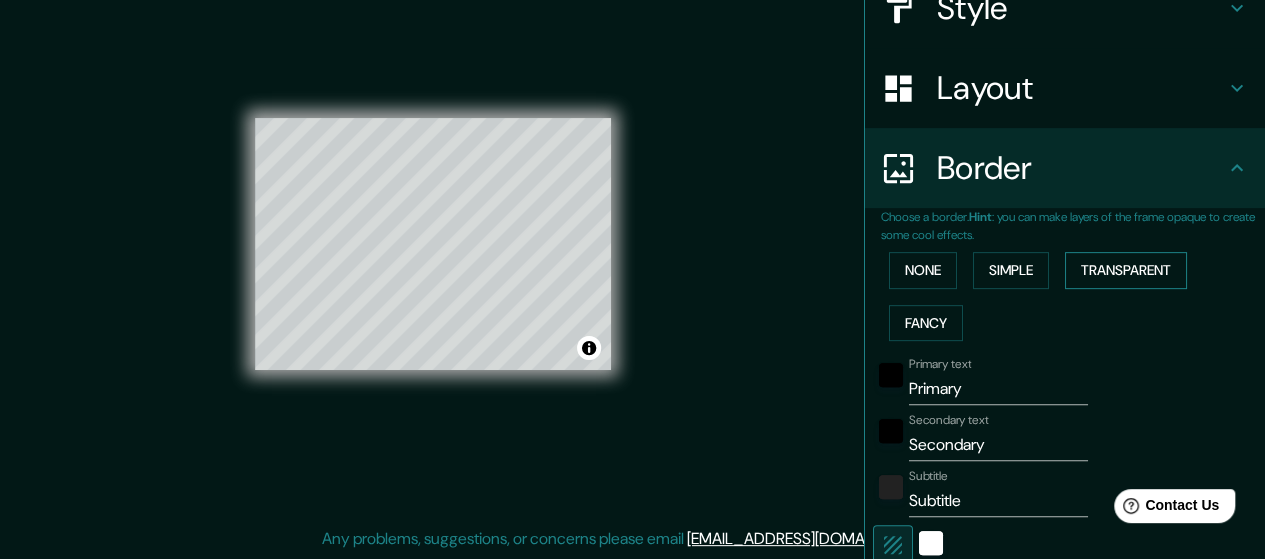 click on "Transparent" at bounding box center (1126, 270) 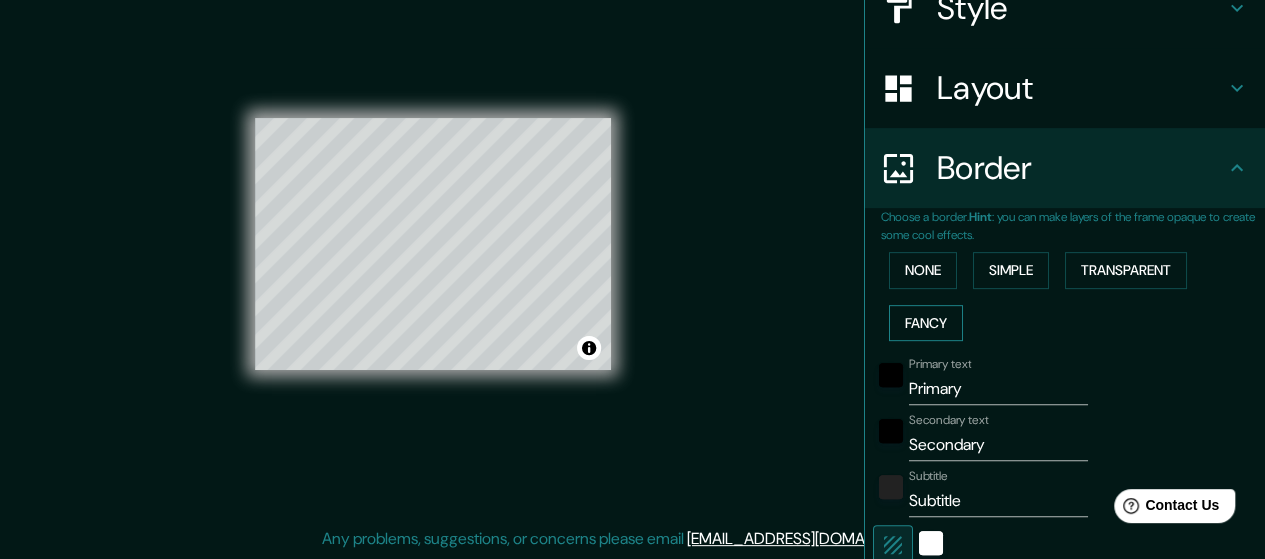 click on "Fancy" at bounding box center (926, 323) 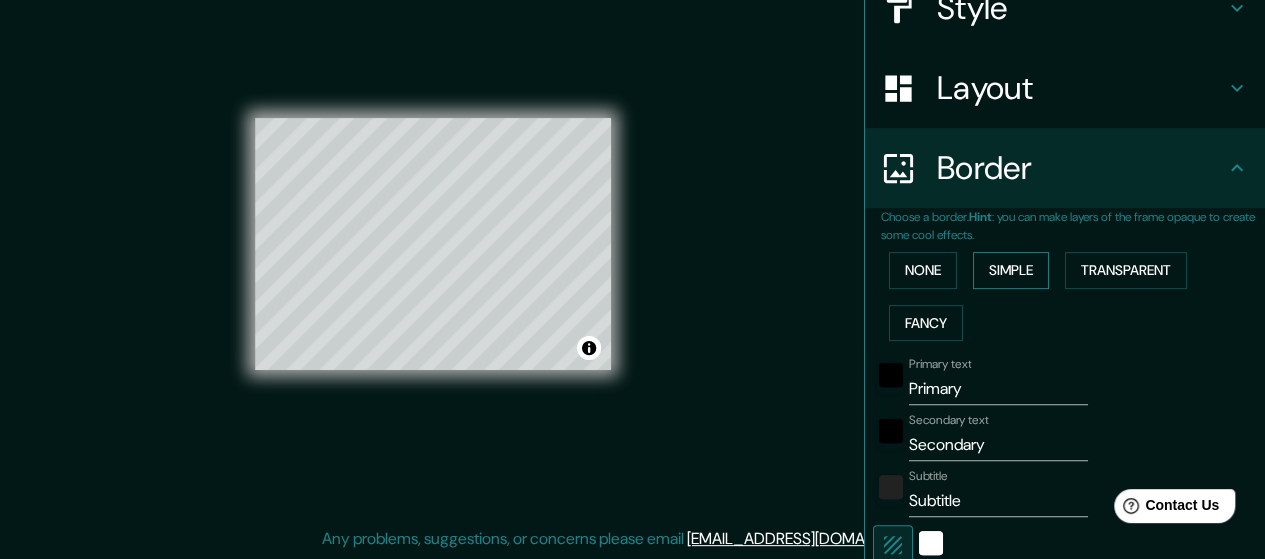 click on "Simple" at bounding box center [1011, 270] 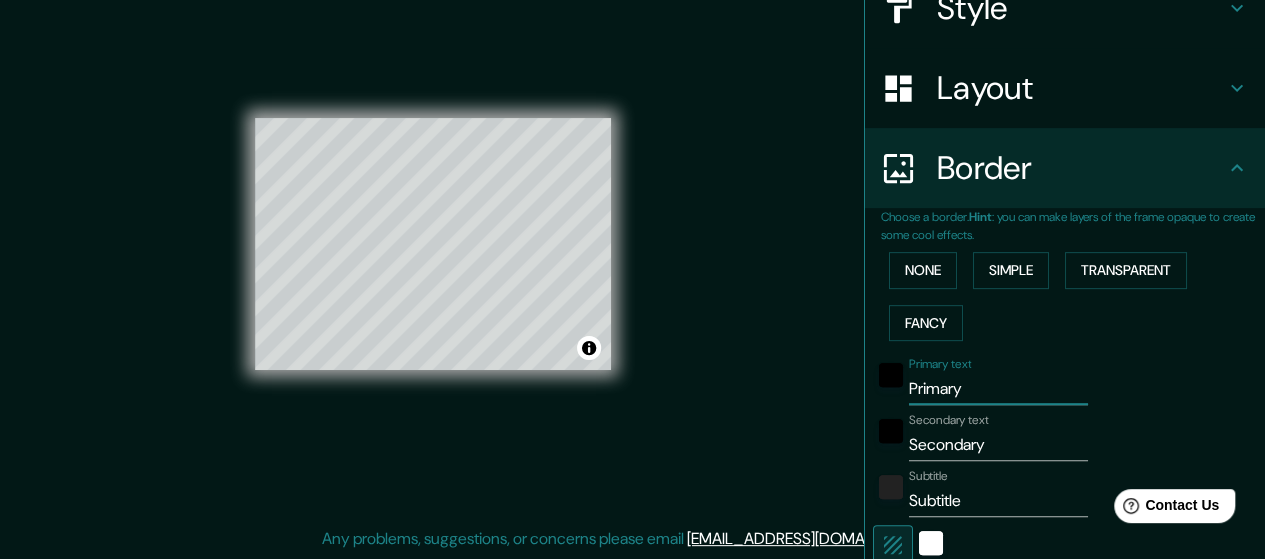 click on "Primary" at bounding box center (998, 389) 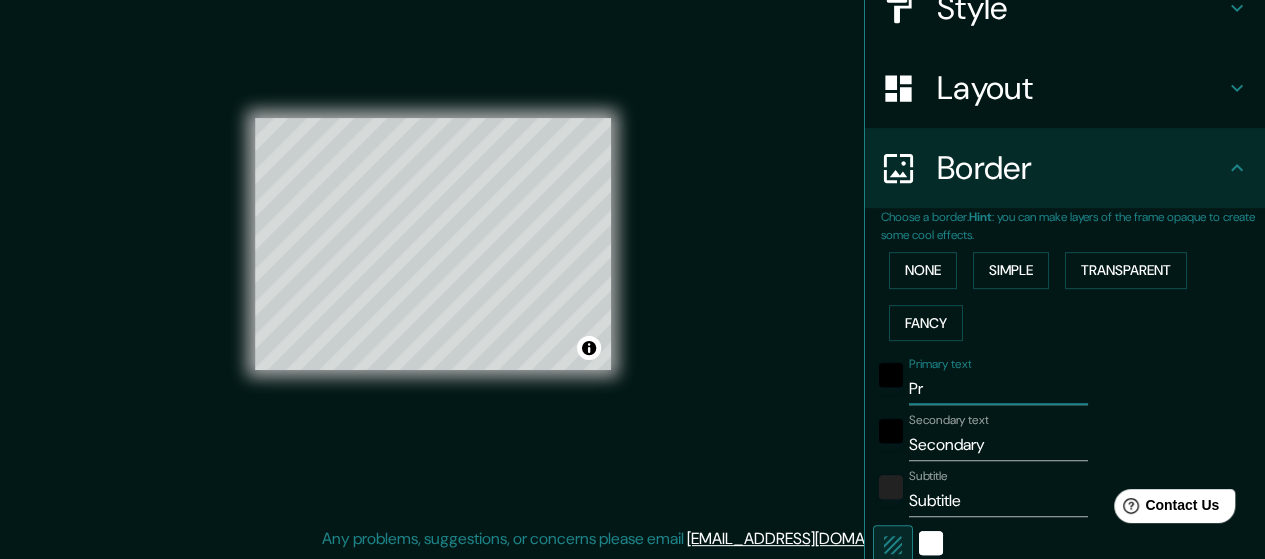 type on "P" 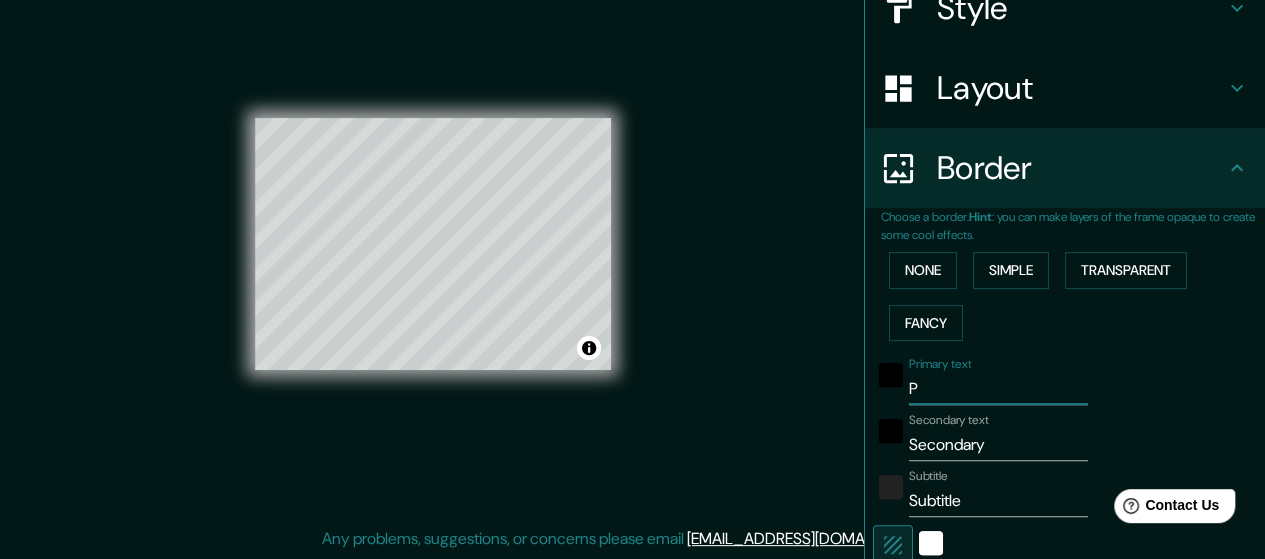 type 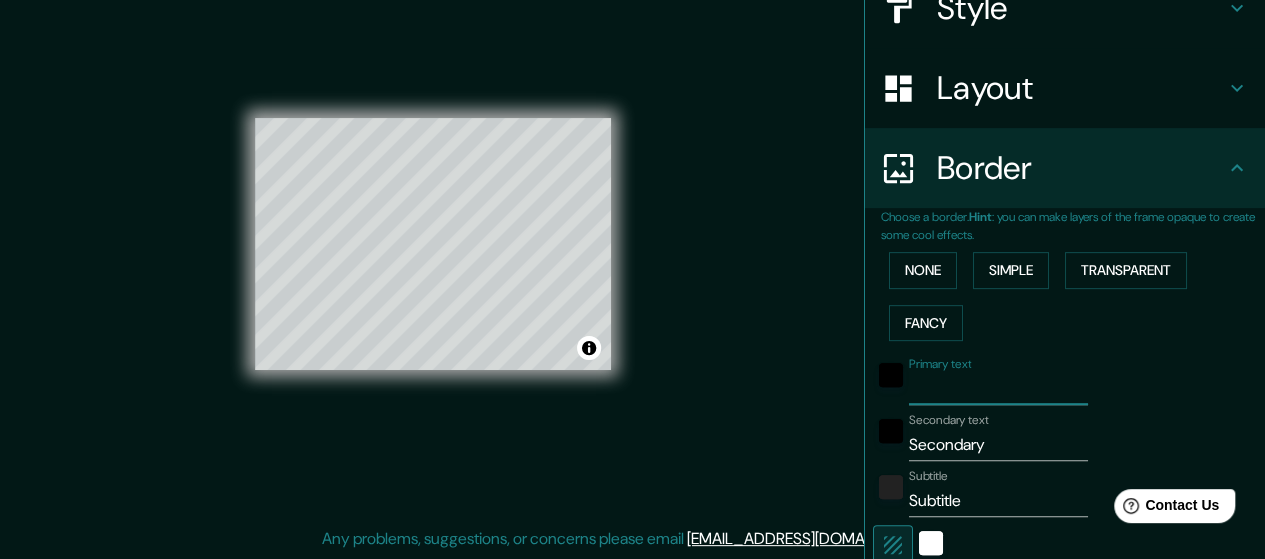 type on "142" 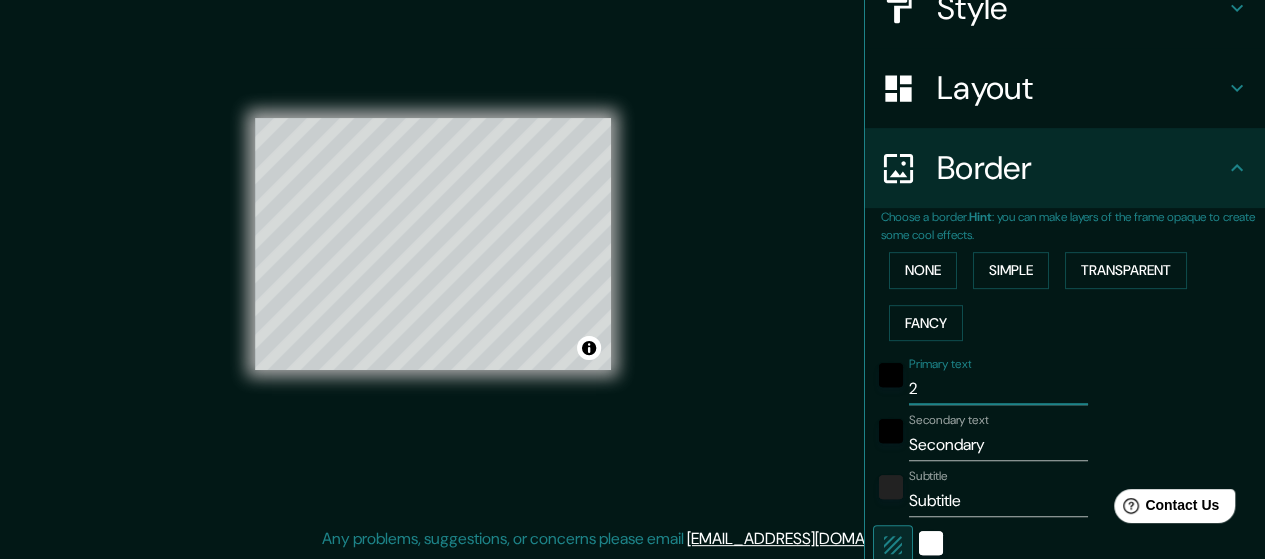 type on "21" 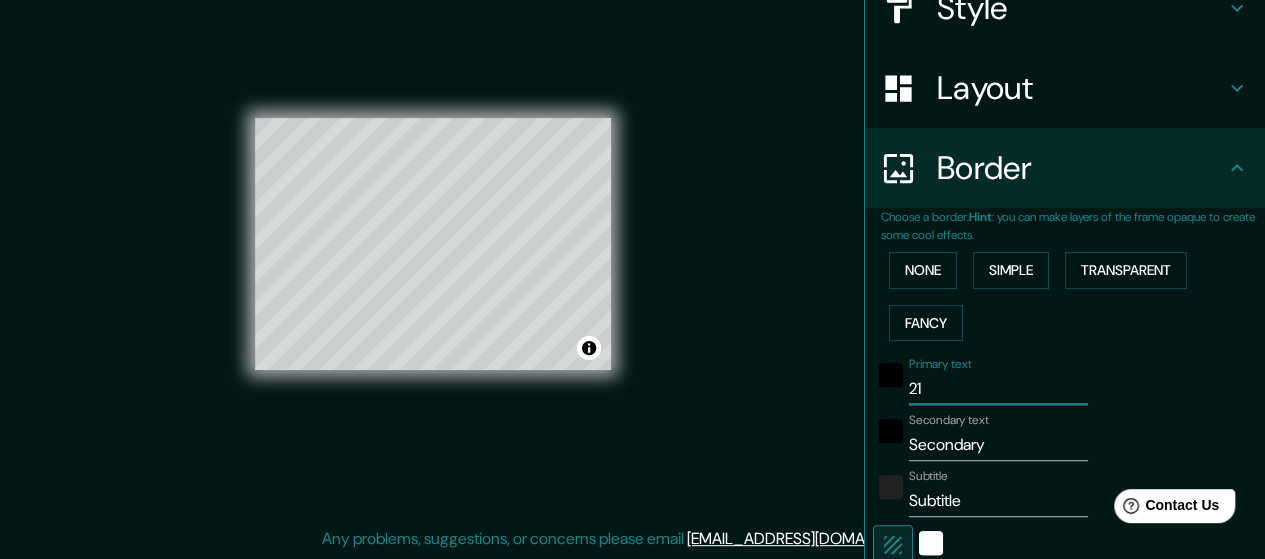 type on "212" 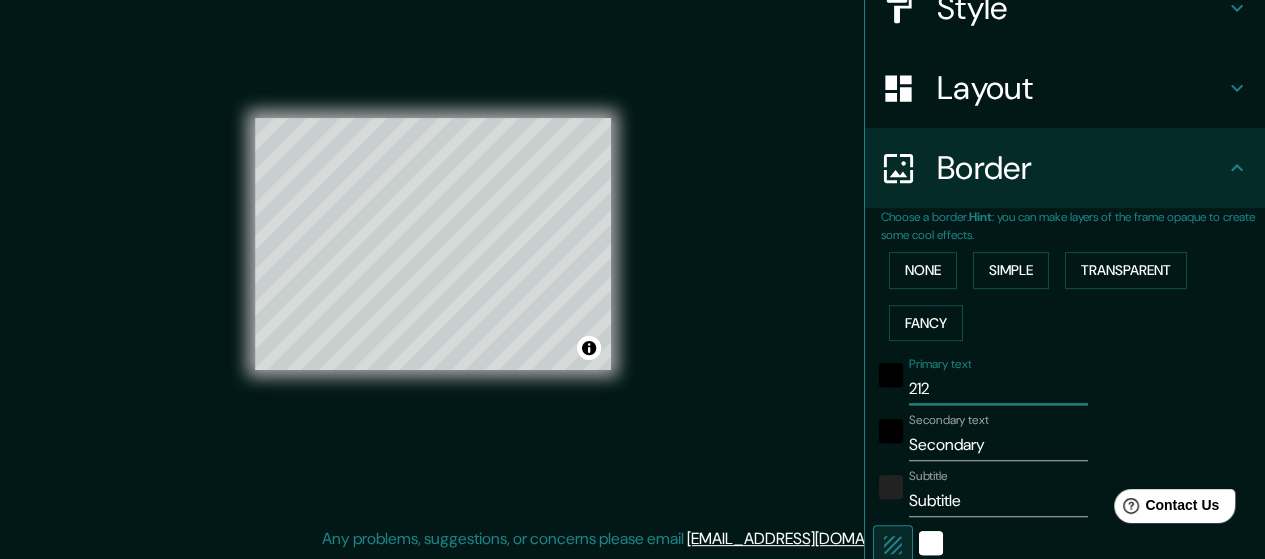 type on "212" 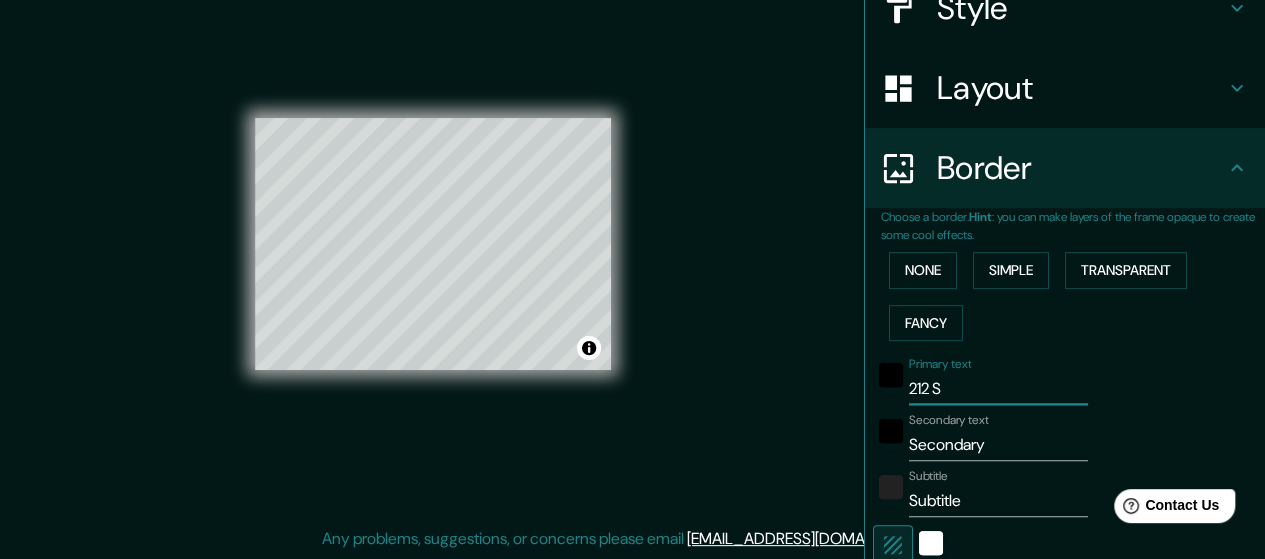 type on "142" 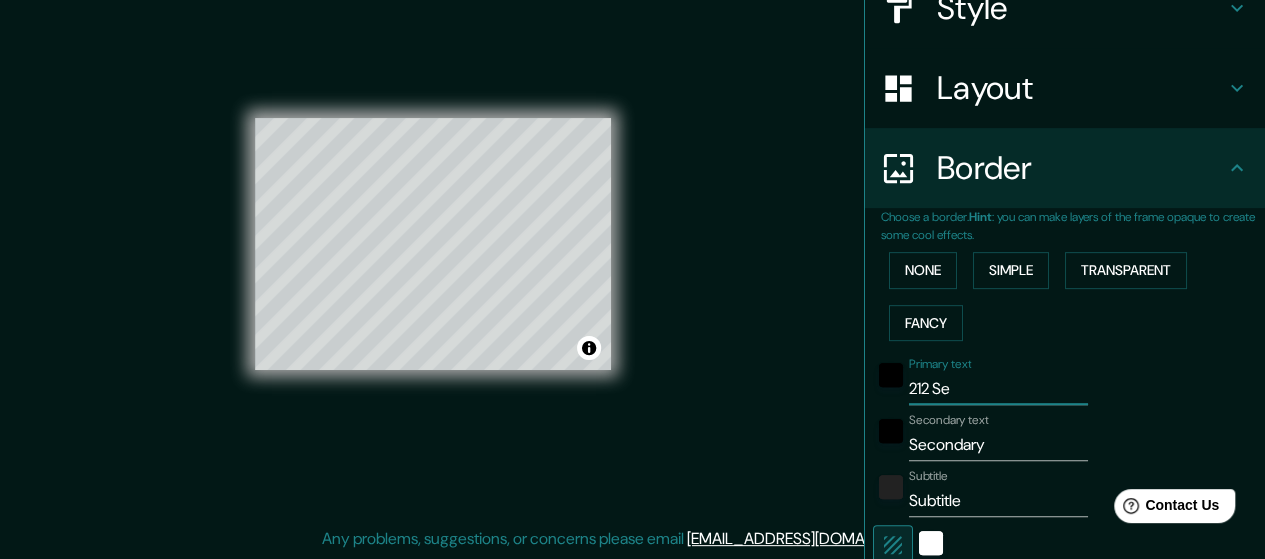 type on "212 Sec" 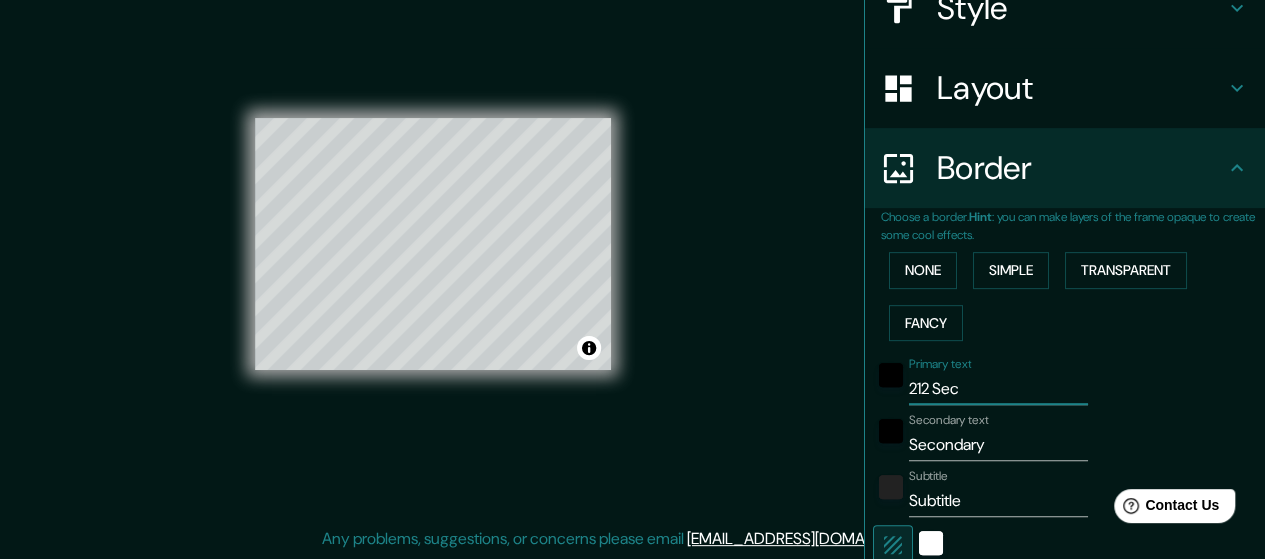 type on "212 Sect" 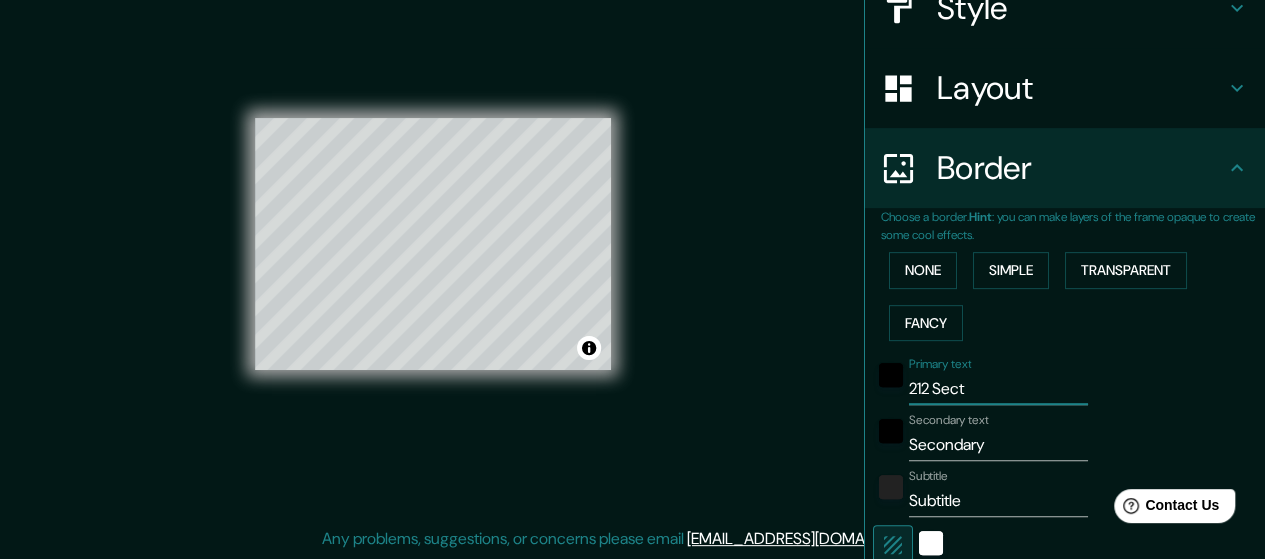 type on "212 Sect" 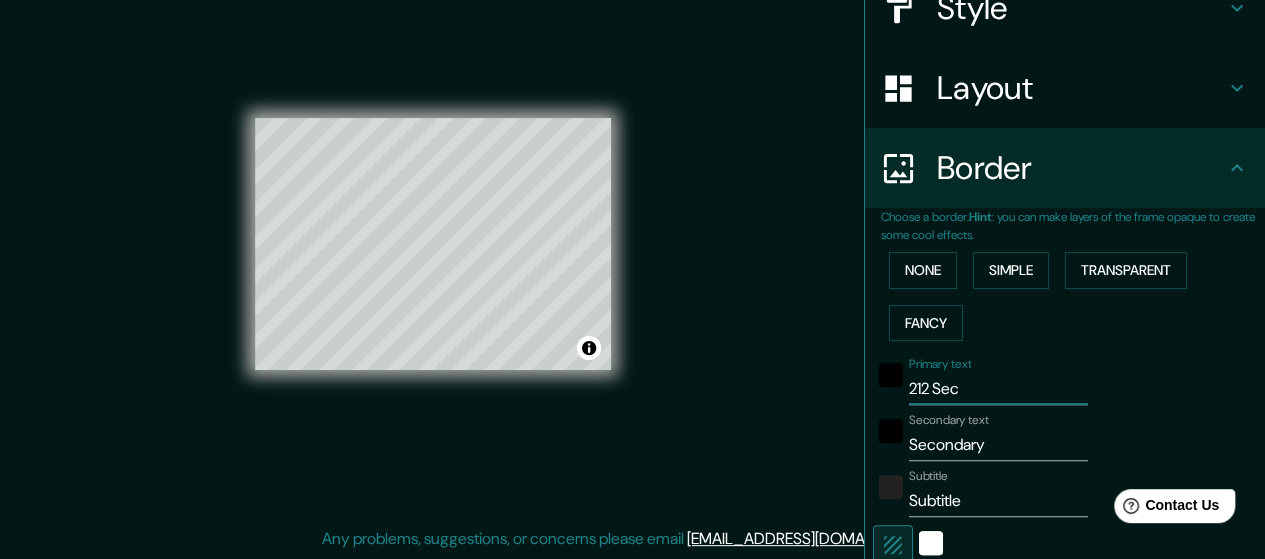 type on "142" 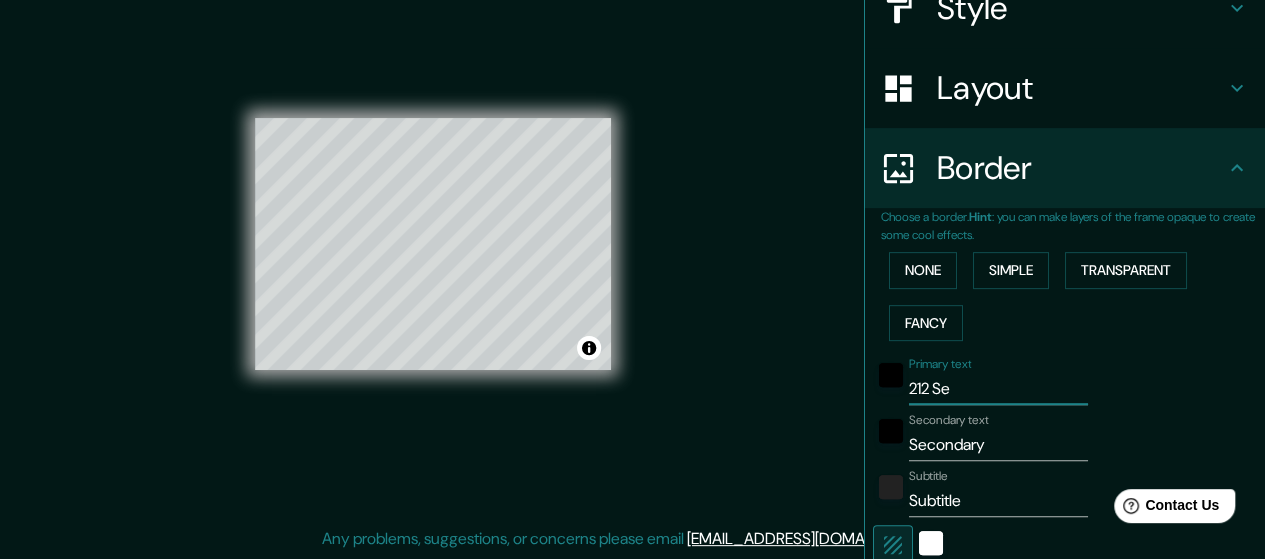 type on "212 S" 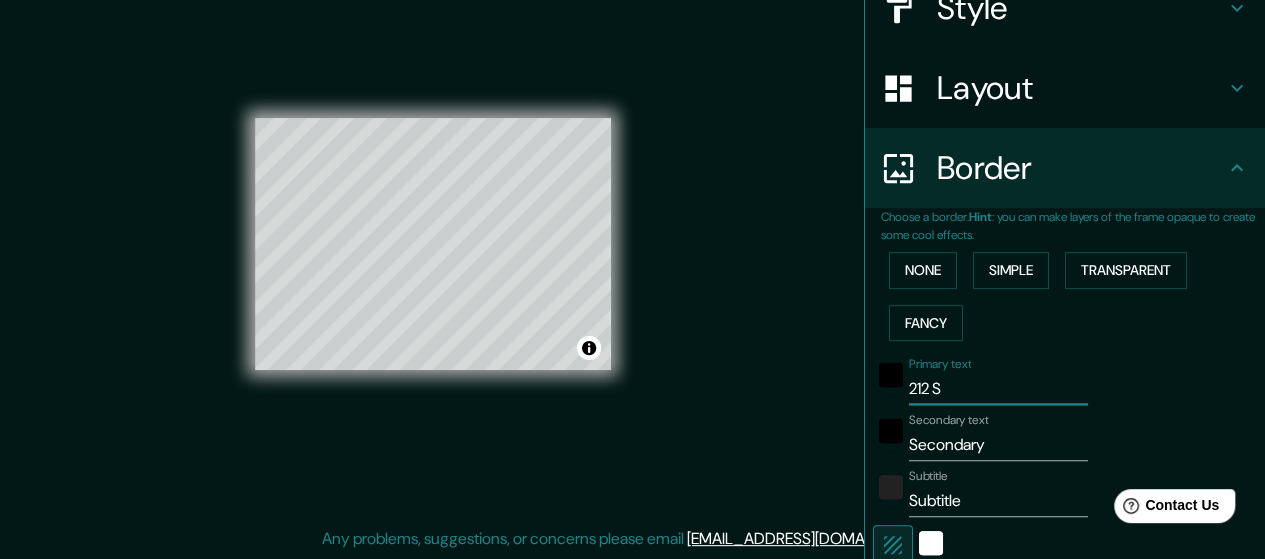 type on "212" 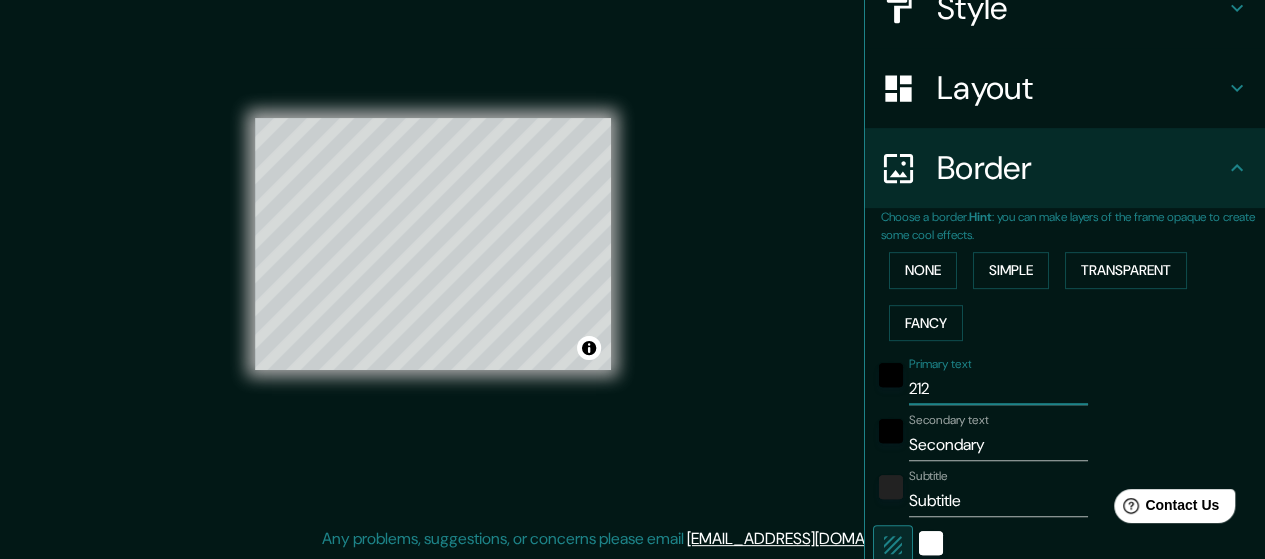 type on "142" 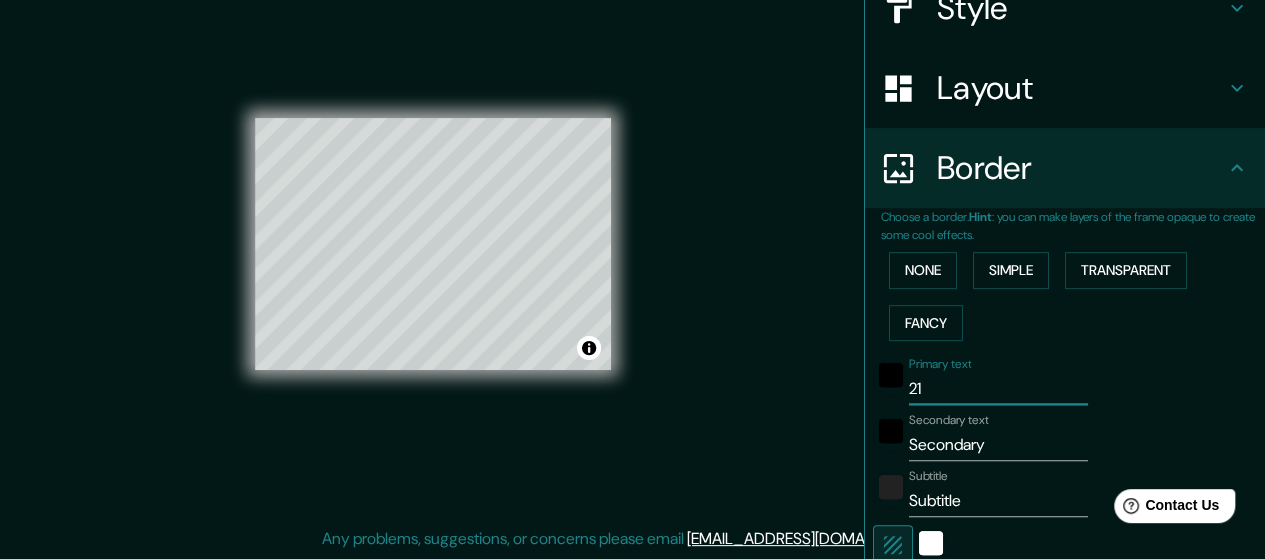 type on "2" 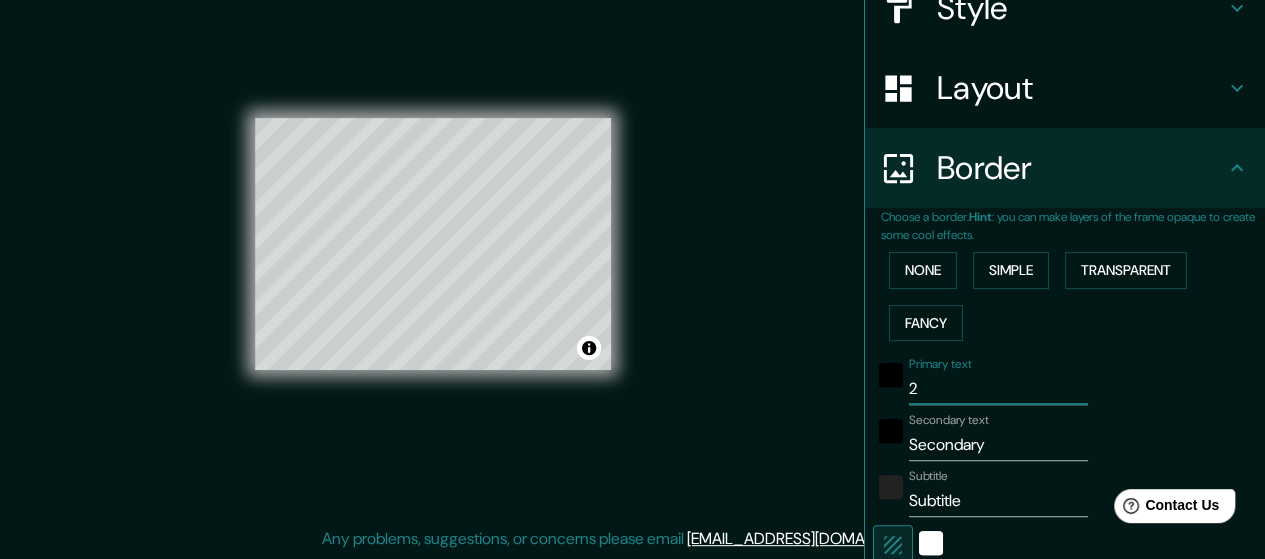type 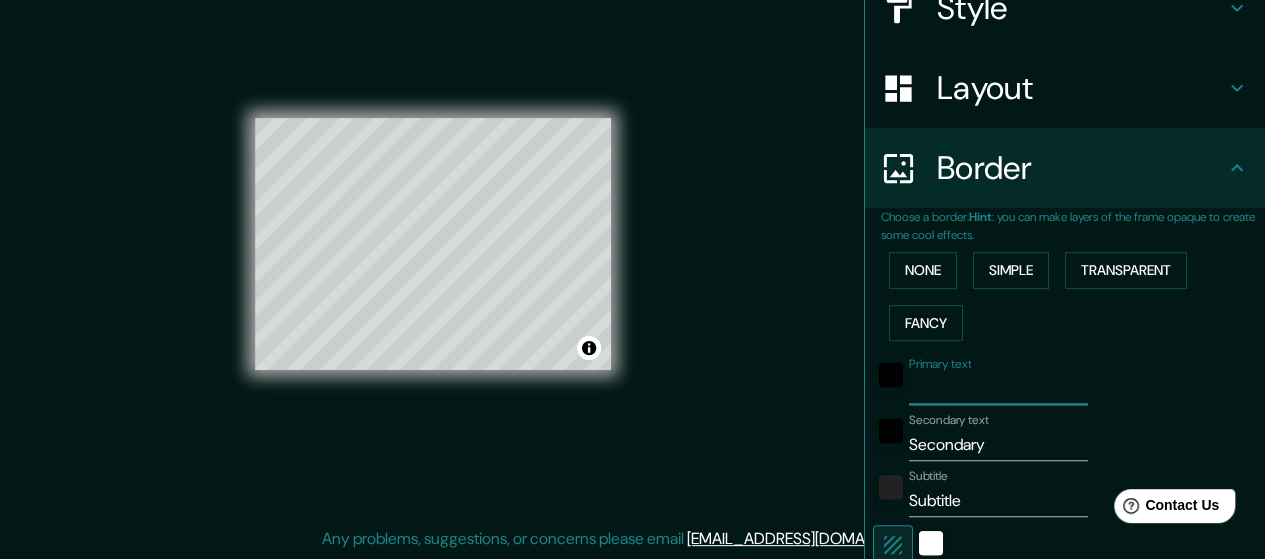 type on "r" 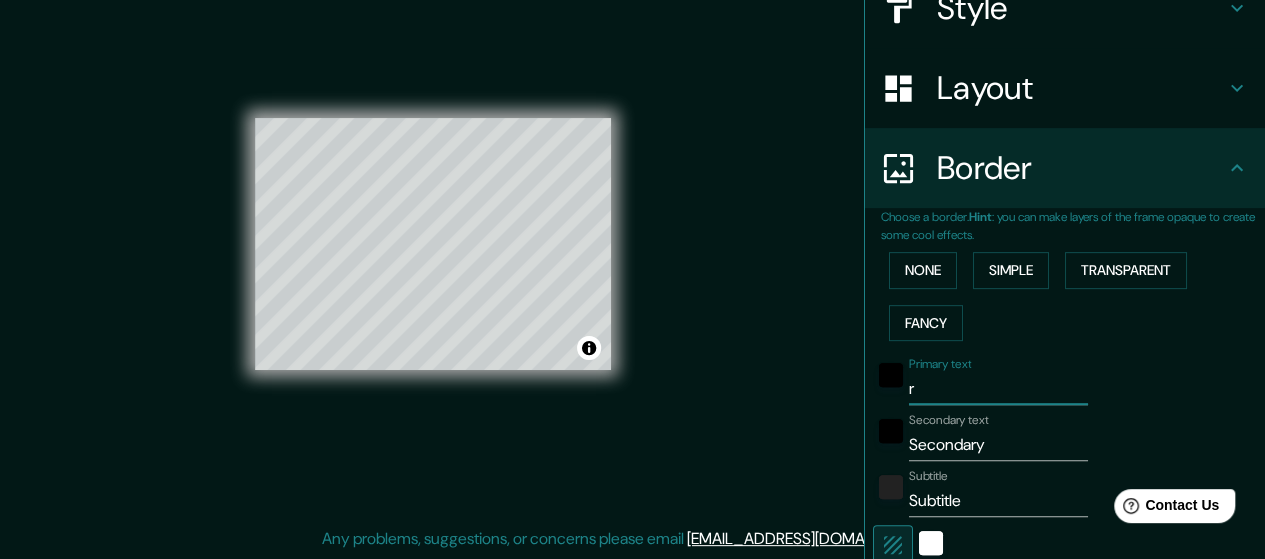 type on "142" 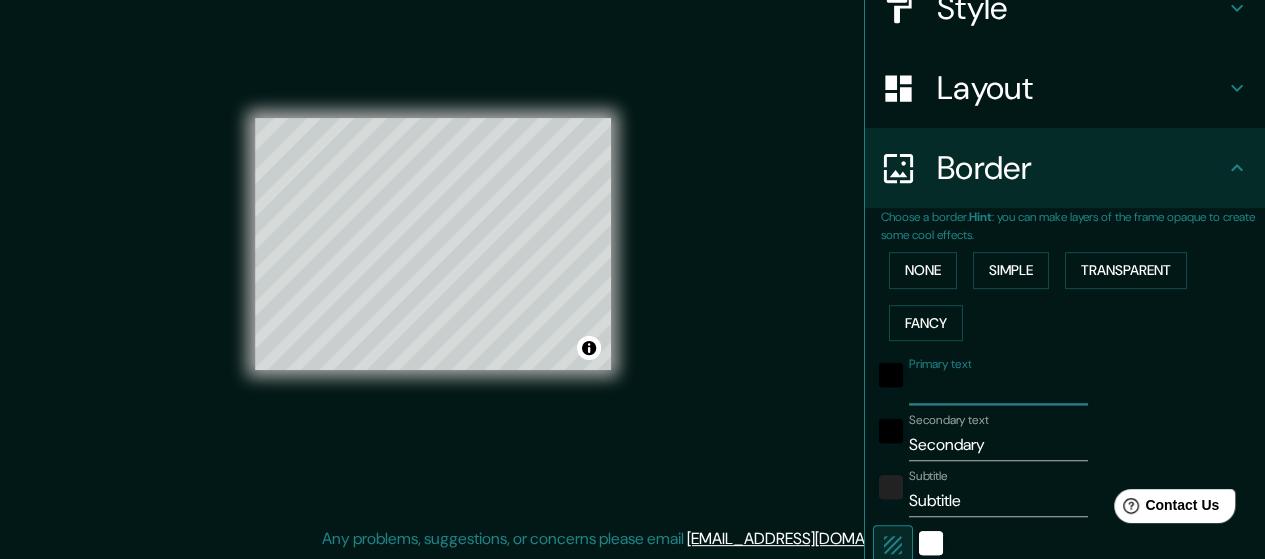 type on "2" 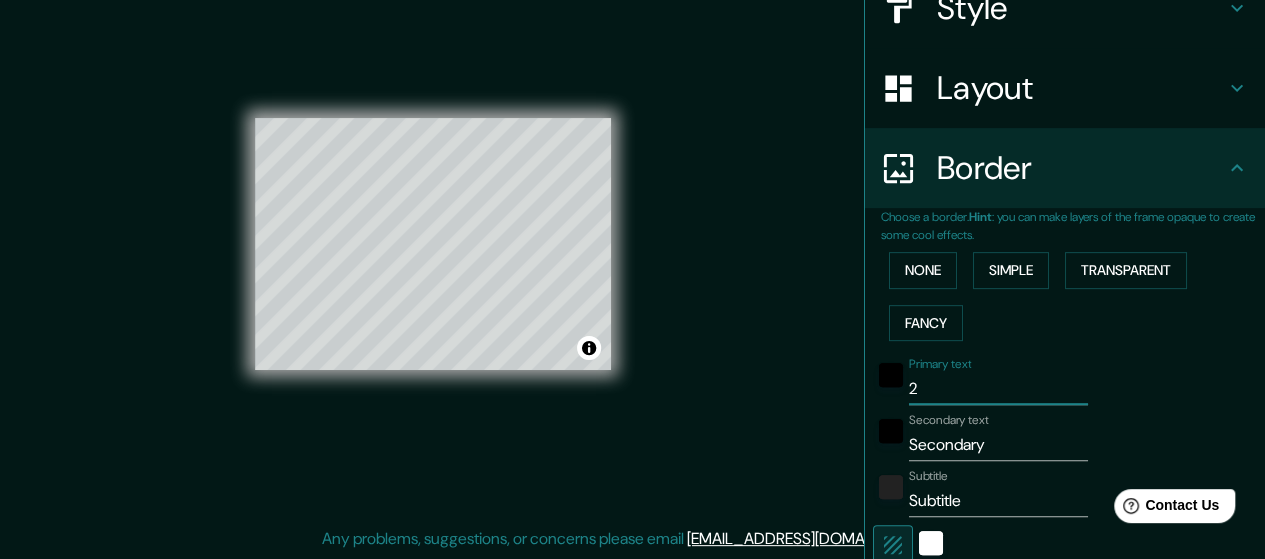 type on "21" 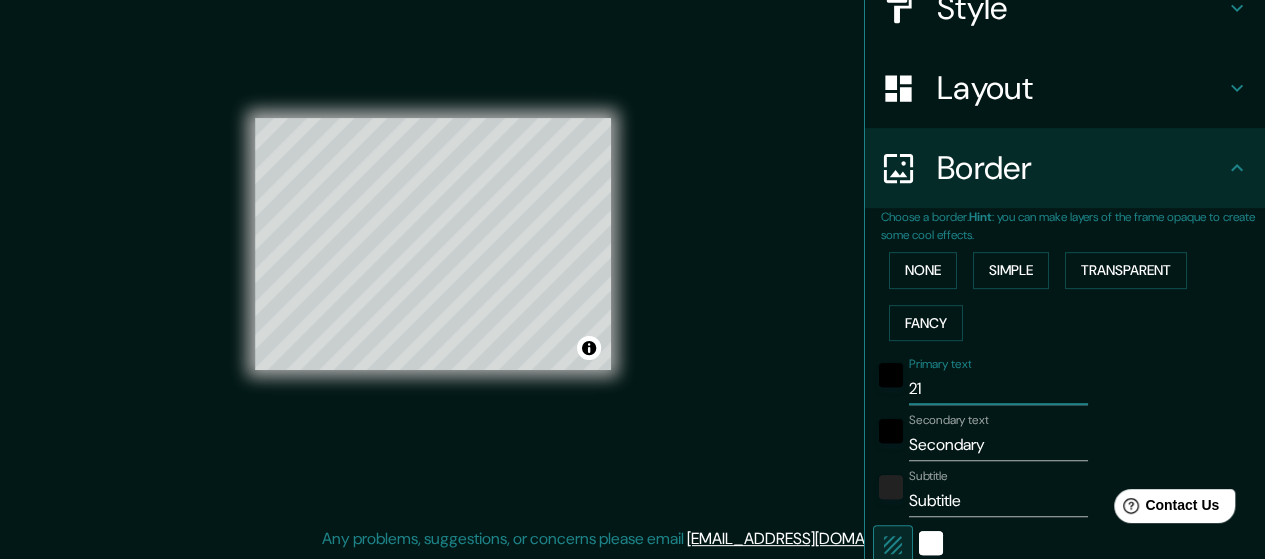 type on "212" 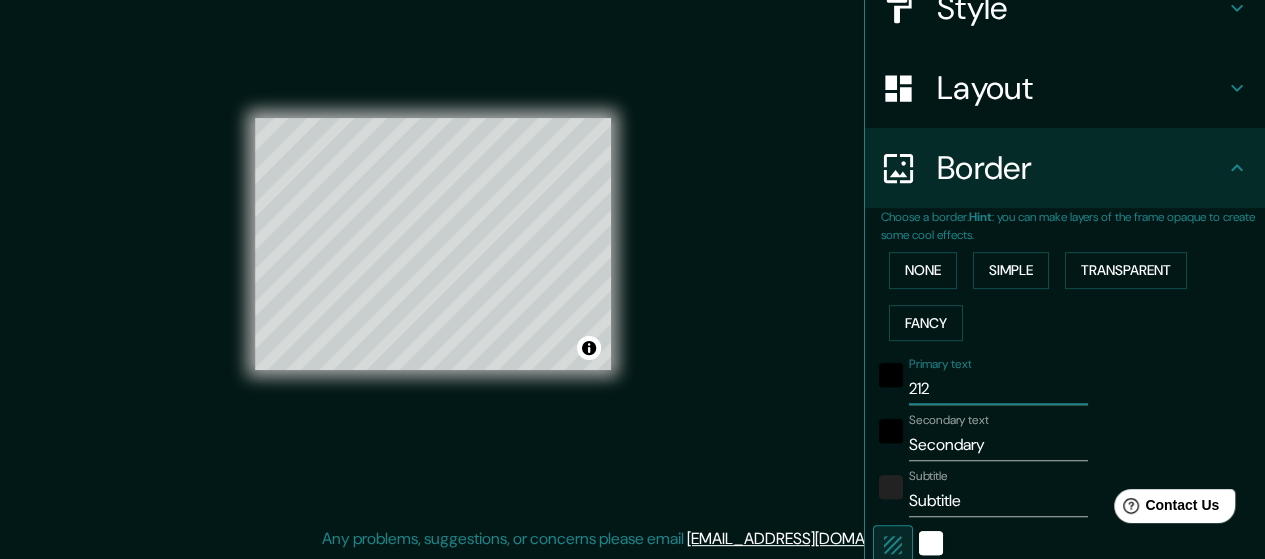 type on "212" 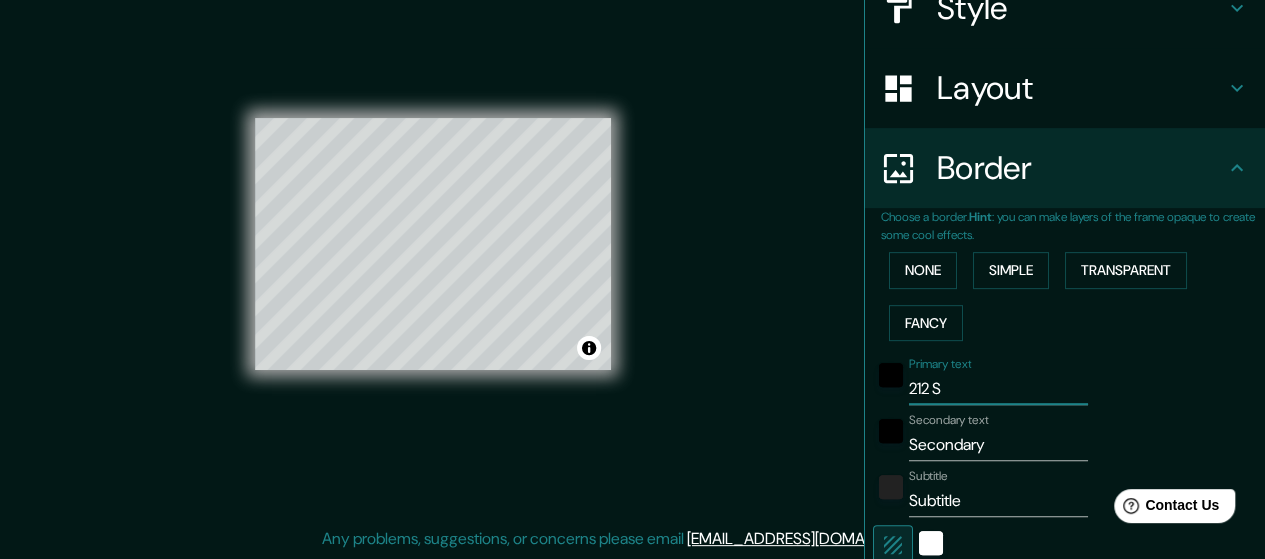 type on "212 SE" 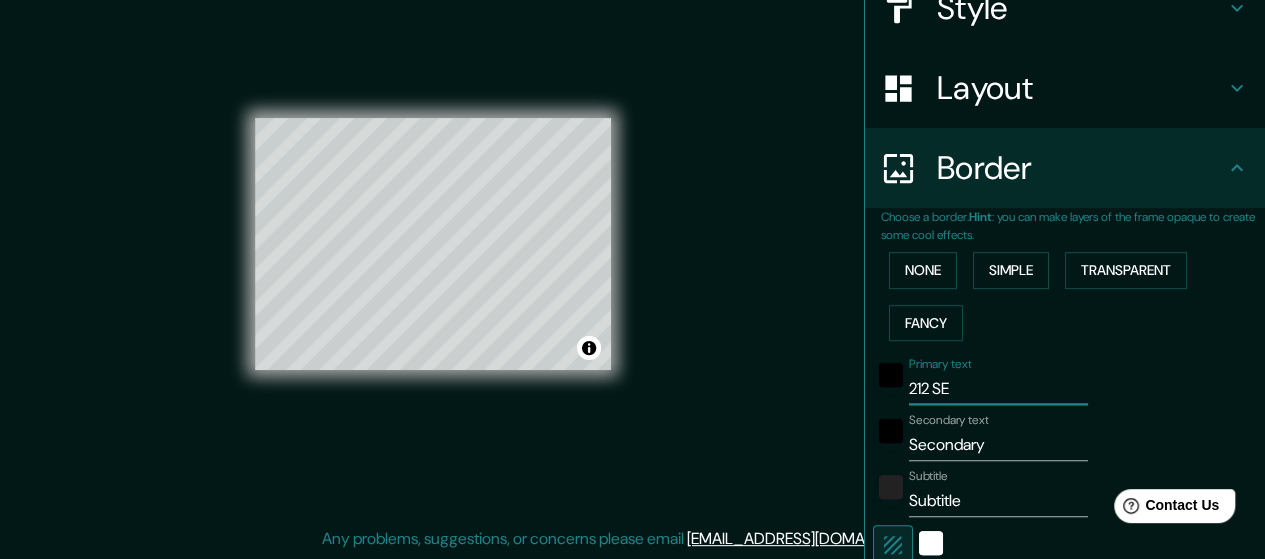 type on "212 SEC" 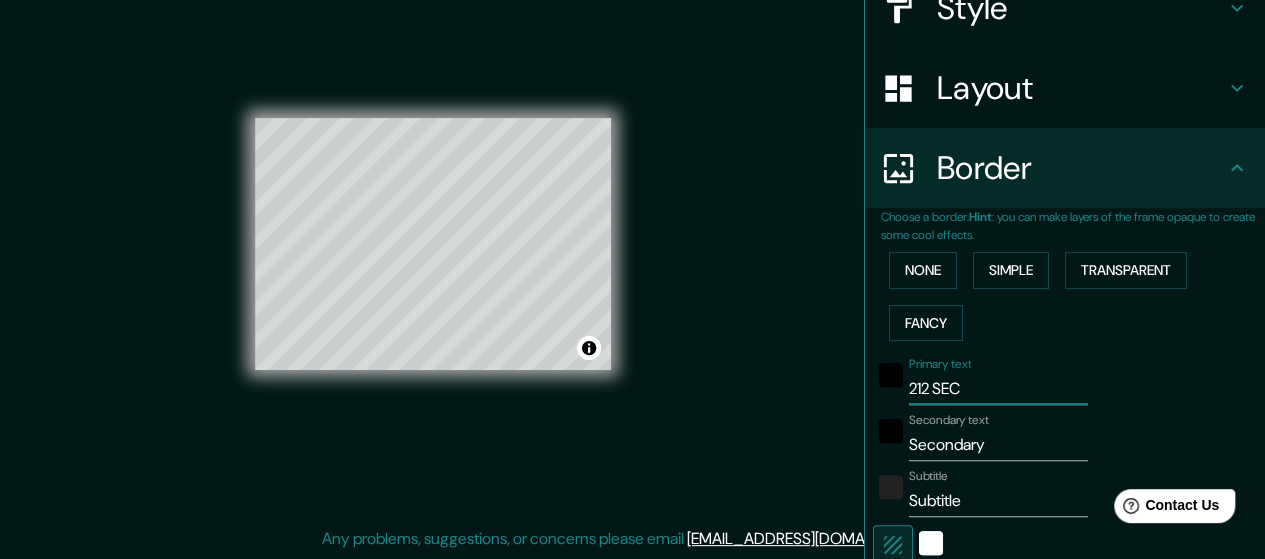 type on "212 SECT" 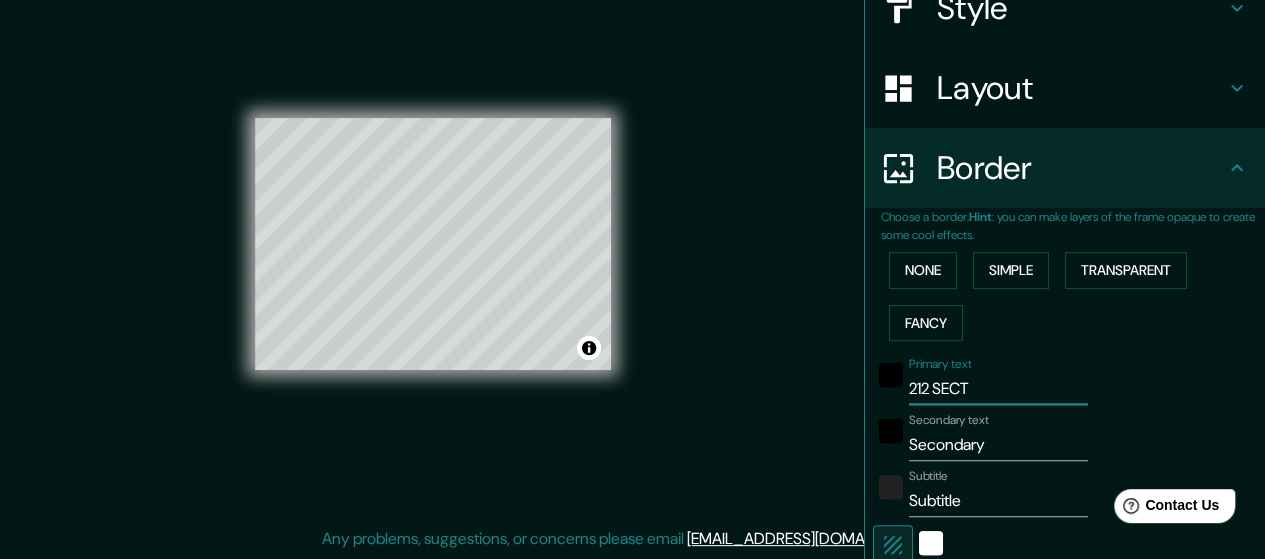 type on "212 SECT" 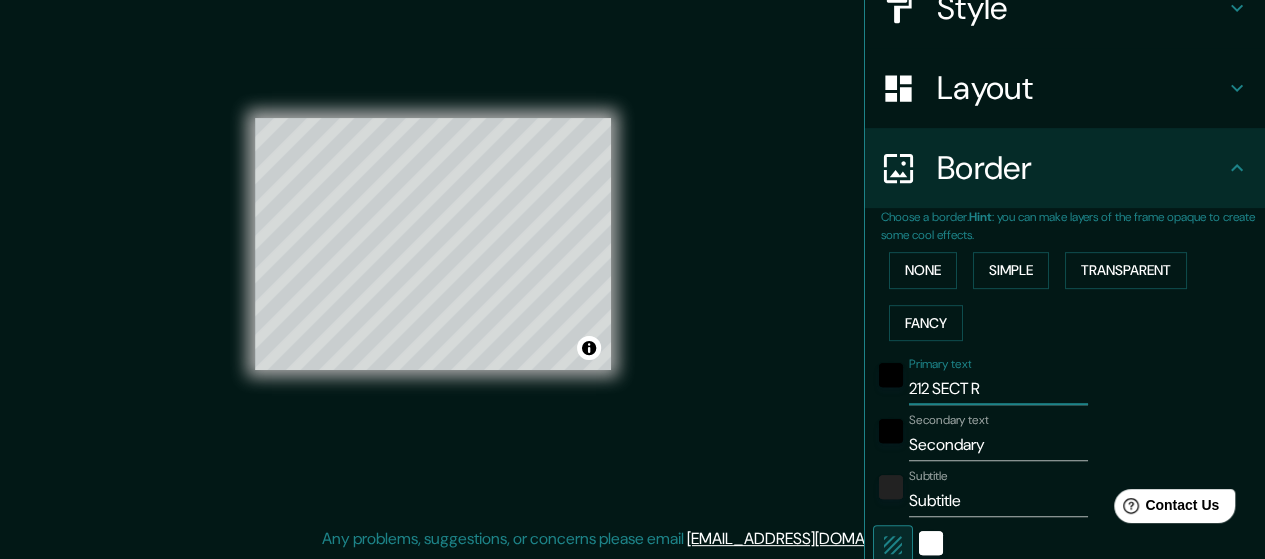 type on "212 SECT RO" 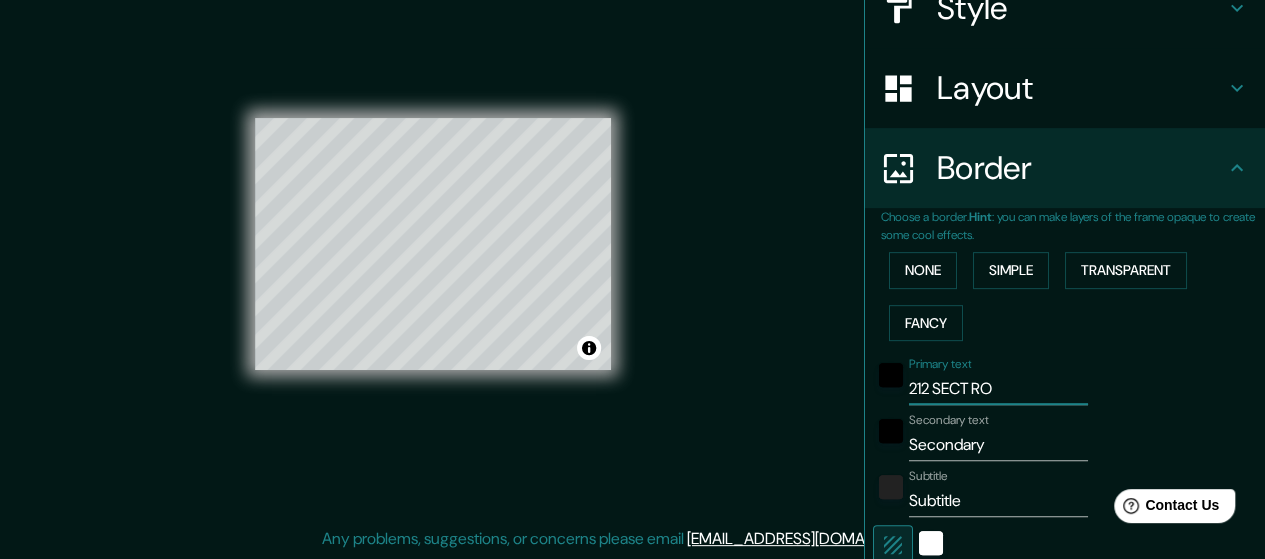 type on "212 SECT ROA" 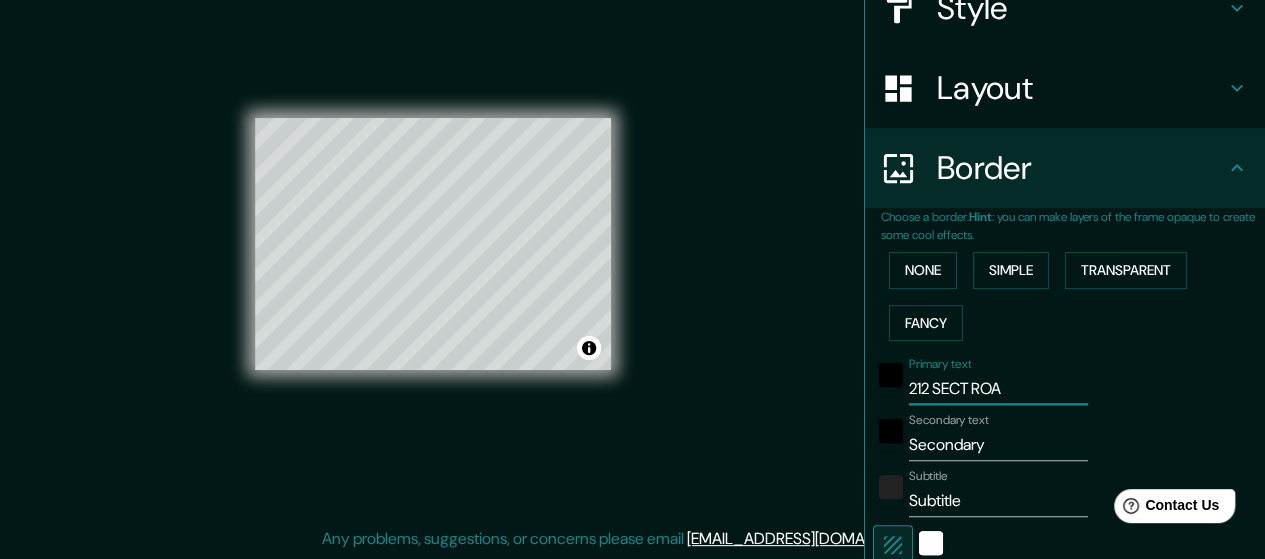 type on "212 SECT ROAS" 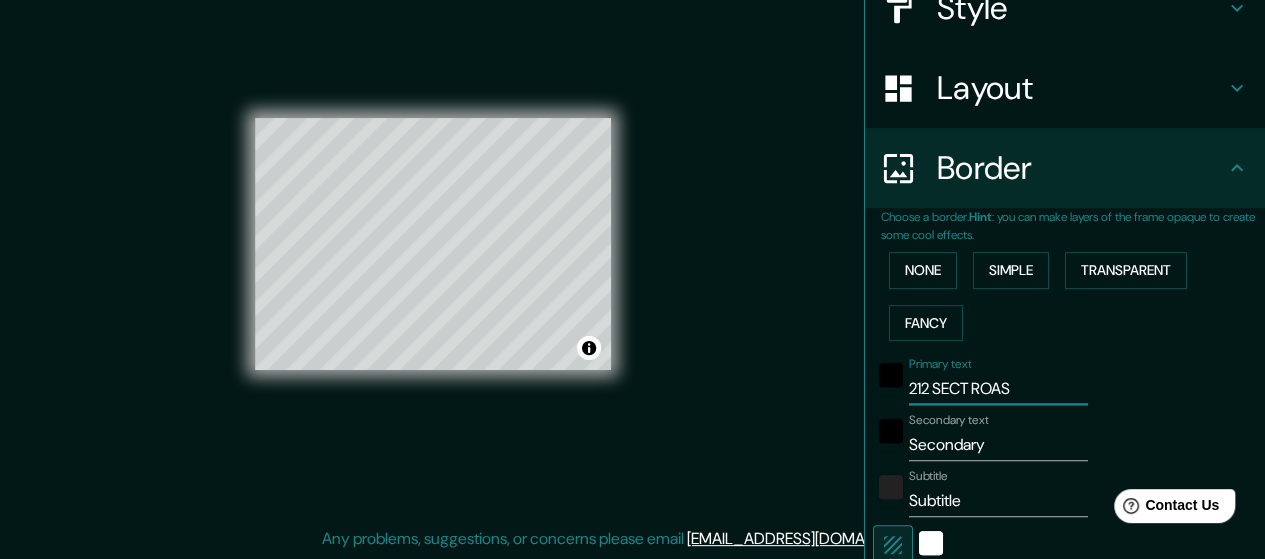 type on "212 SECT ROA" 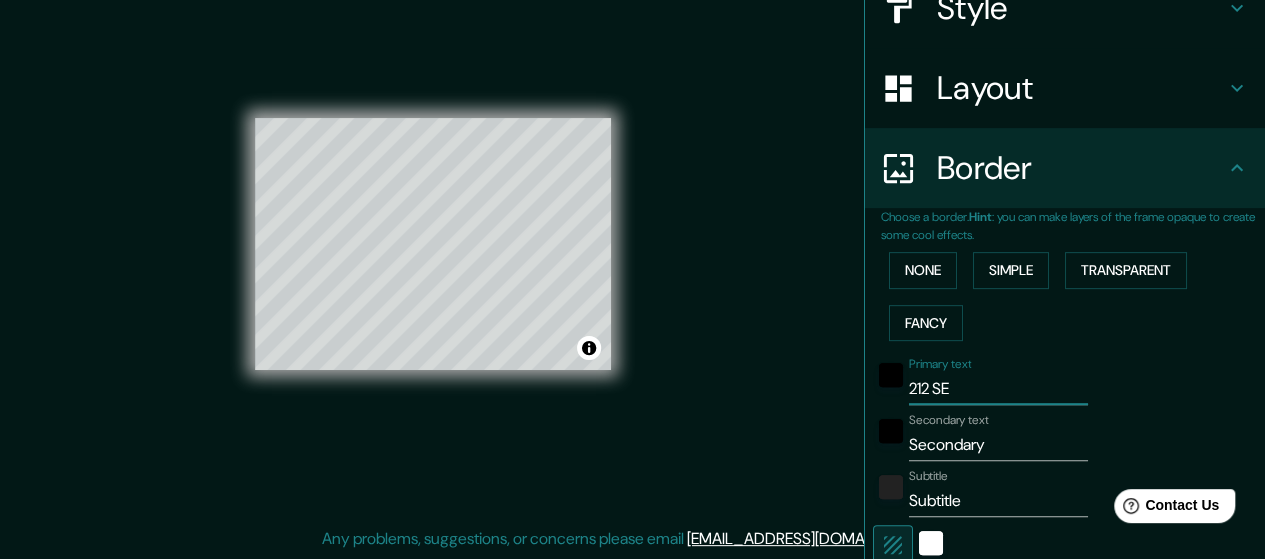 type on "212 S" 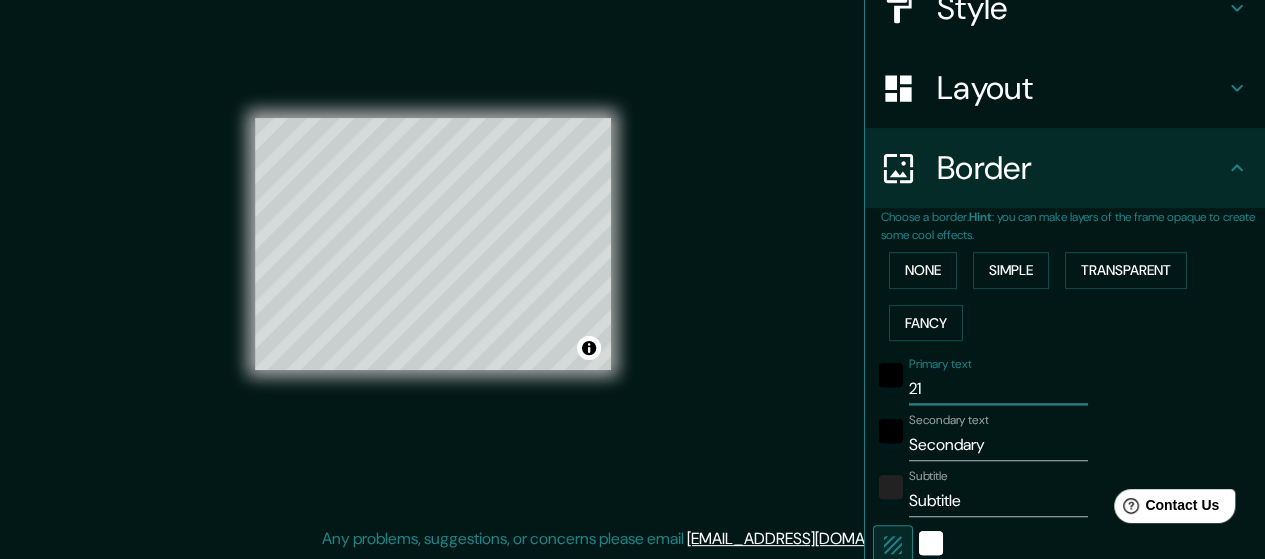 type on "2" 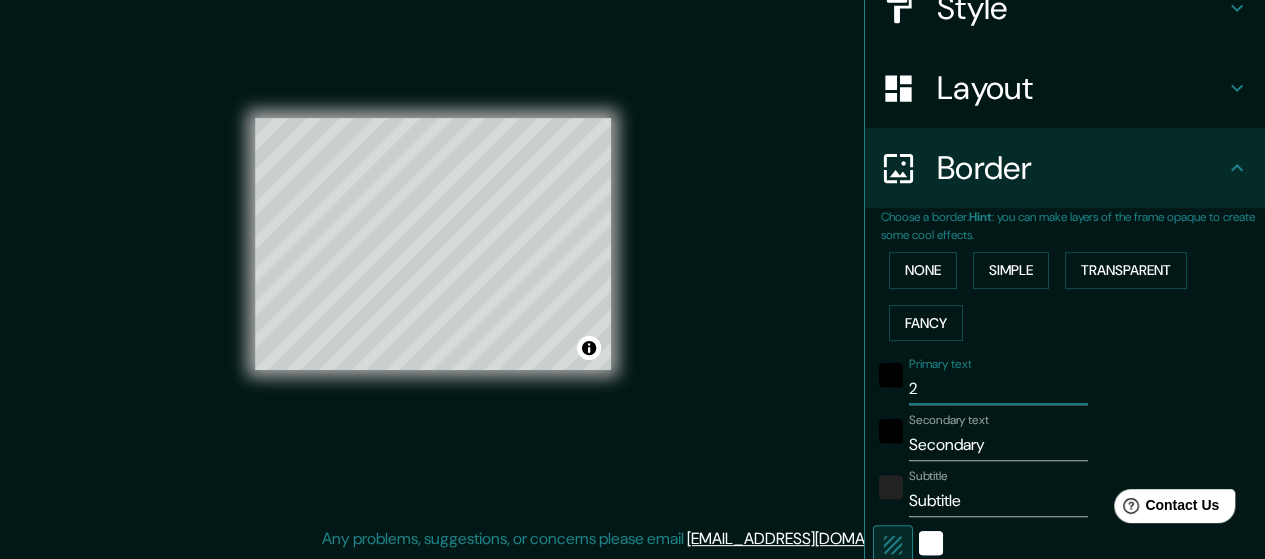 type 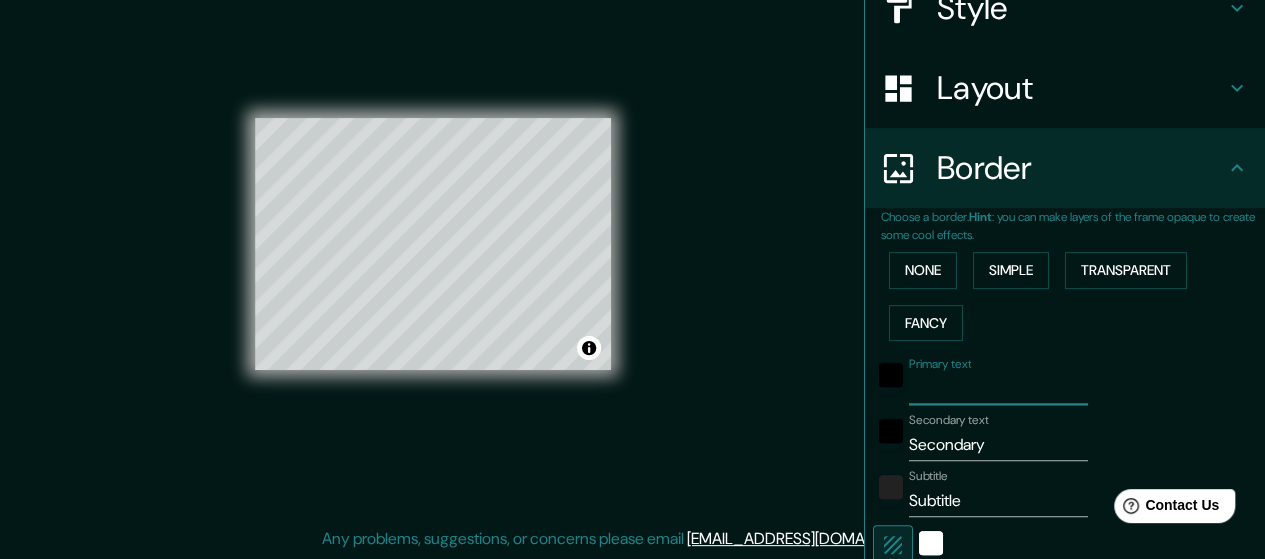 type on "142" 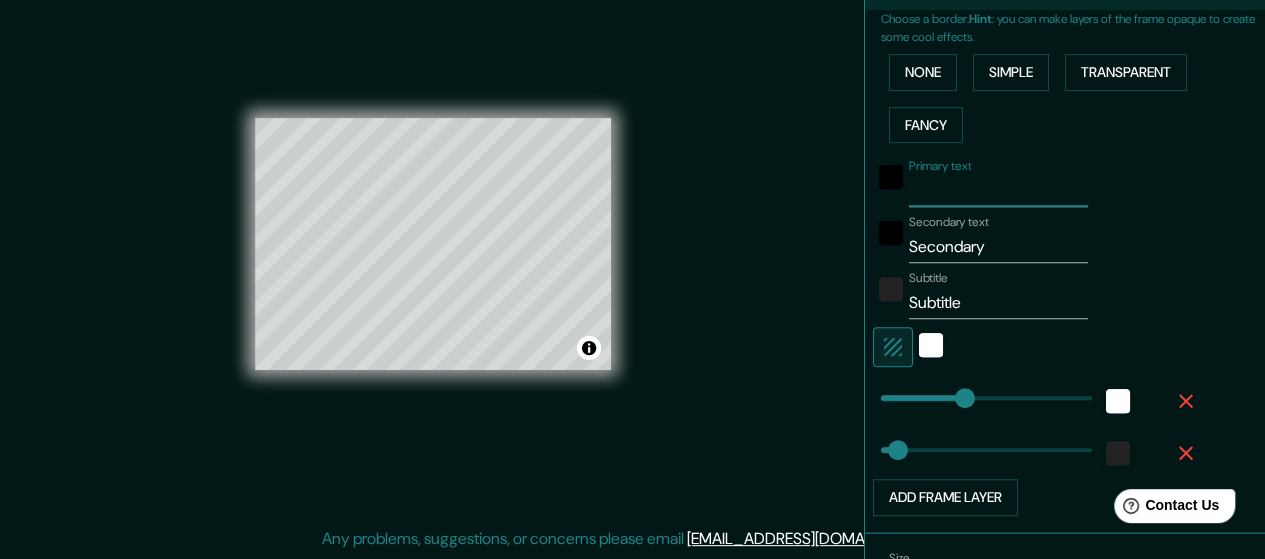 scroll, scrollTop: 458, scrollLeft: 0, axis: vertical 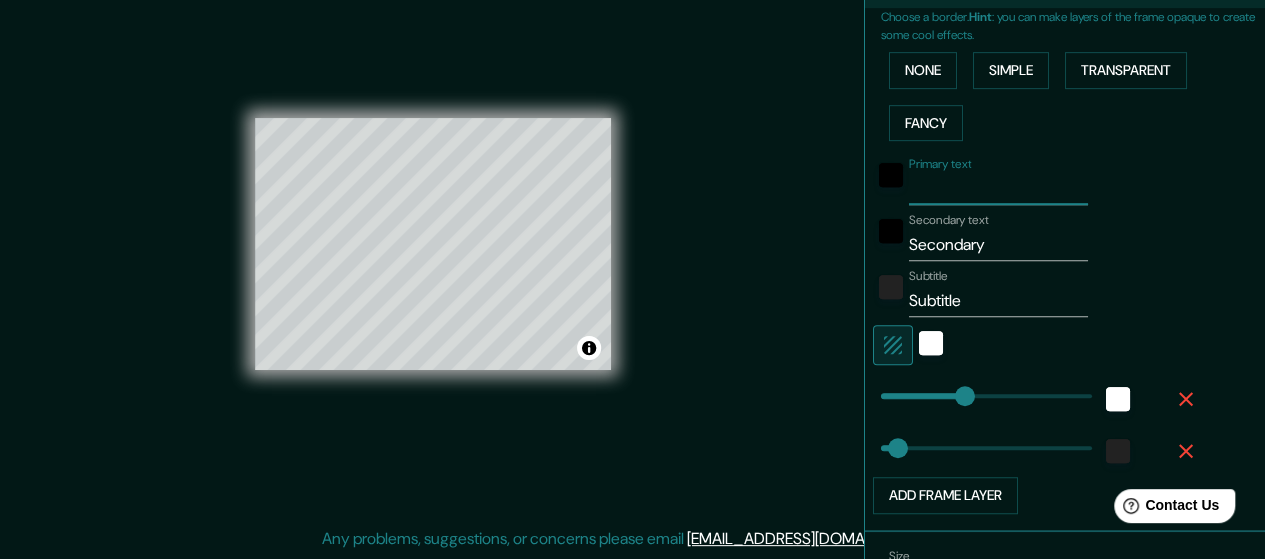 type on "142" 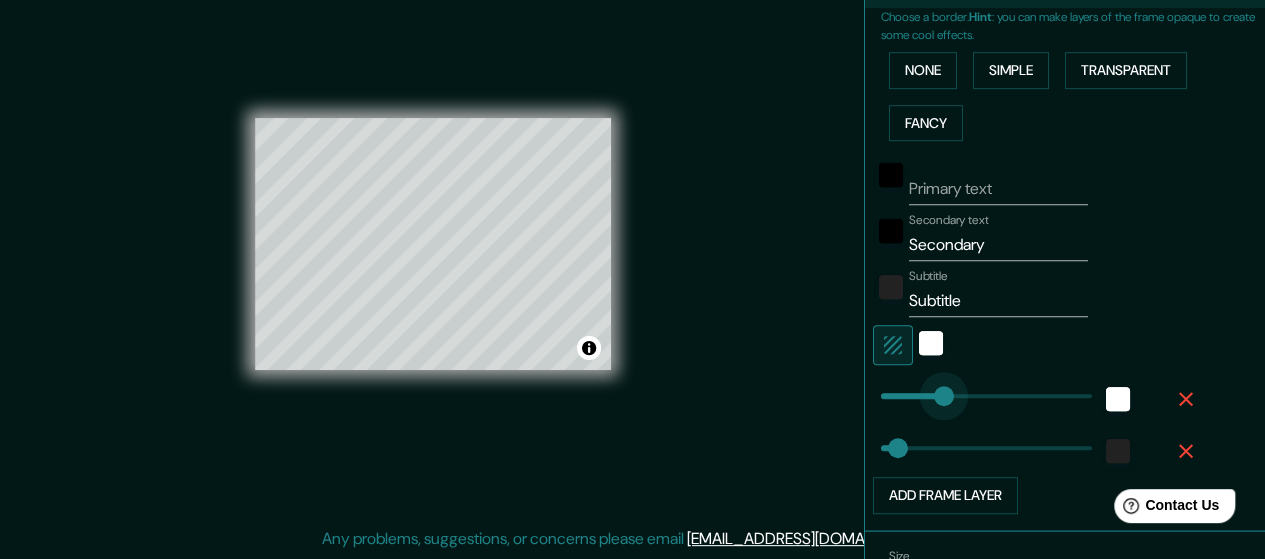 type on "45" 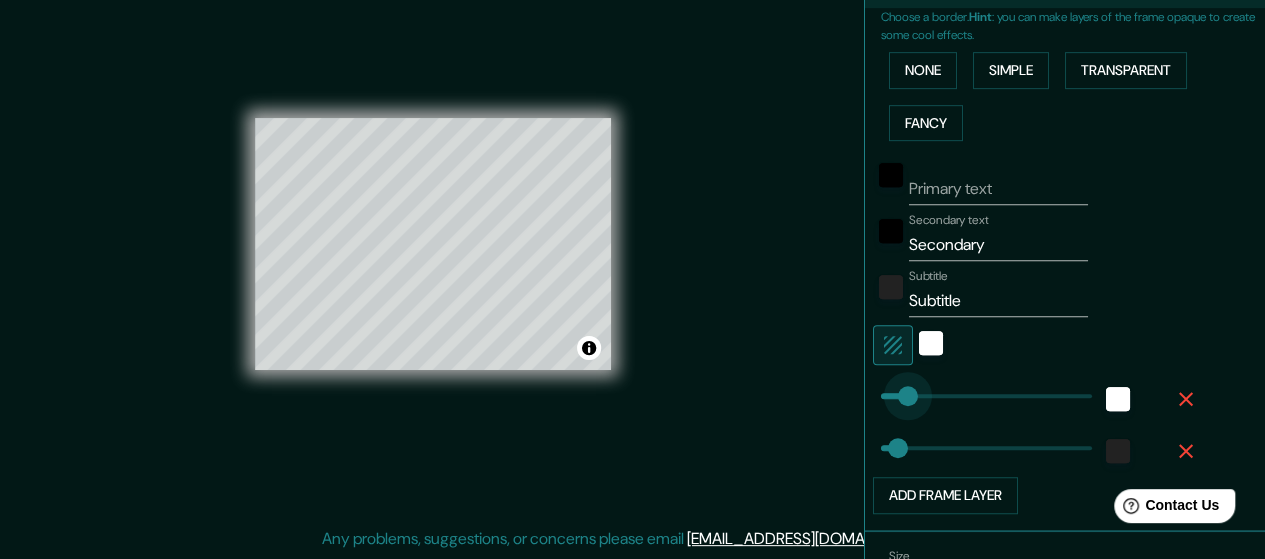 drag, startPoint x: 950, startPoint y: 393, endPoint x: 892, endPoint y: 386, distance: 58.420887 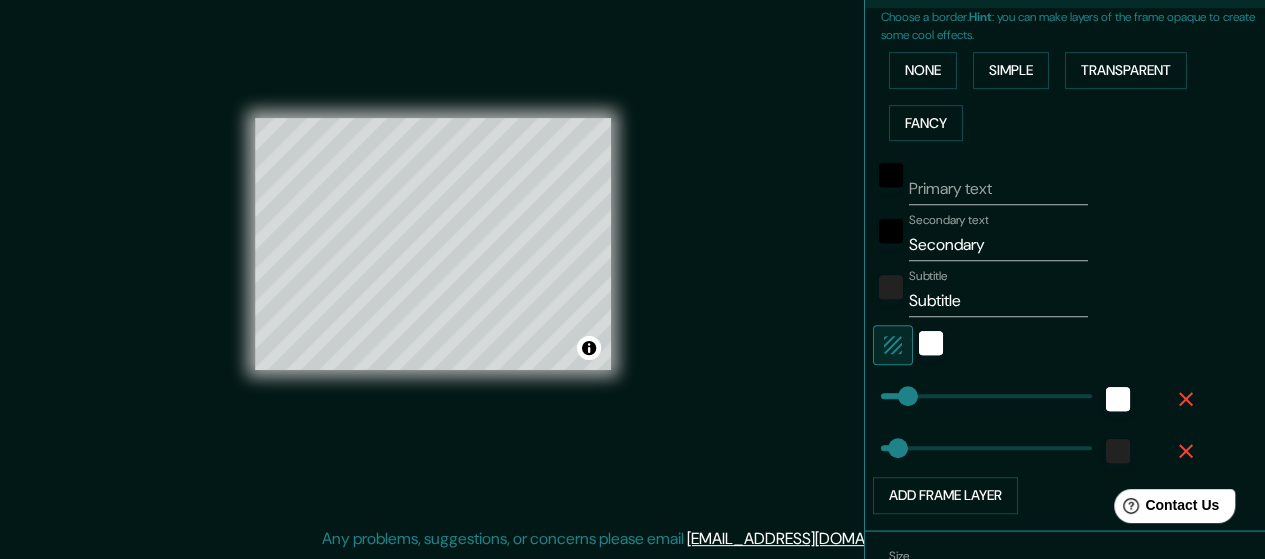 click on "Primary text" at bounding box center (998, 189) 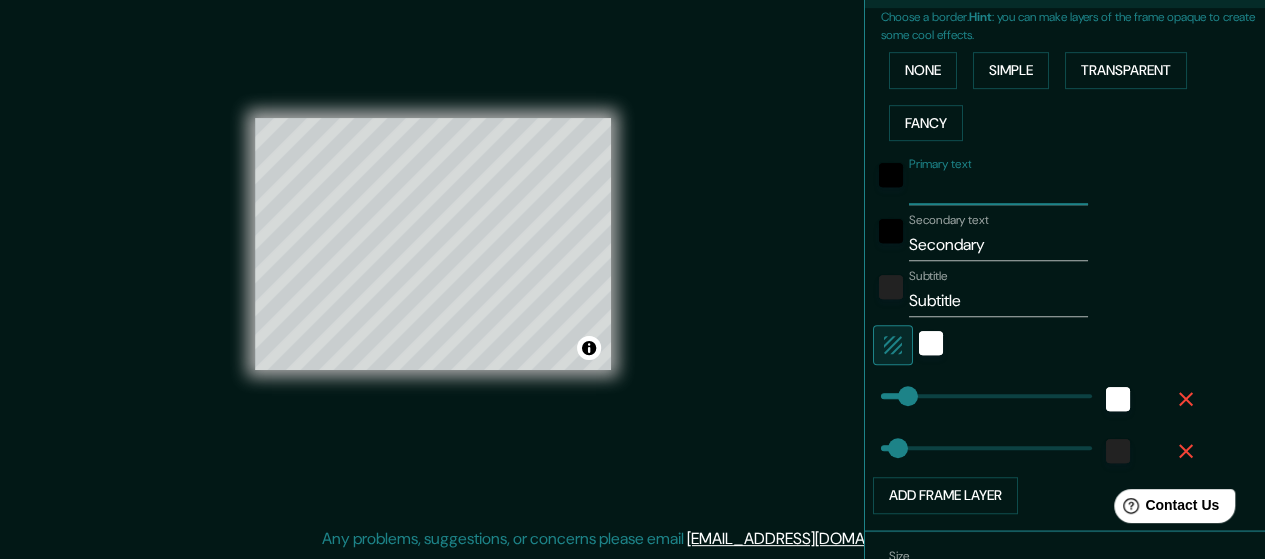 type on "103" 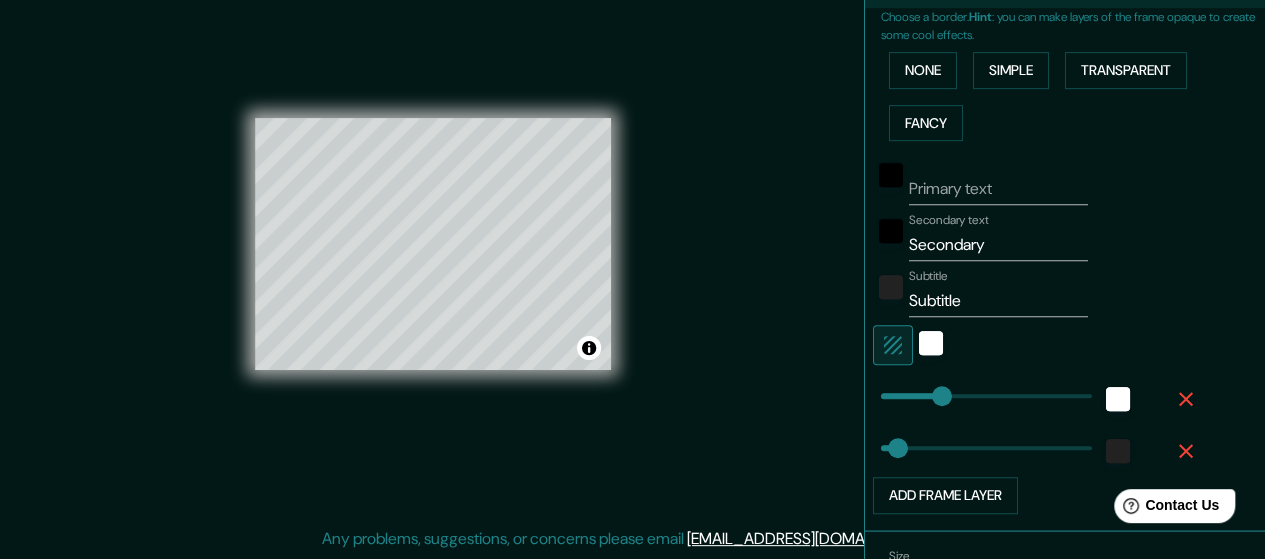 click on "Primary text" at bounding box center [998, 189] 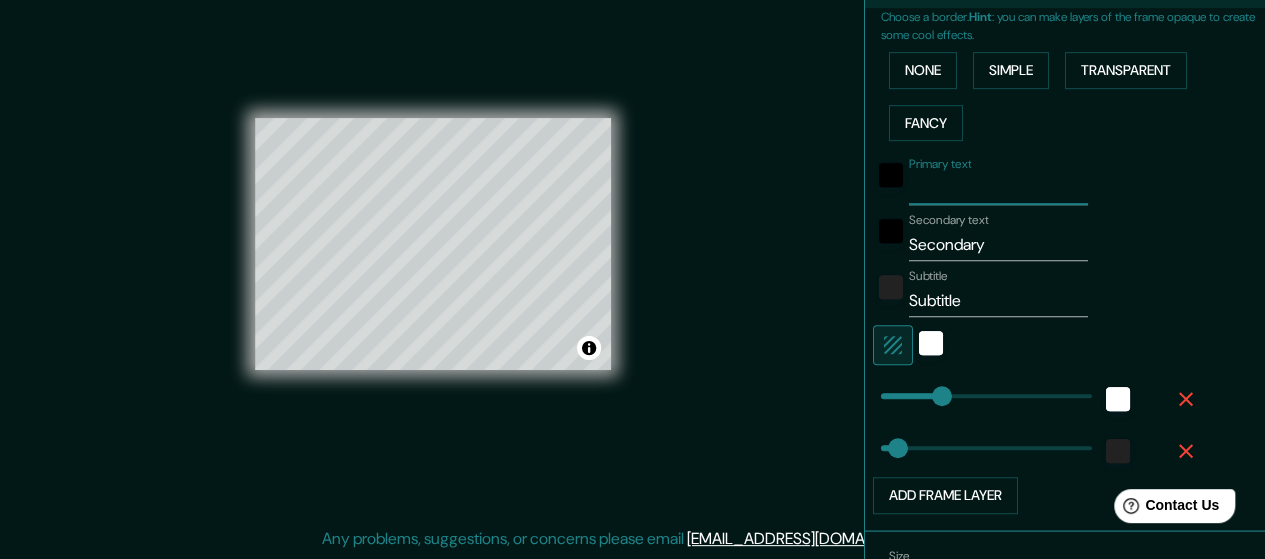 type on "2" 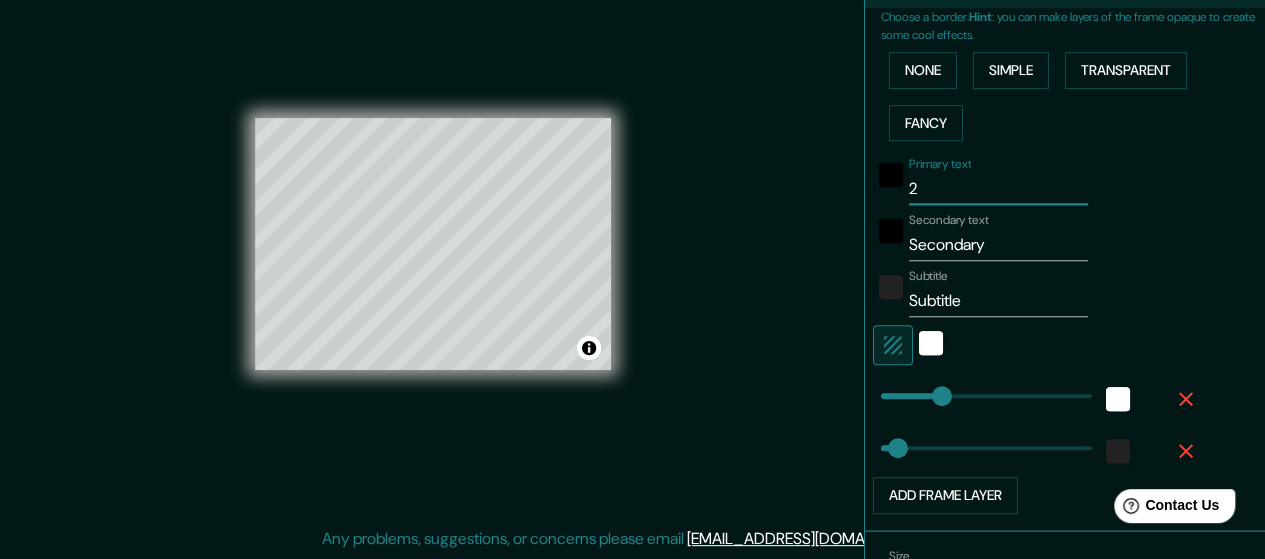 type on "22" 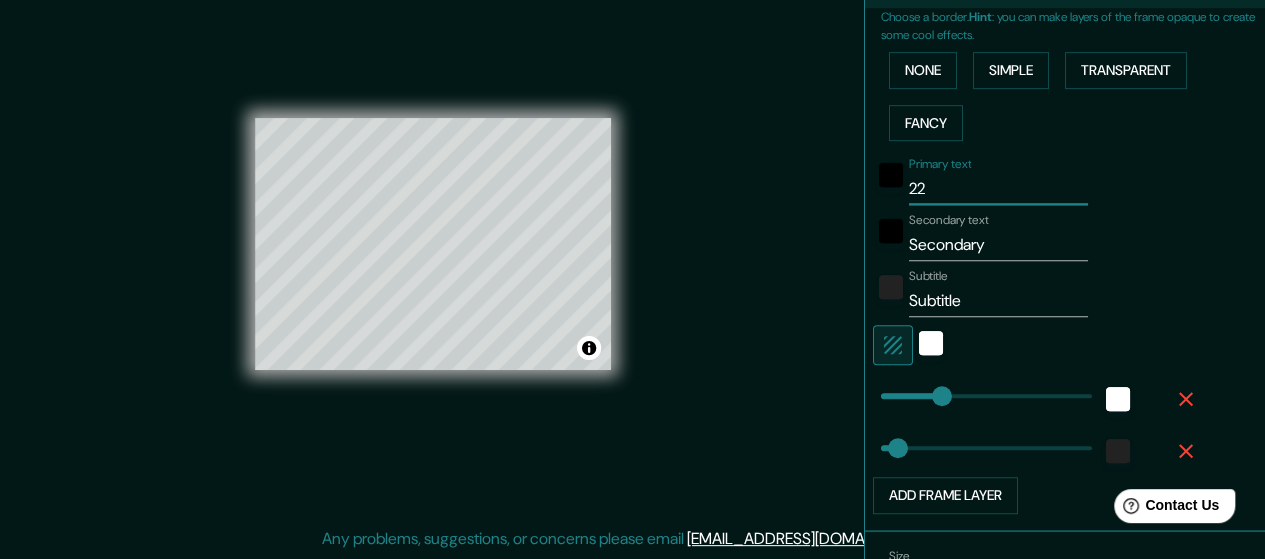 type on "221" 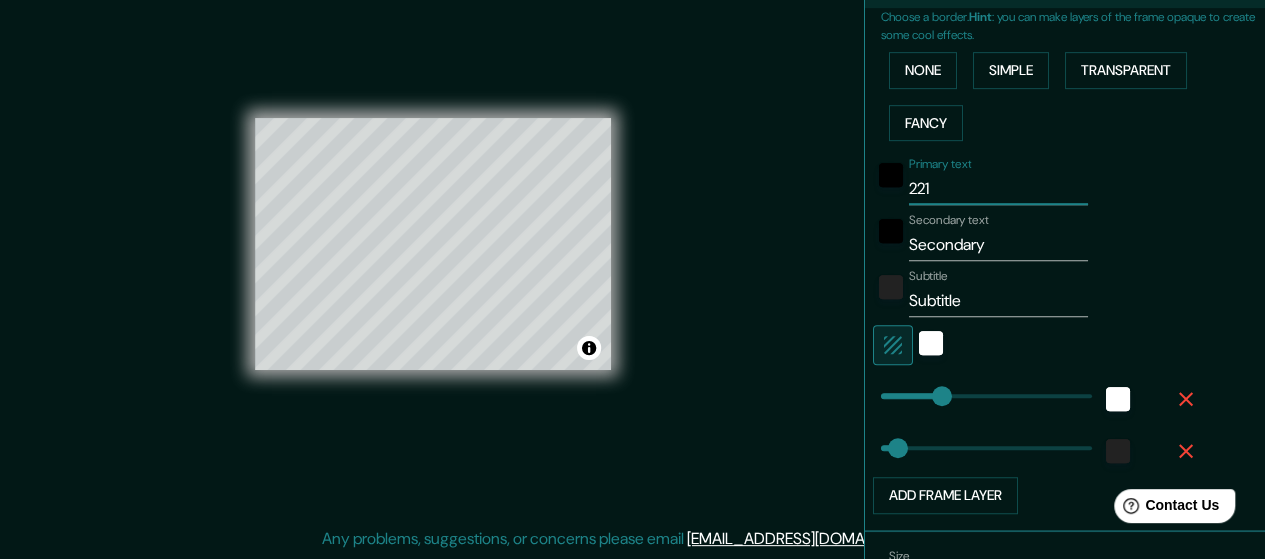 type on "22" 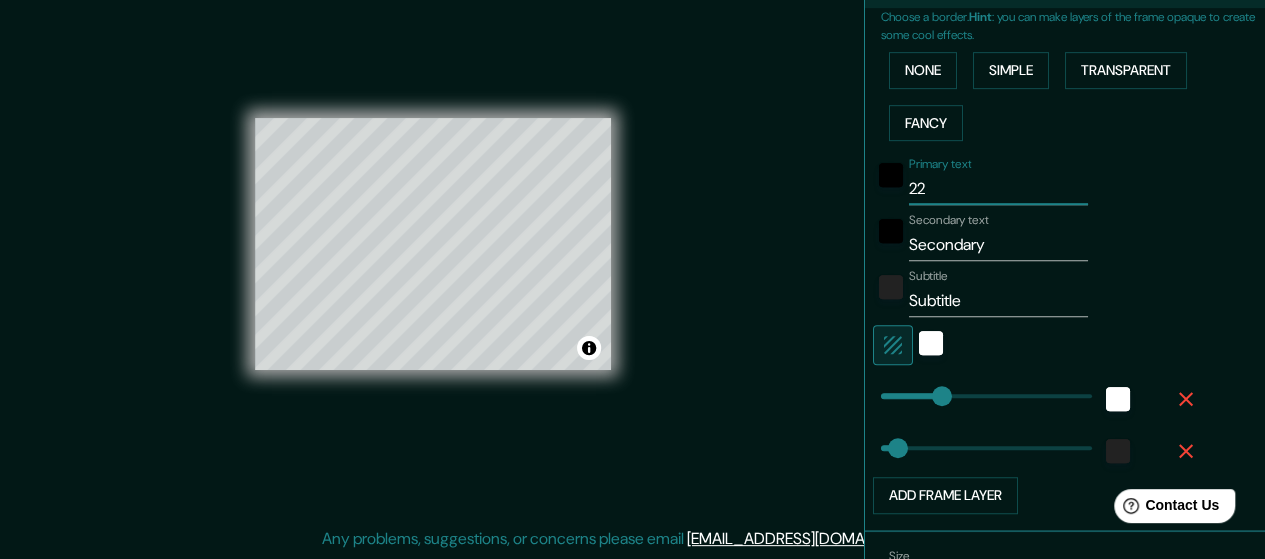 type on "2" 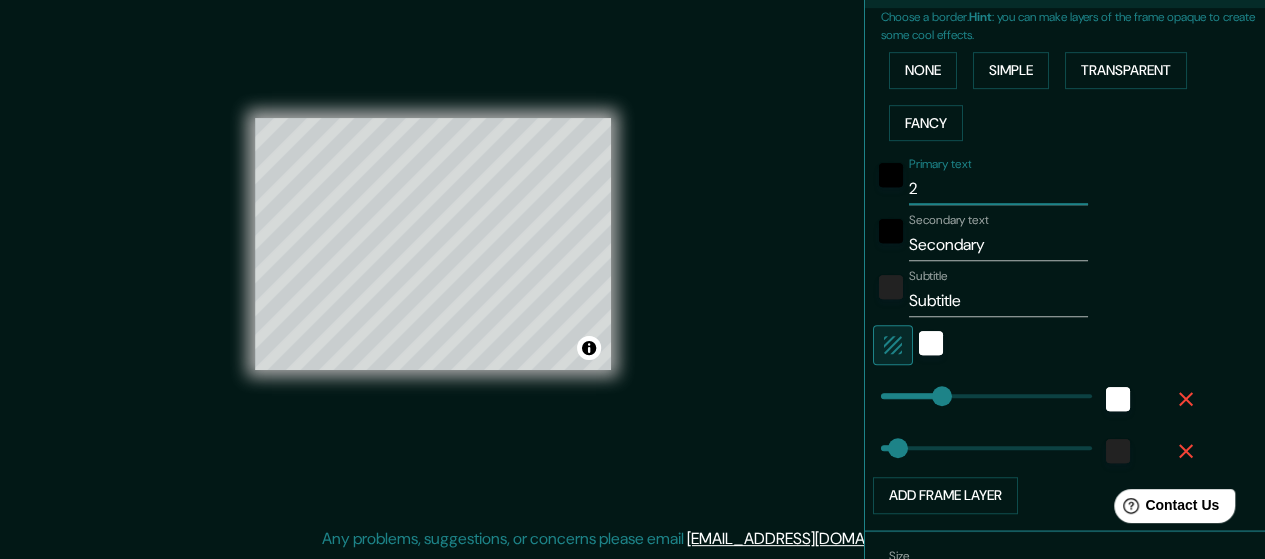 type 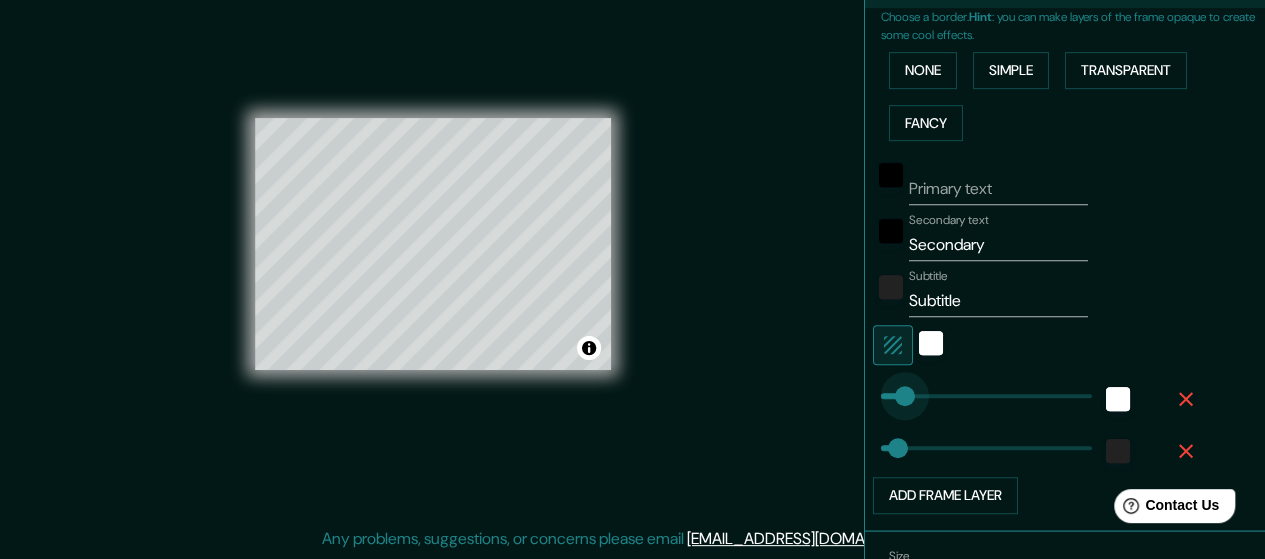 type on "15" 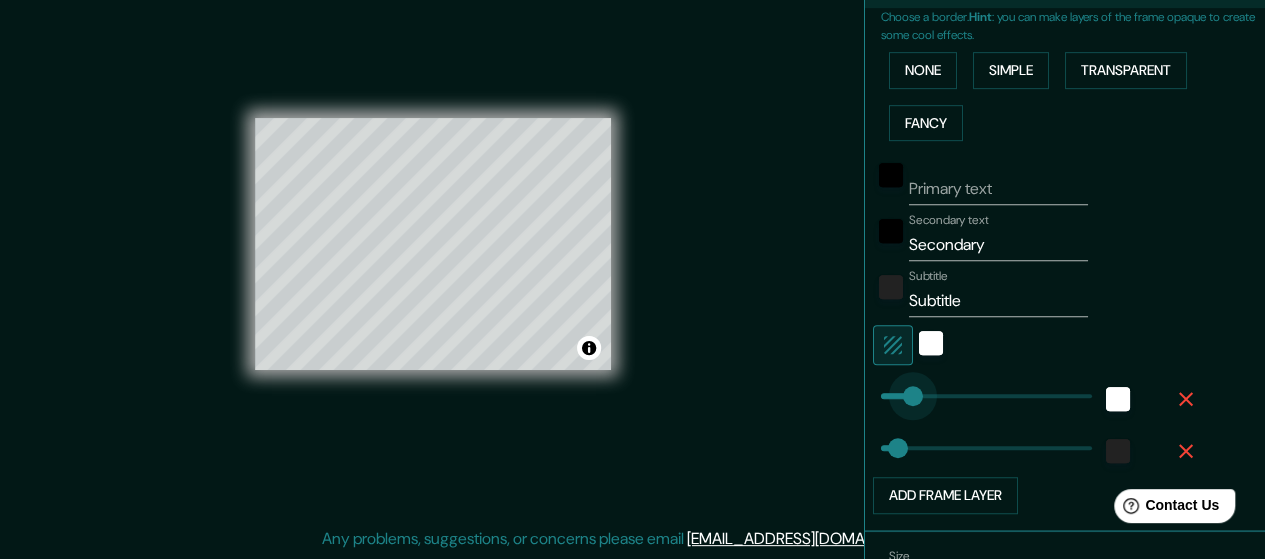 type on "67" 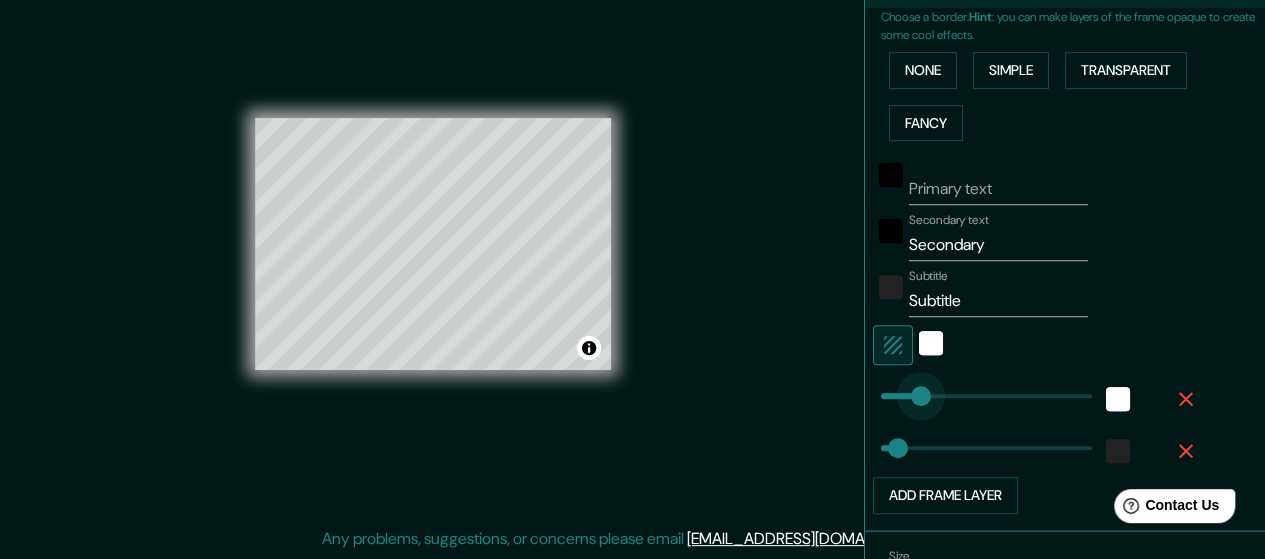 drag, startPoint x: 884, startPoint y: 394, endPoint x: 905, endPoint y: 401, distance: 22.135944 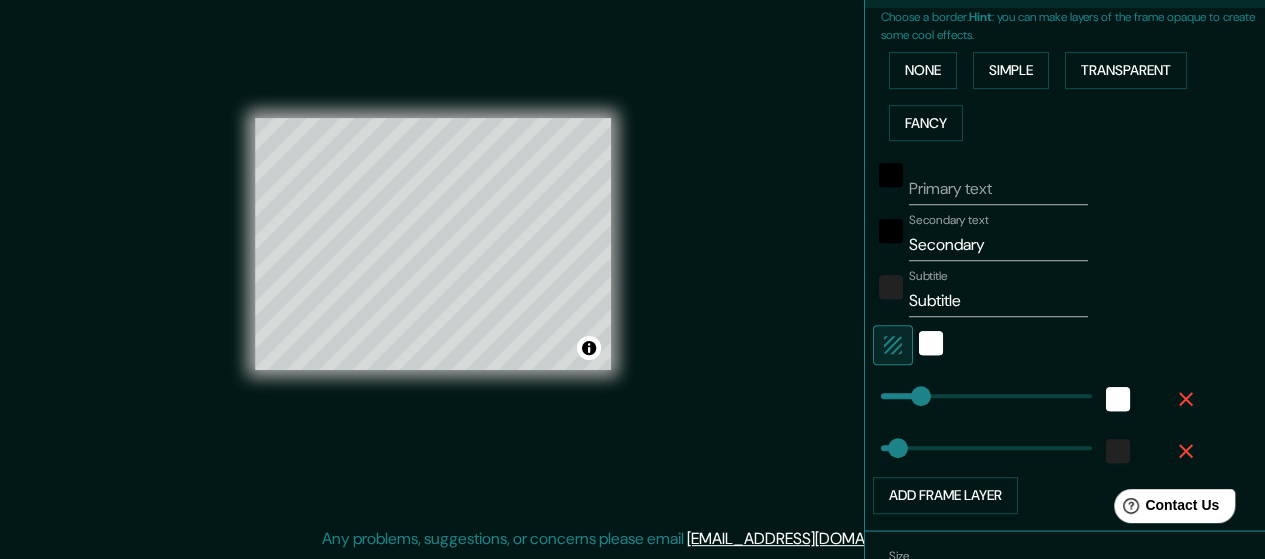 click on "Primary text" at bounding box center [998, 189] 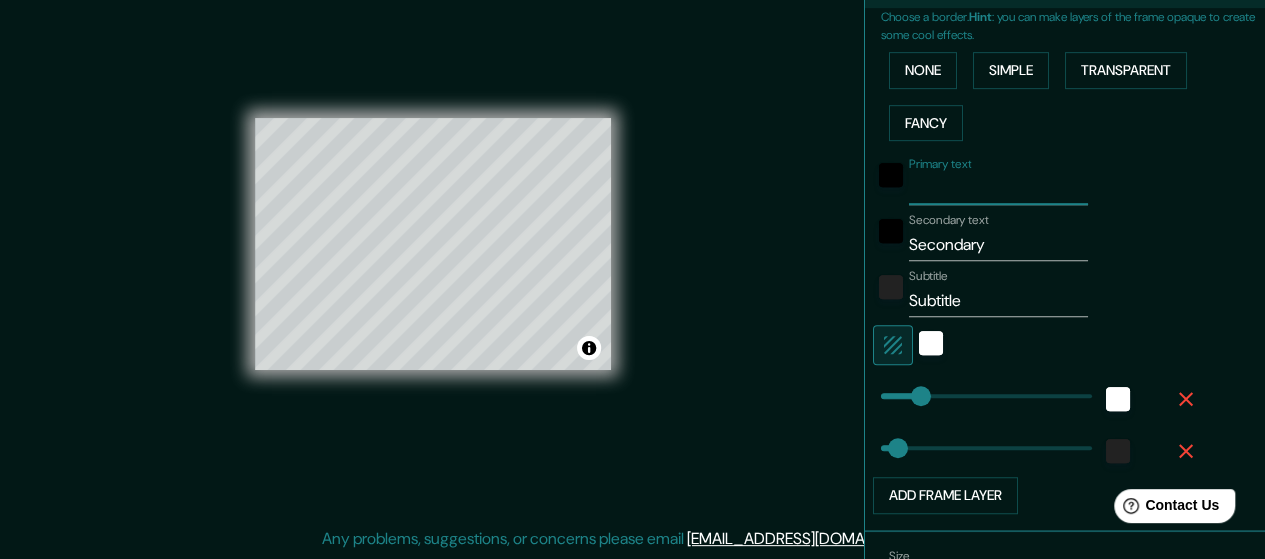 type on "2" 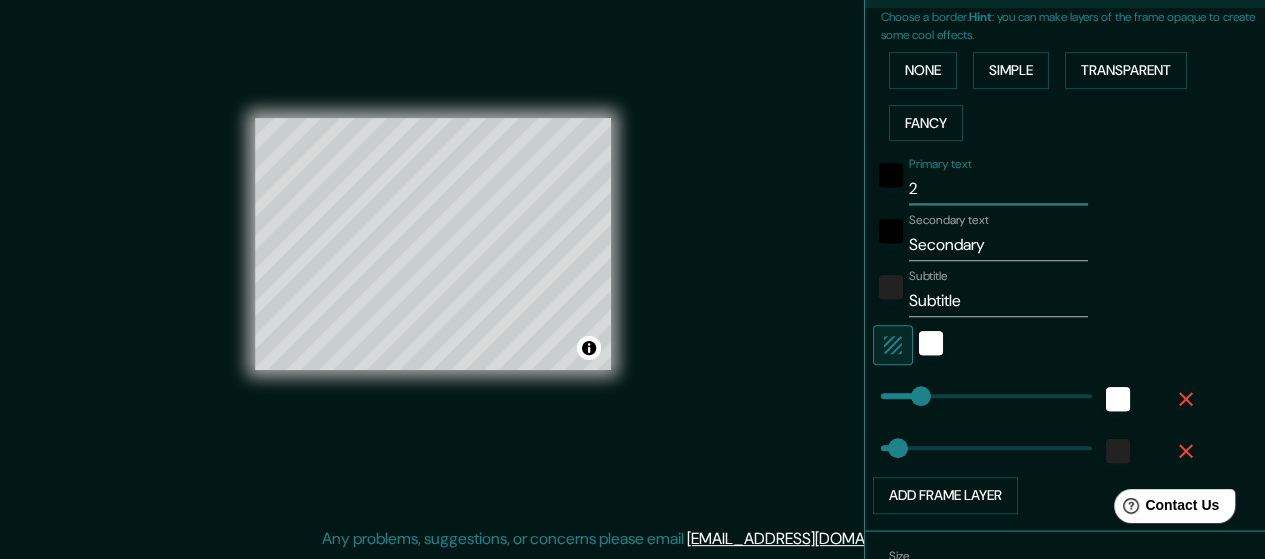 type on "21" 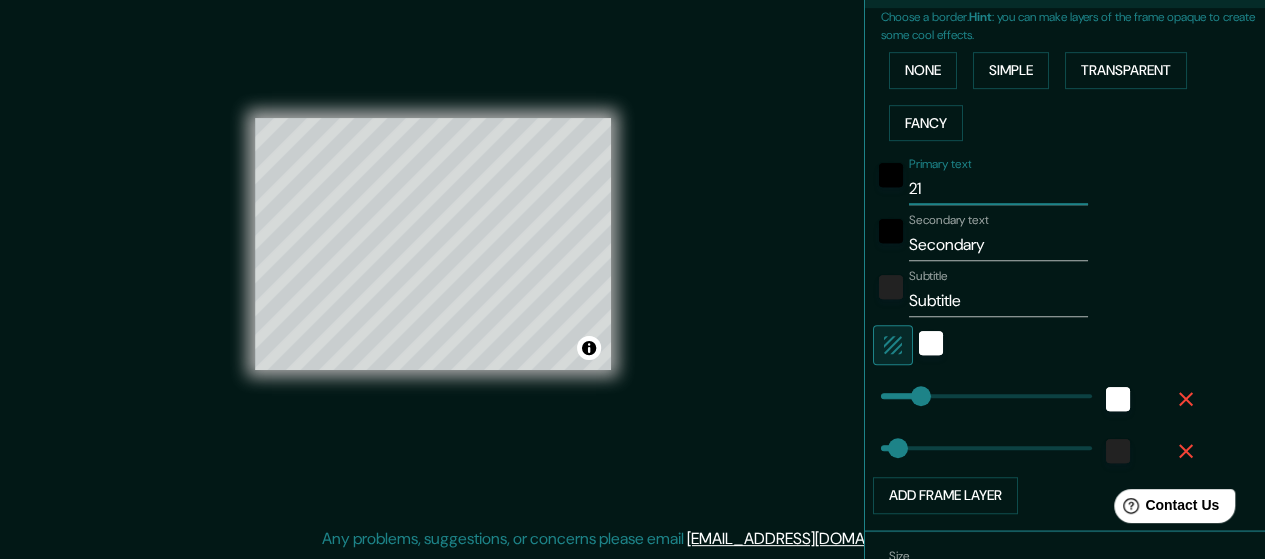 type on "212" 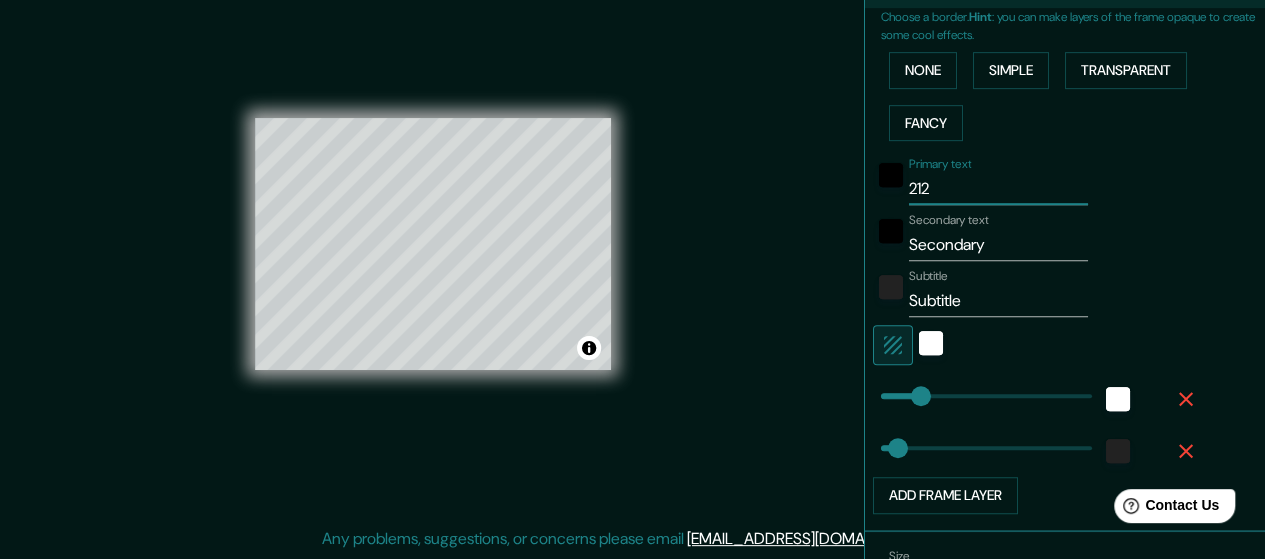 type on "28" 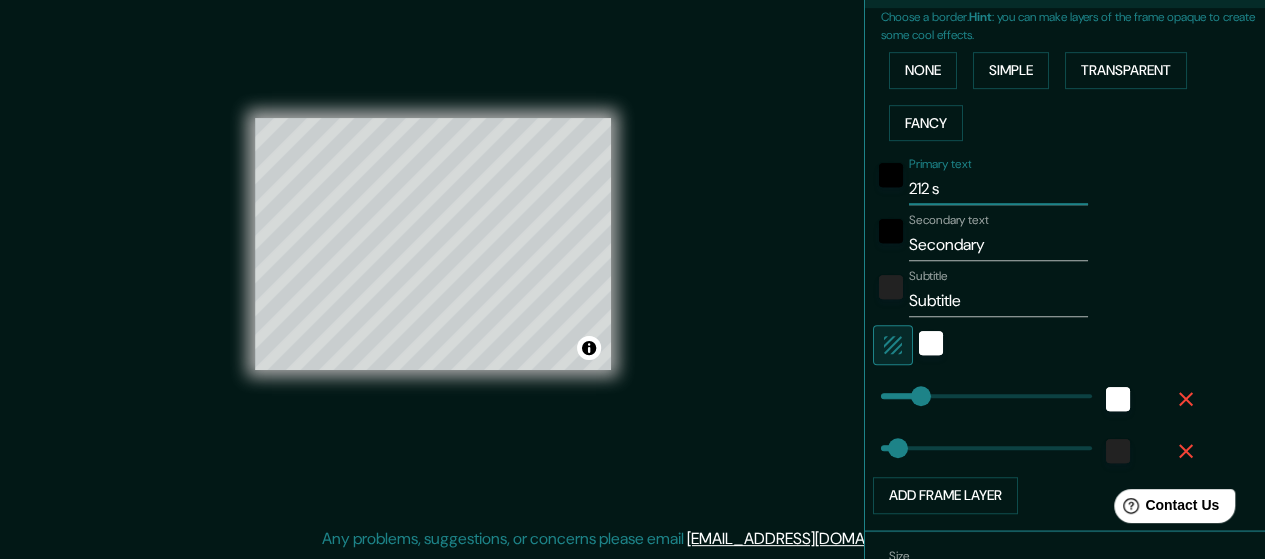 type on "212 sE" 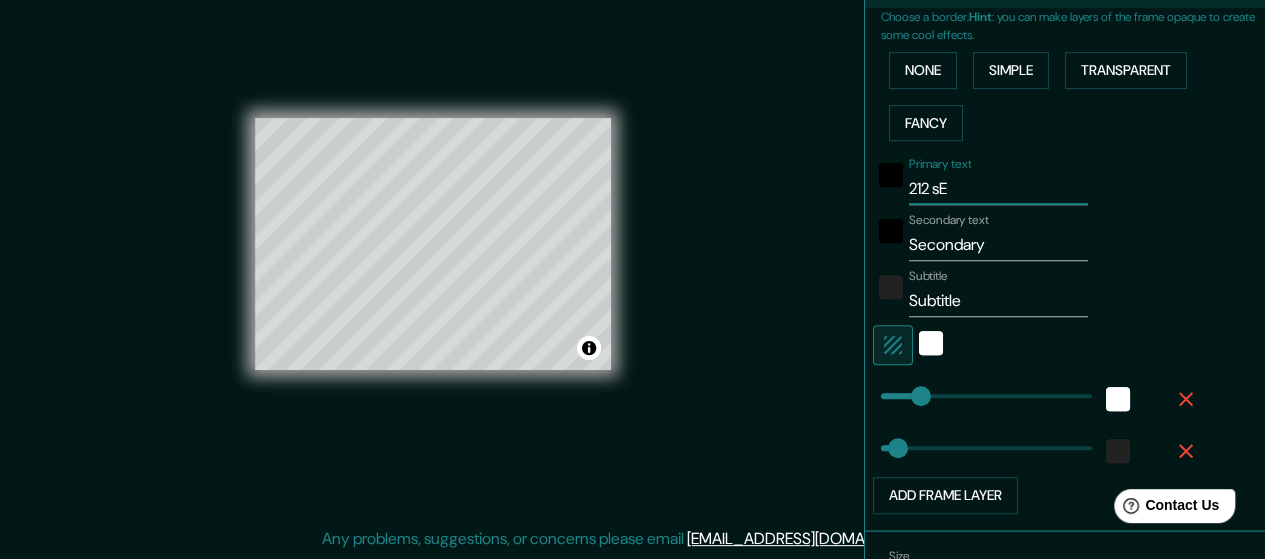 type on "212 sEC" 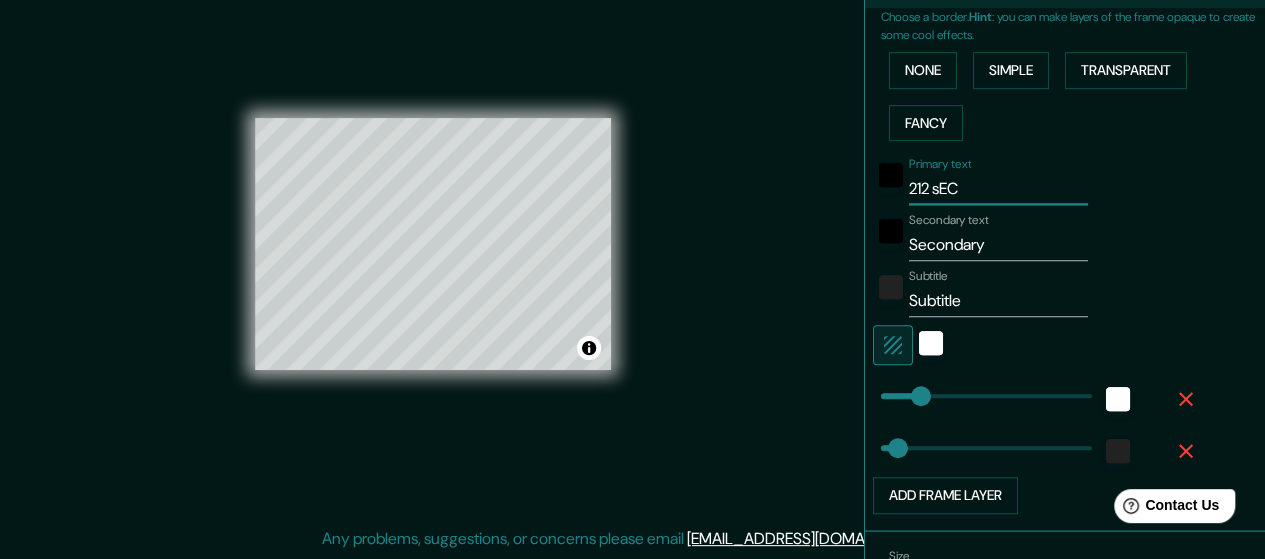 type on "212 sECT" 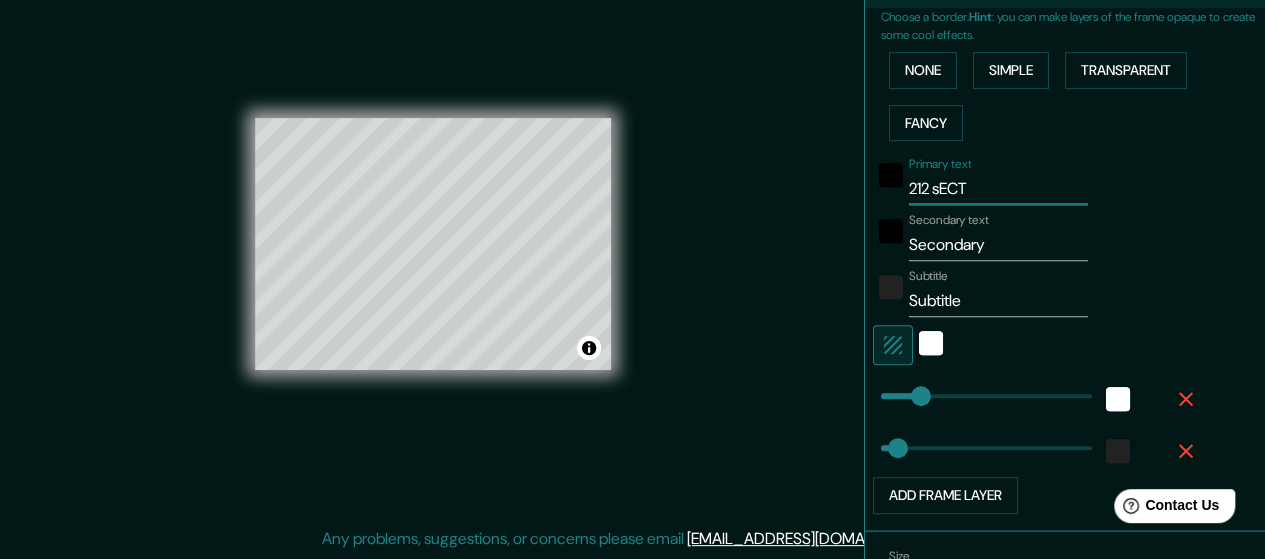 type on "212 sECT" 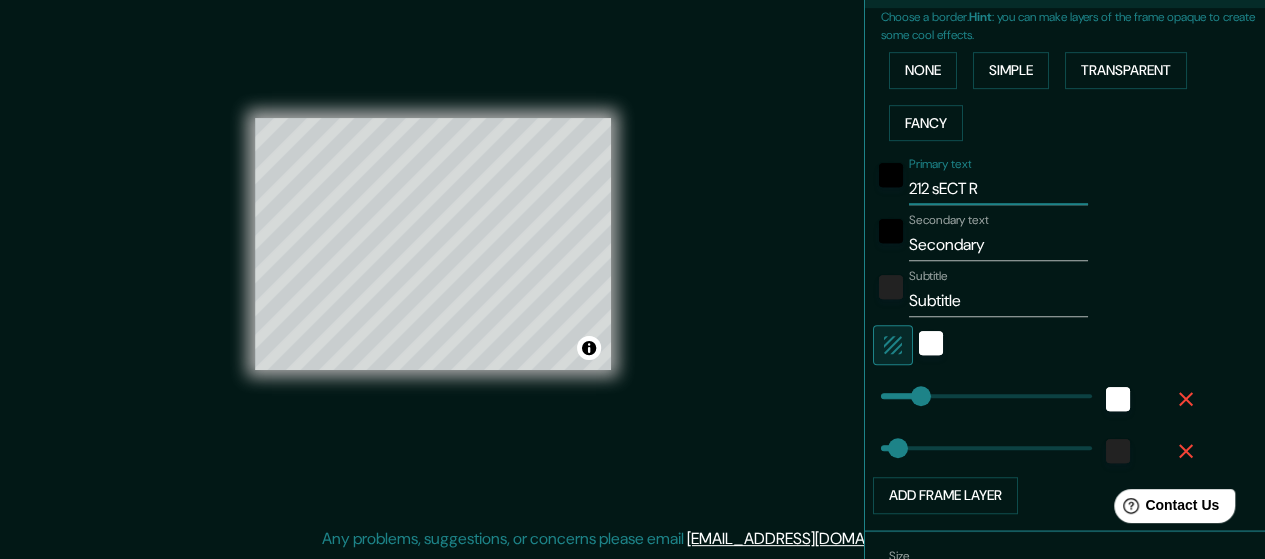type on "212 sECT RO" 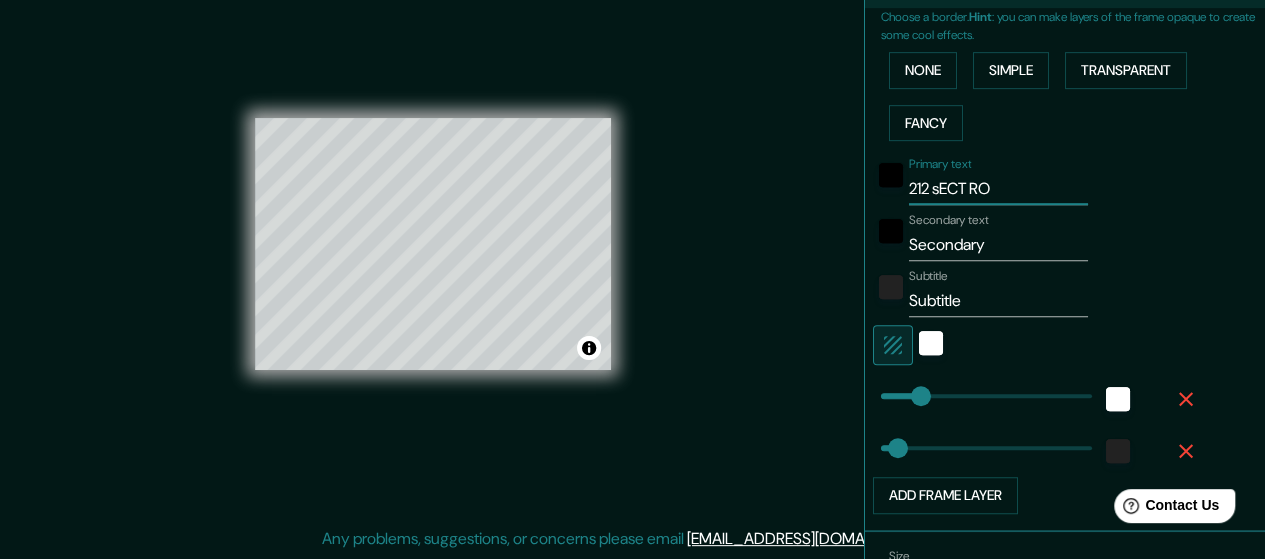 type on "212 sECT ROA" 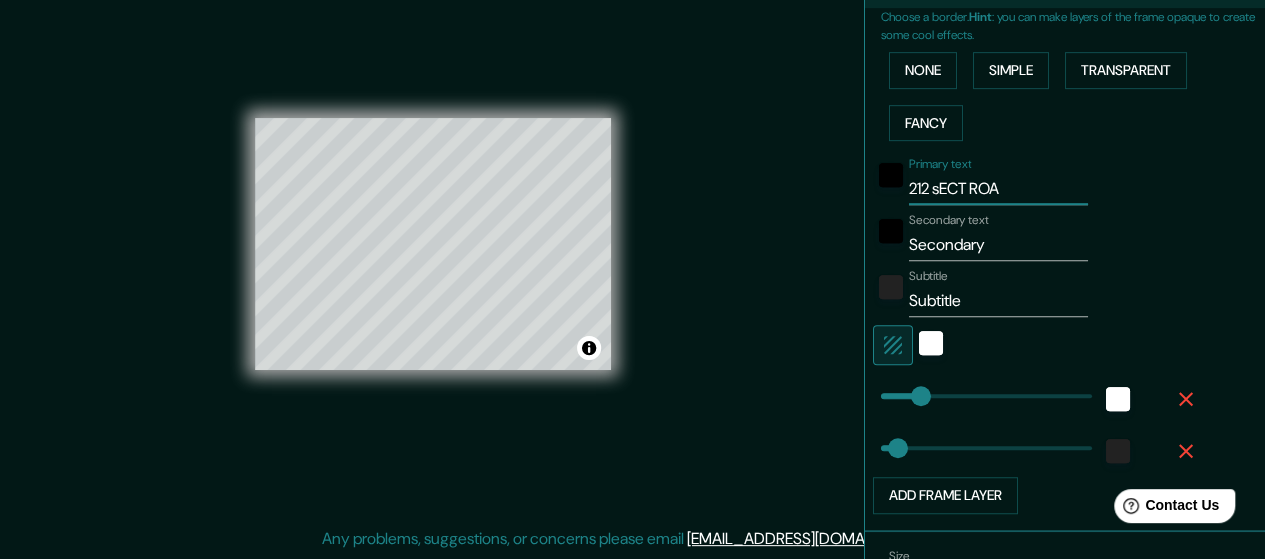 type on "212 sECT ROAS" 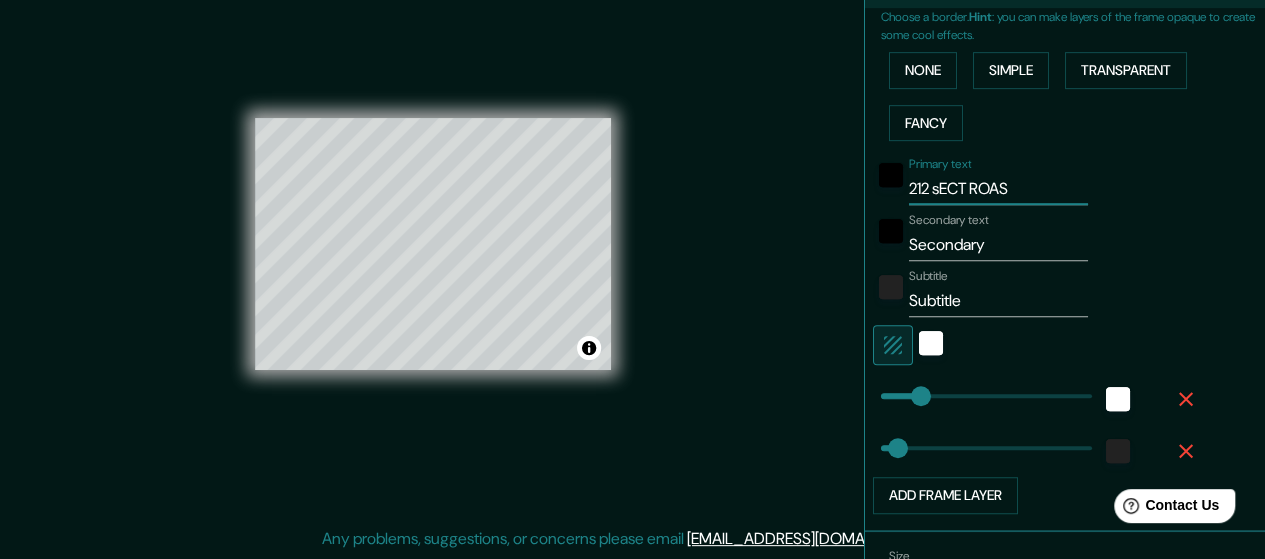 type on "212 sECT ROA" 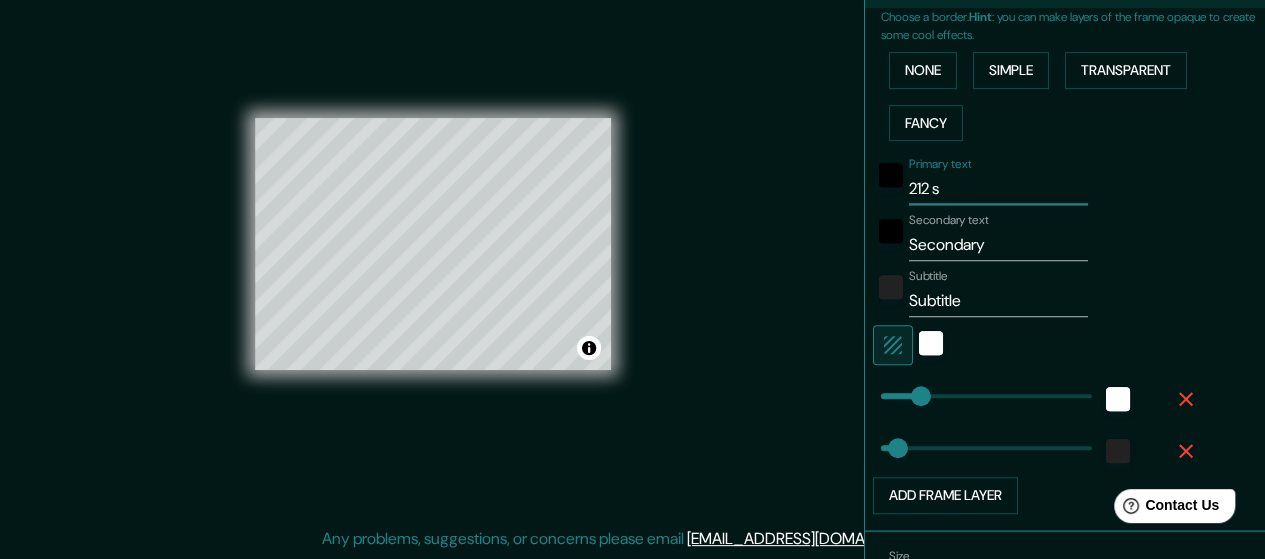 type on "212" 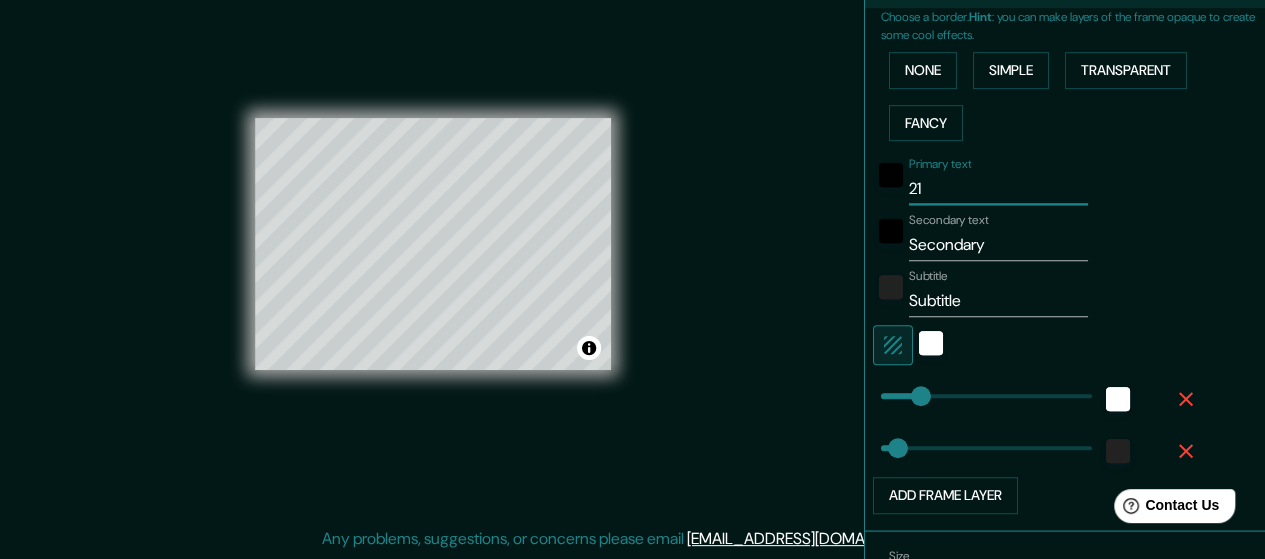type on "2" 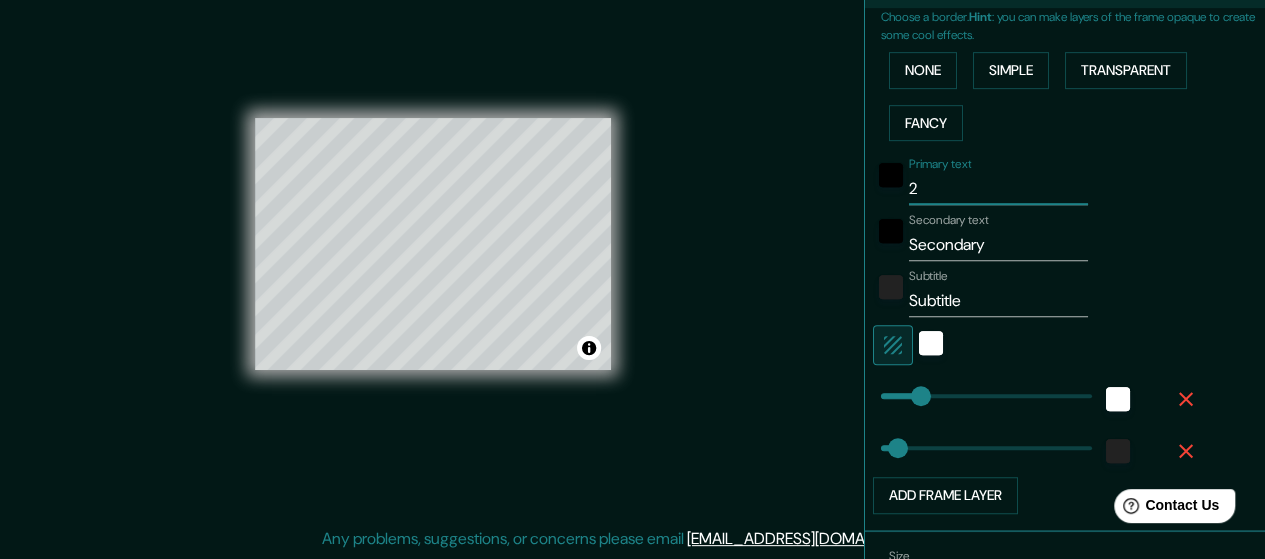 type 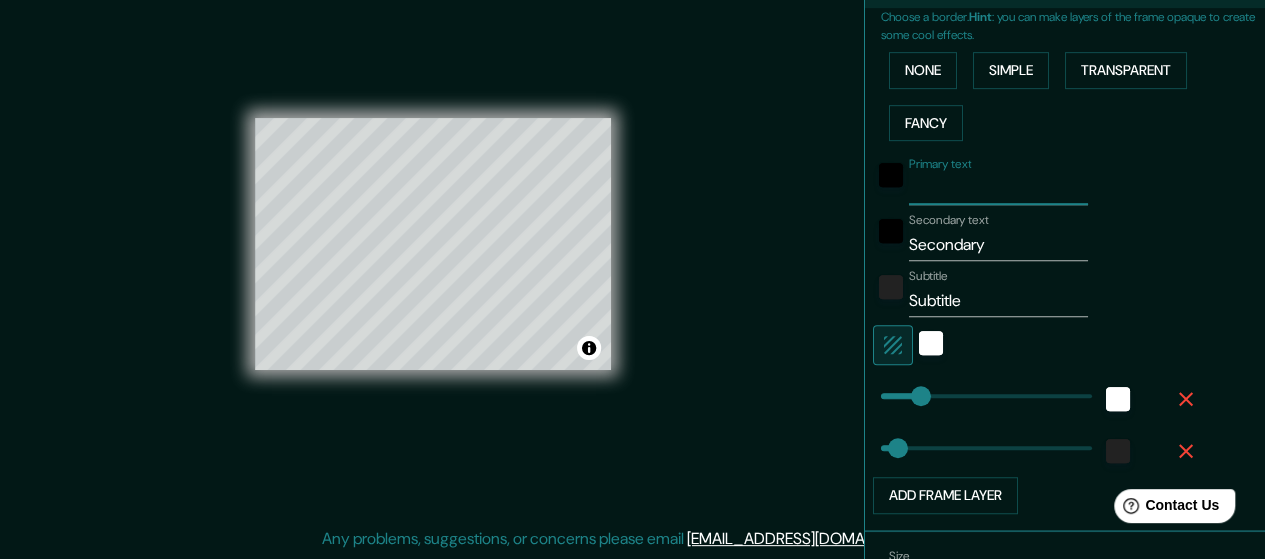 type on "28" 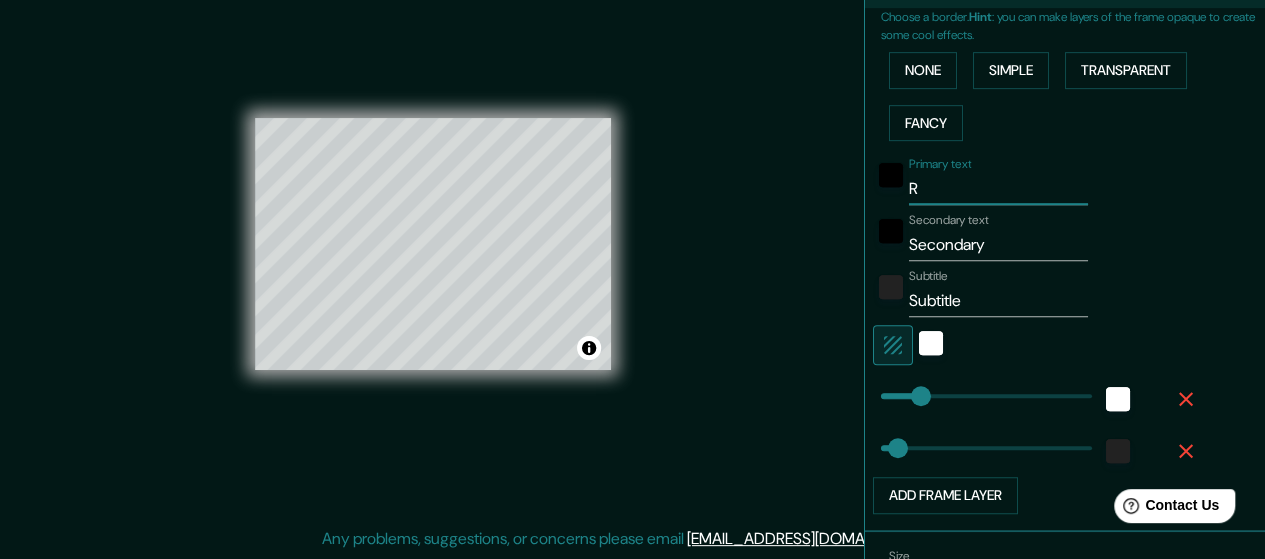 type on "RO" 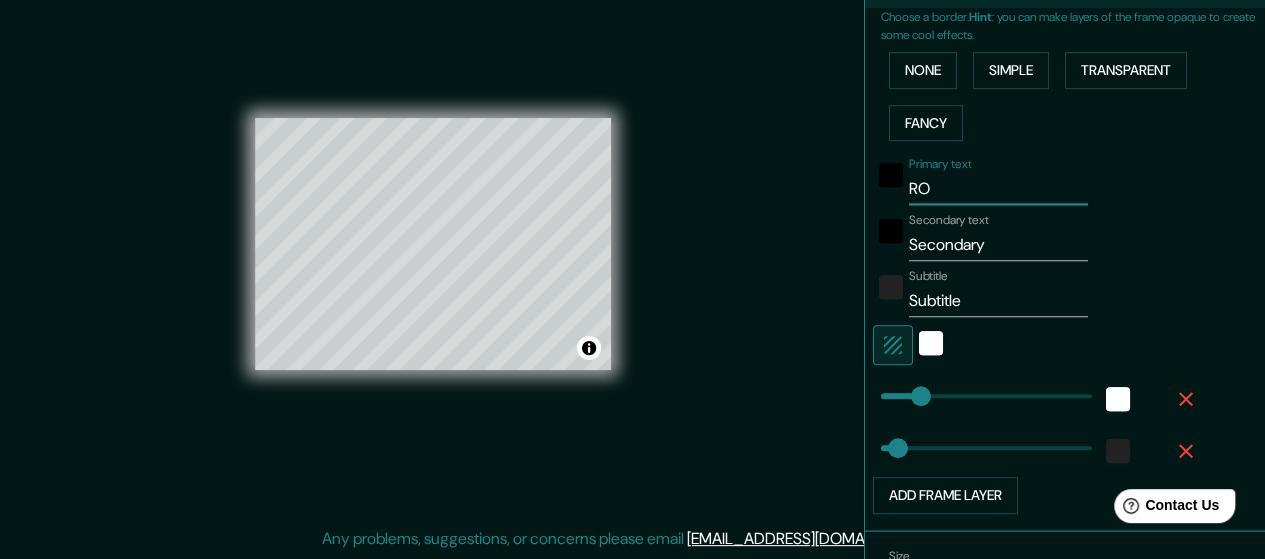 type on "ROA" 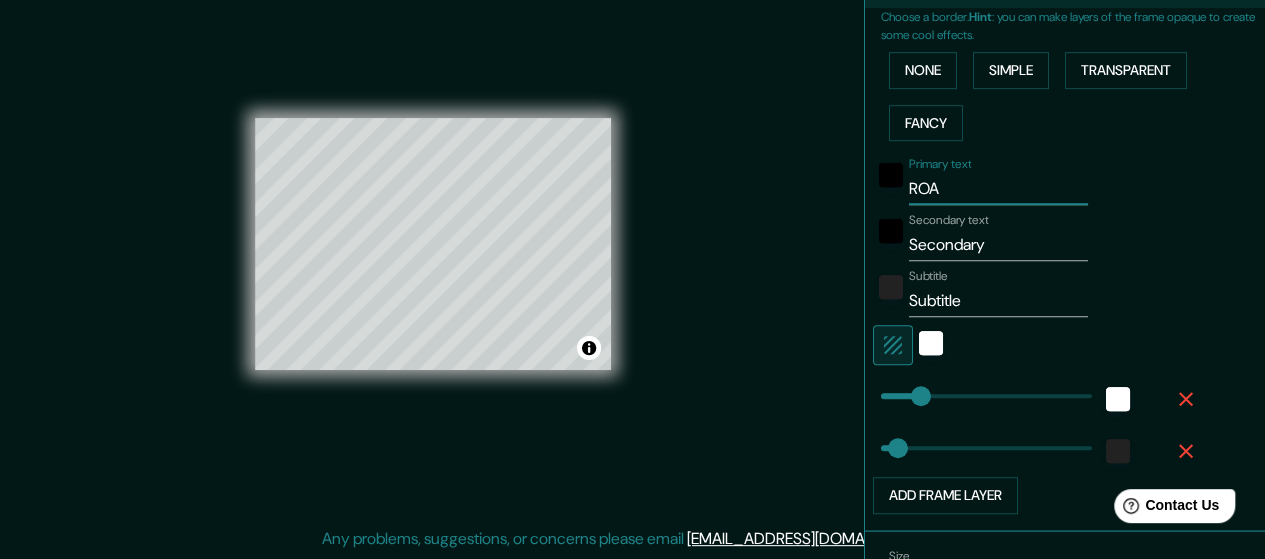 type on "ROAS" 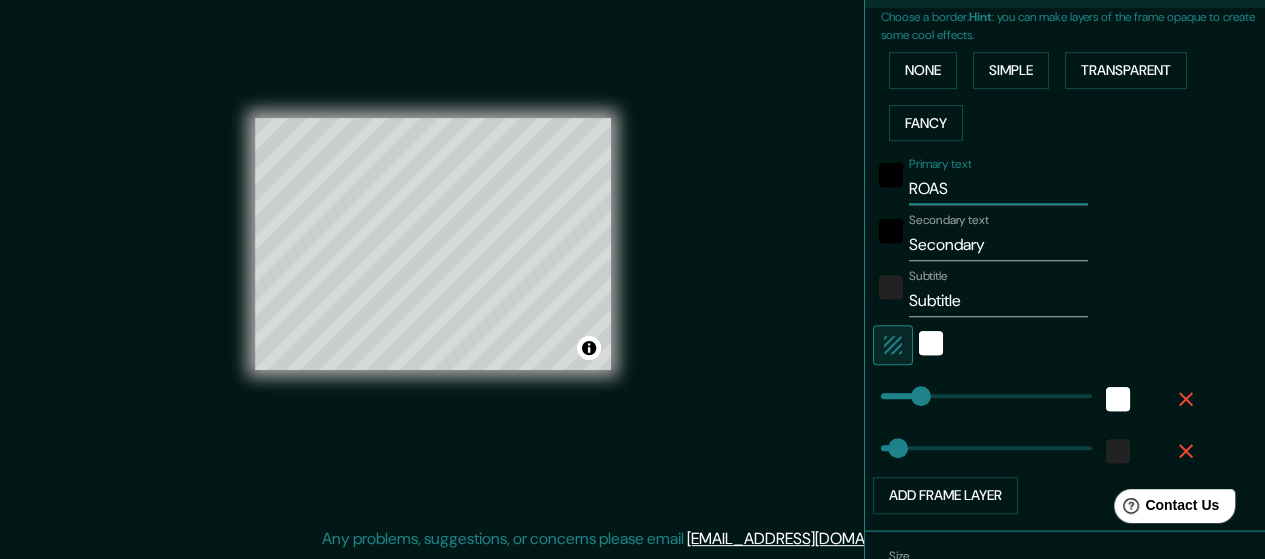 type on "ROAST" 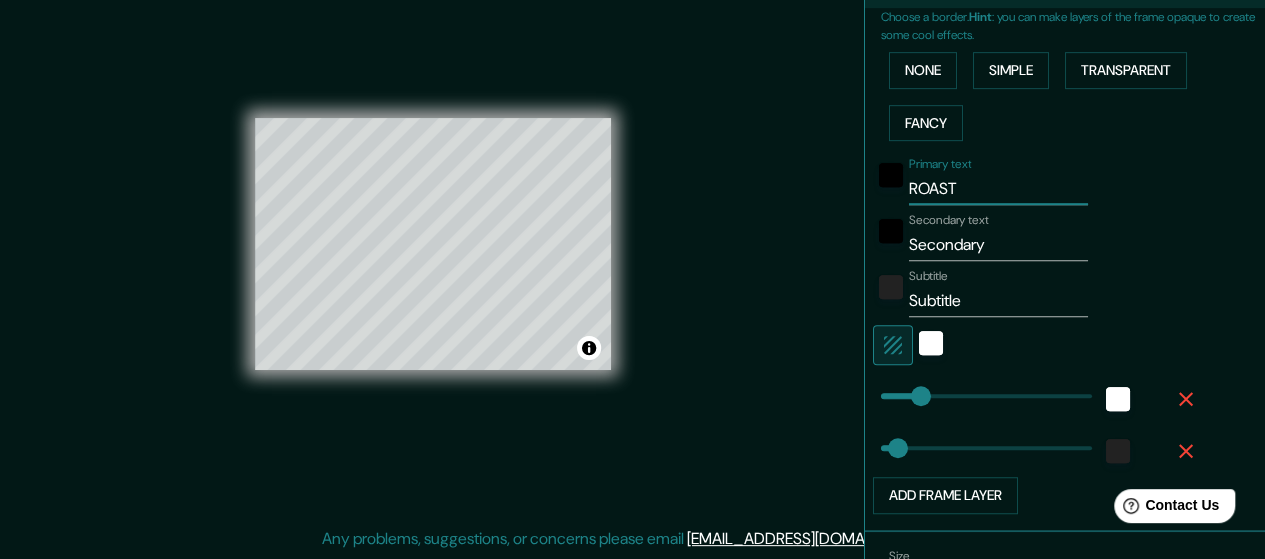 type on "ROAST" 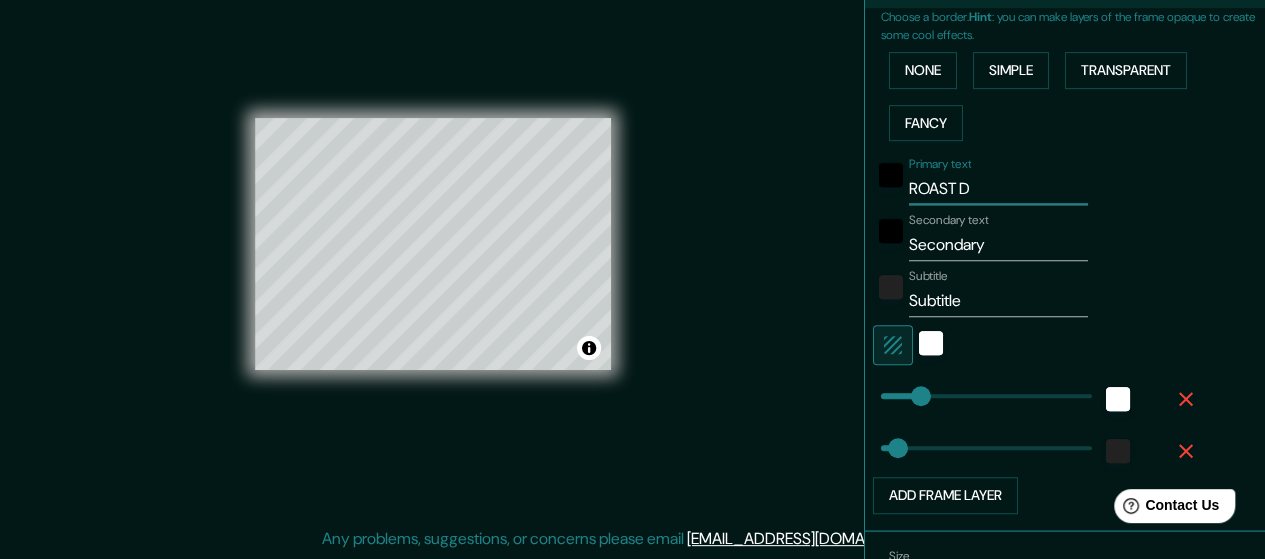 type on "ROAST DI" 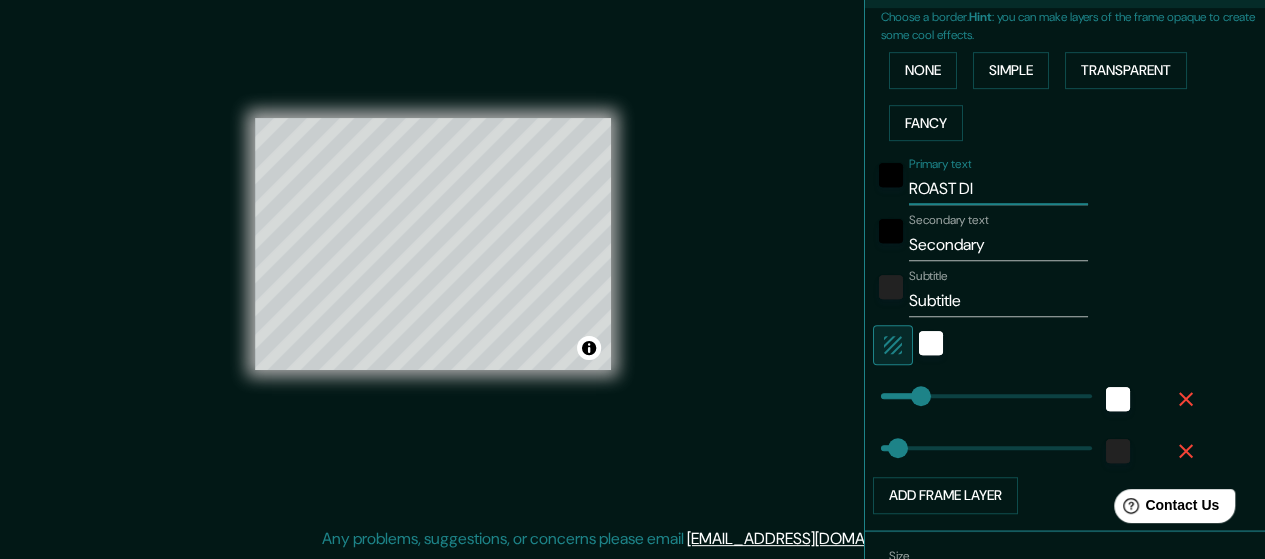 type on "ROAST DIN" 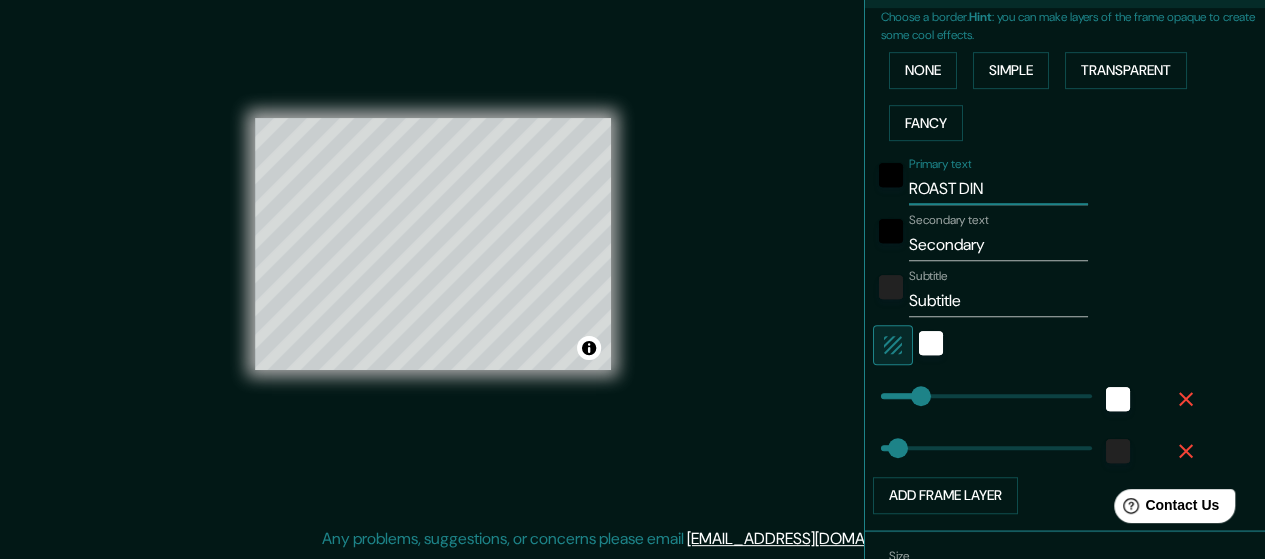 type on "ROAST DINN" 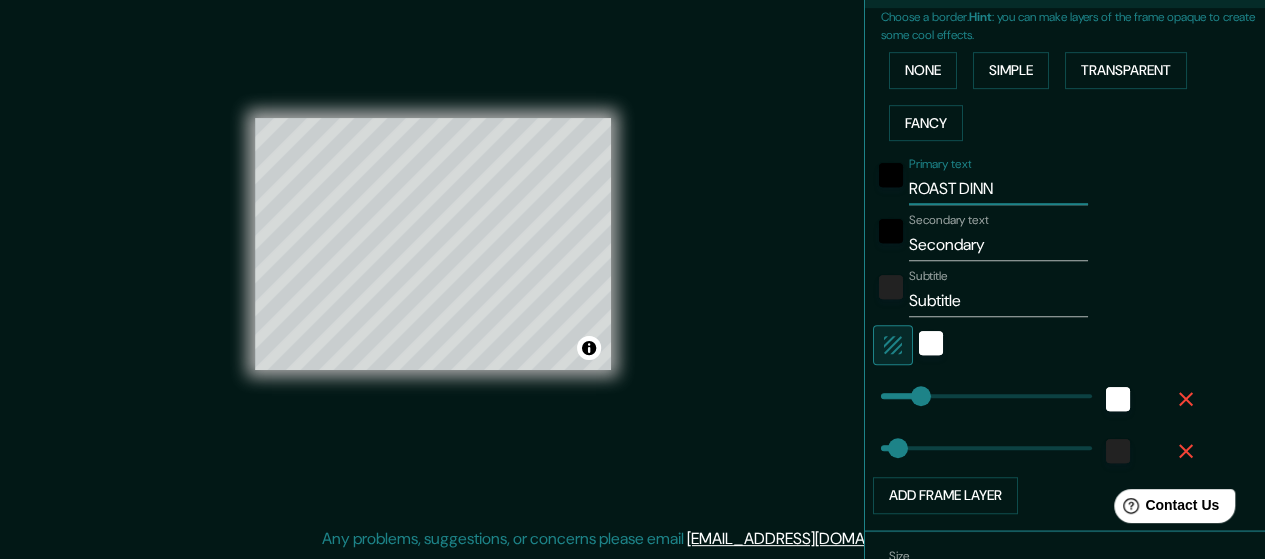 type on "ROAST DINNE" 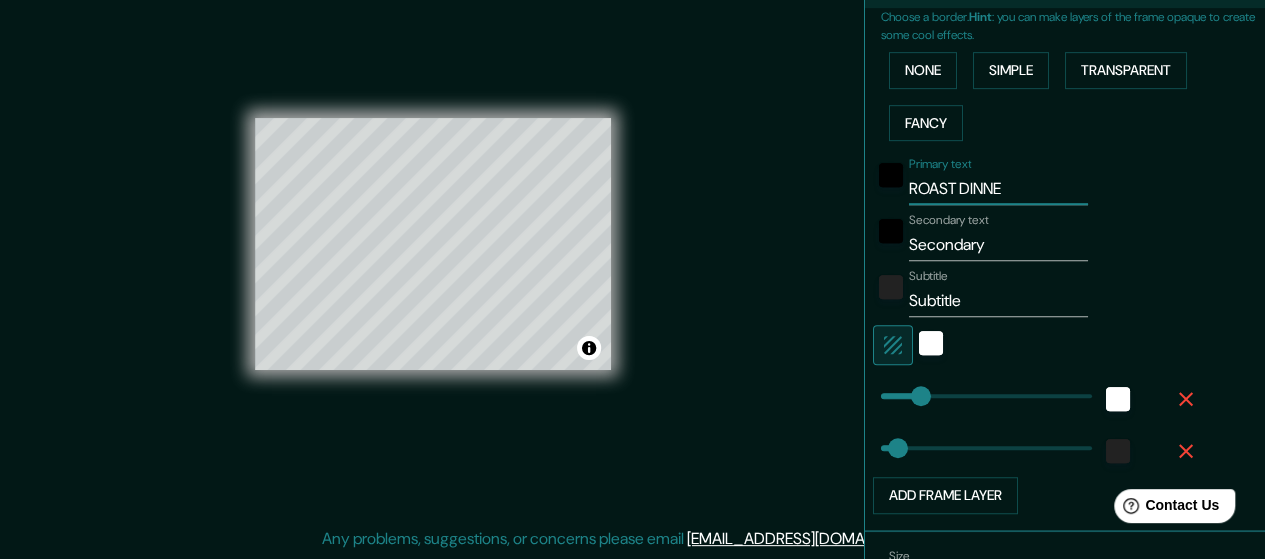 type on "ROAST DINNER" 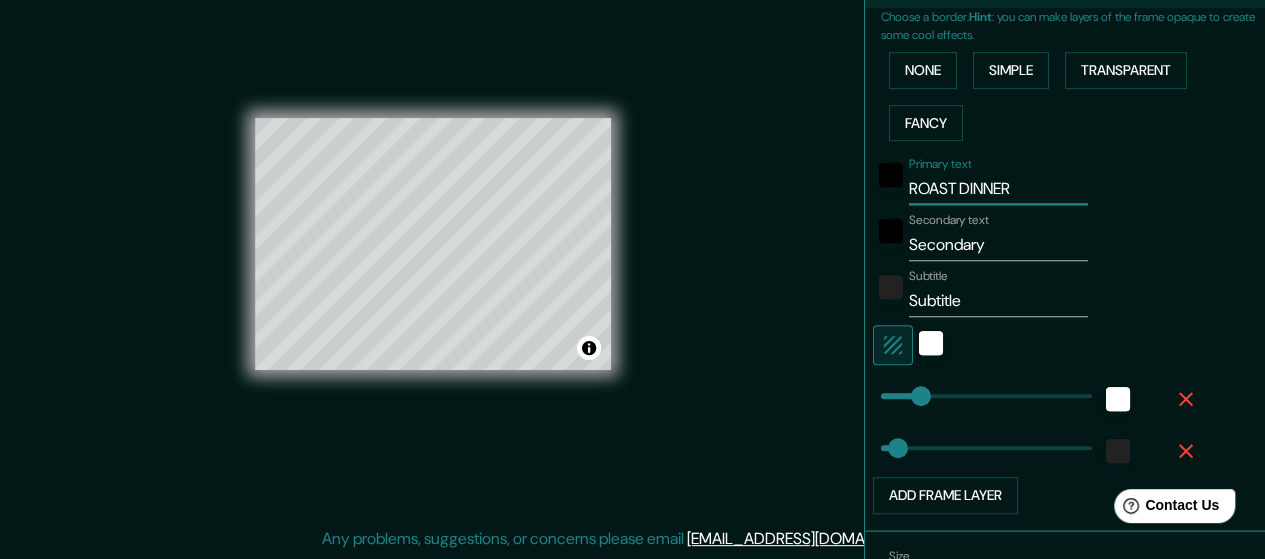 type on "ROAST DINNER" 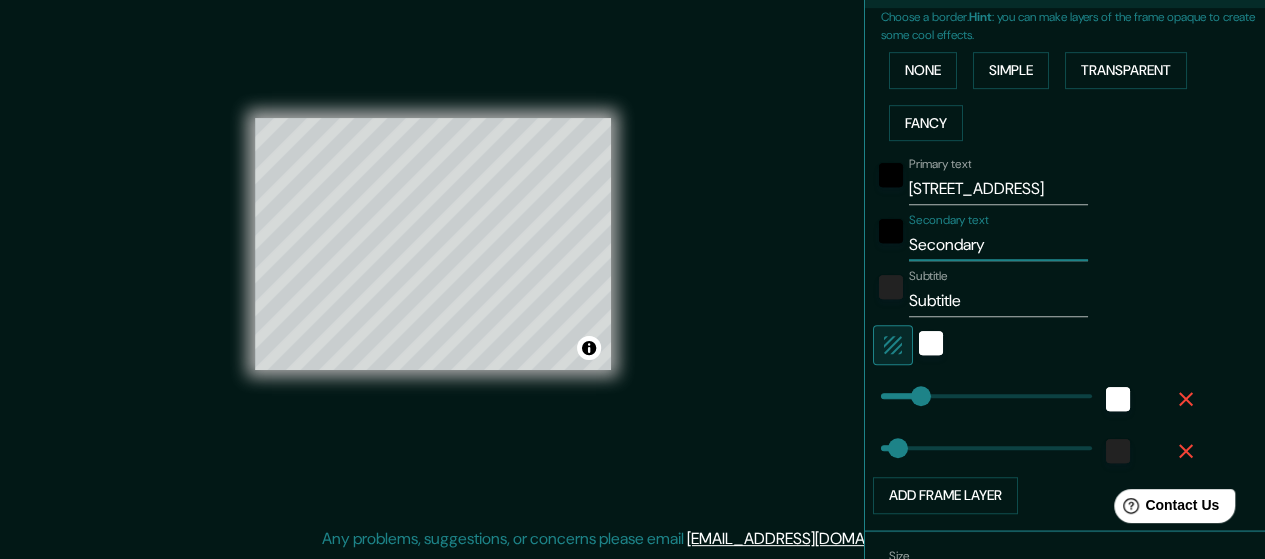 click on "Secondary" at bounding box center (998, 245) 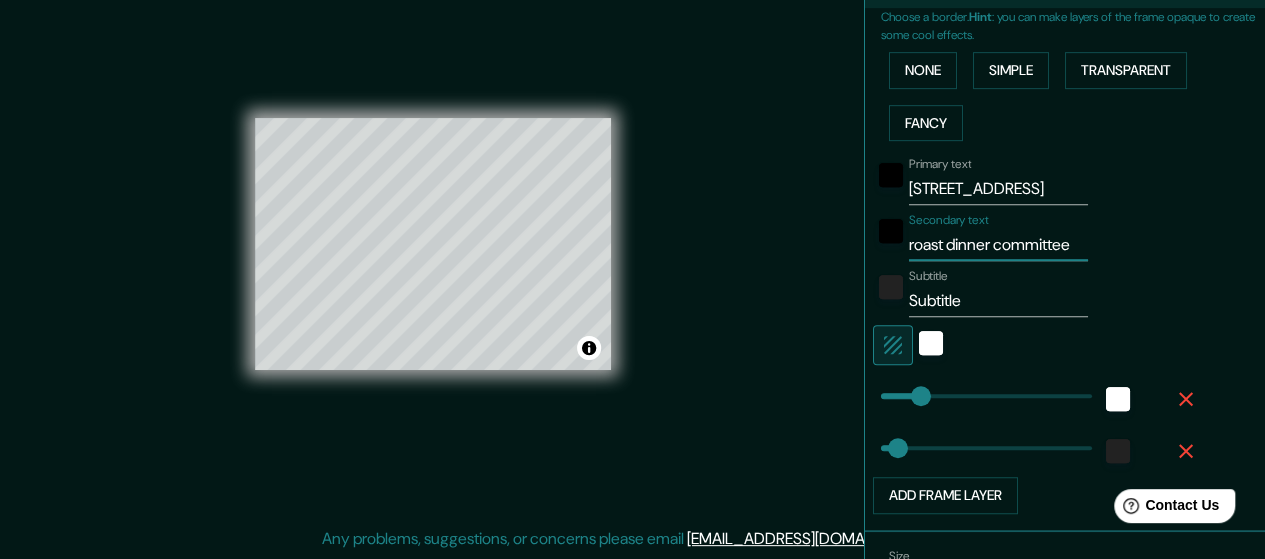 scroll, scrollTop: 0, scrollLeft: 3, axis: horizontal 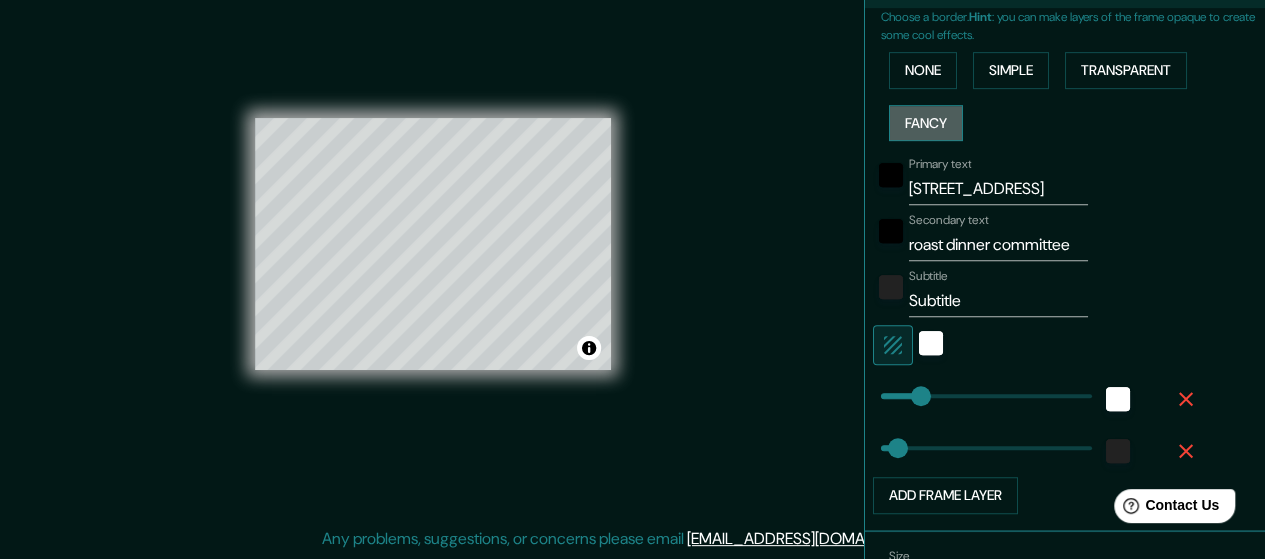 click on "Fancy" at bounding box center [926, 123] 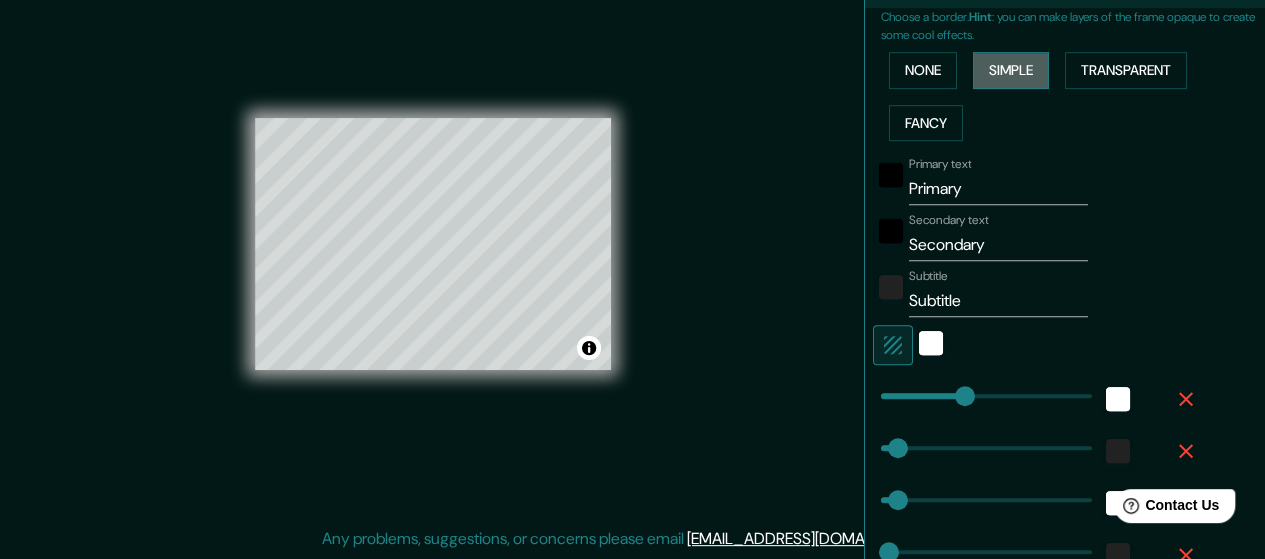 click on "Simple" at bounding box center (1011, 70) 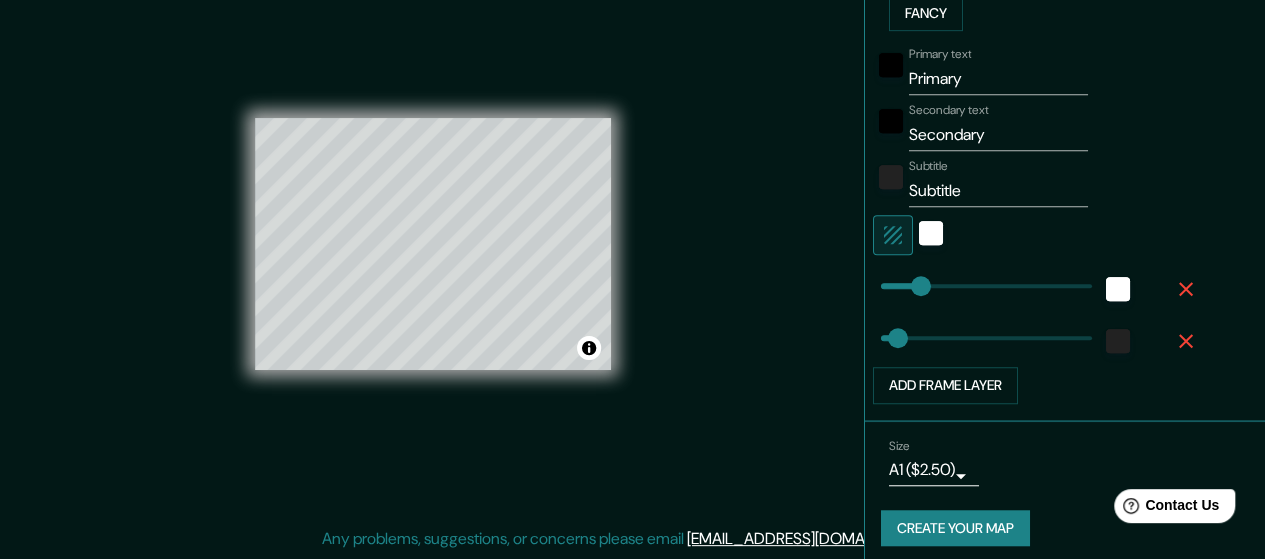 scroll, scrollTop: 576, scrollLeft: 0, axis: vertical 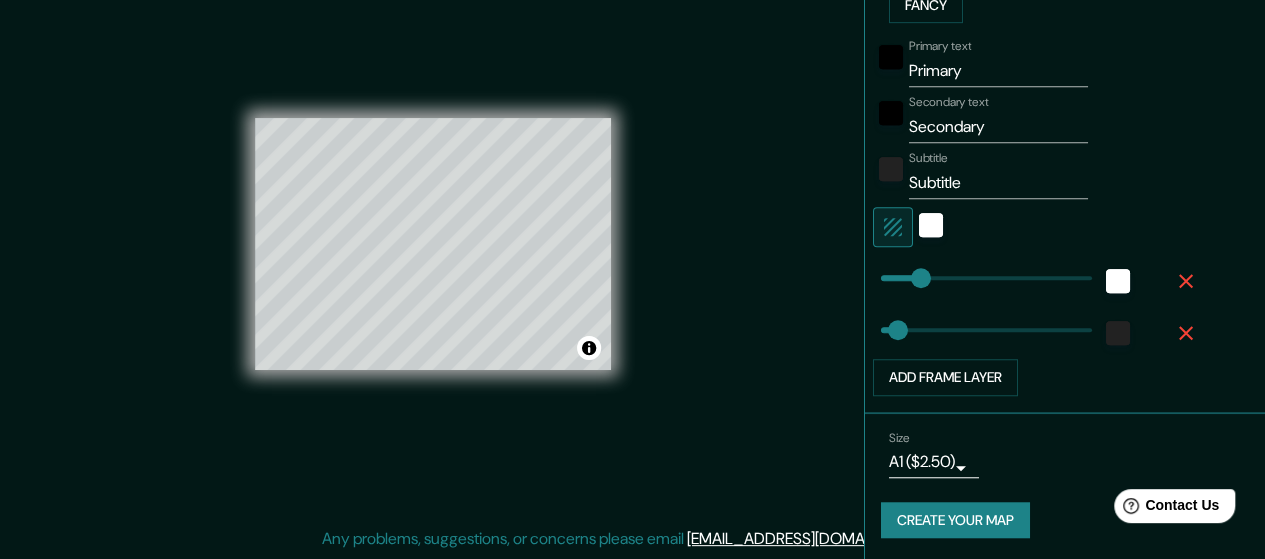 click at bounding box center [891, 175] 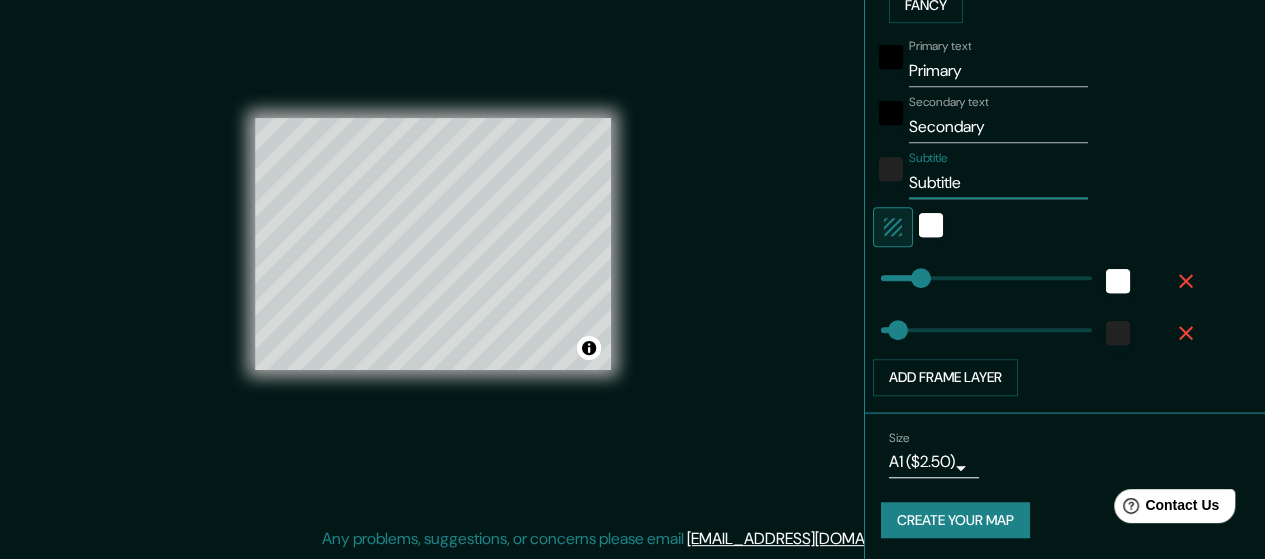 click on "Subtitle" at bounding box center (998, 183) 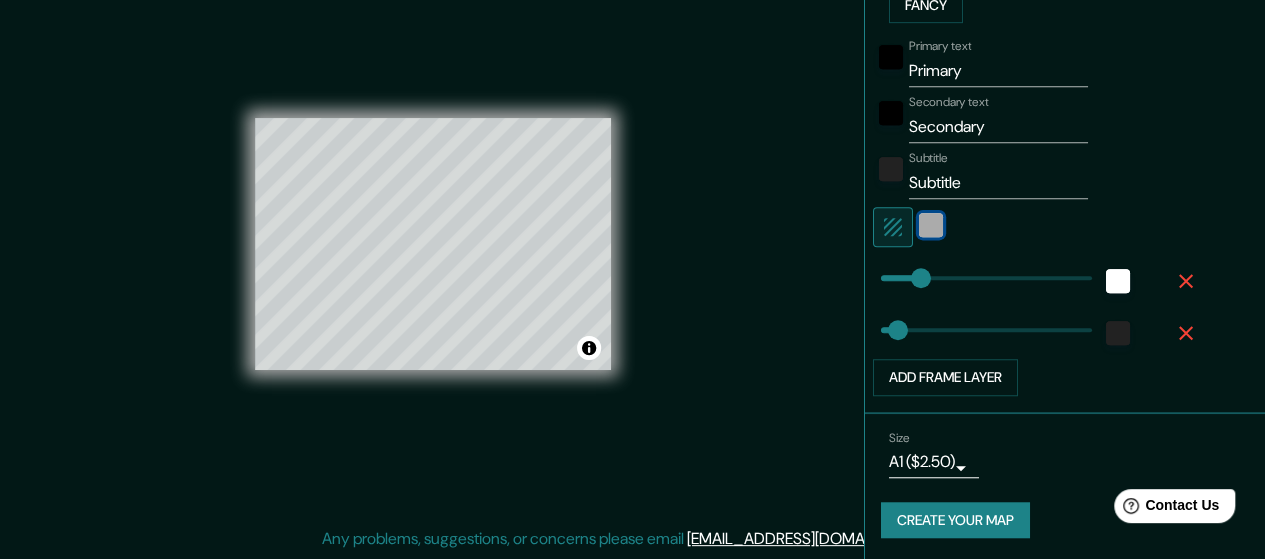 click at bounding box center (931, 225) 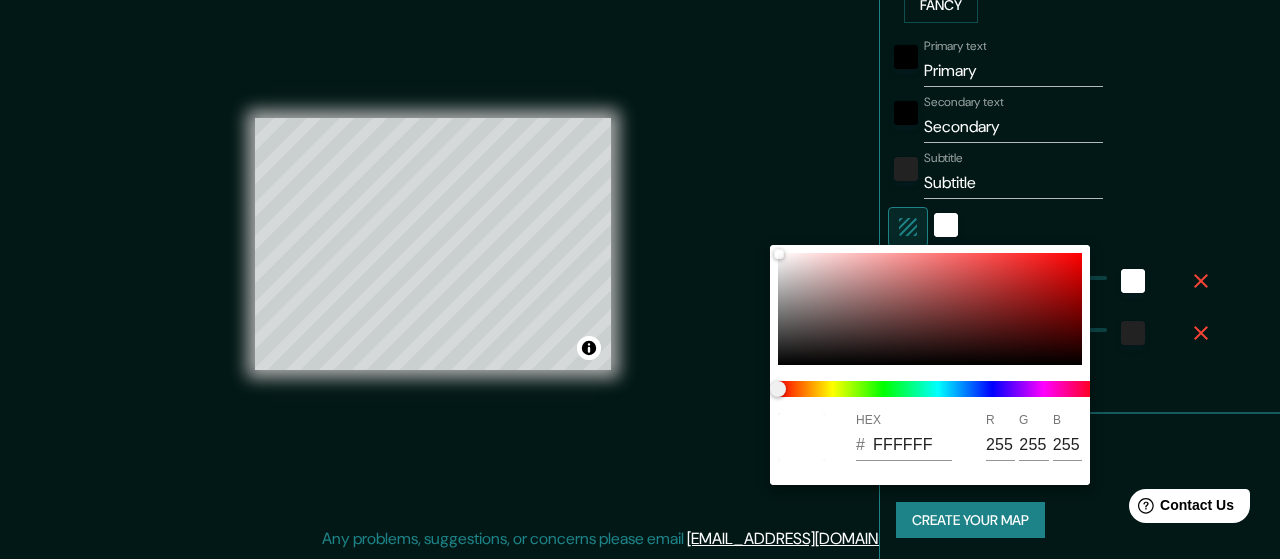 click at bounding box center [640, 279] 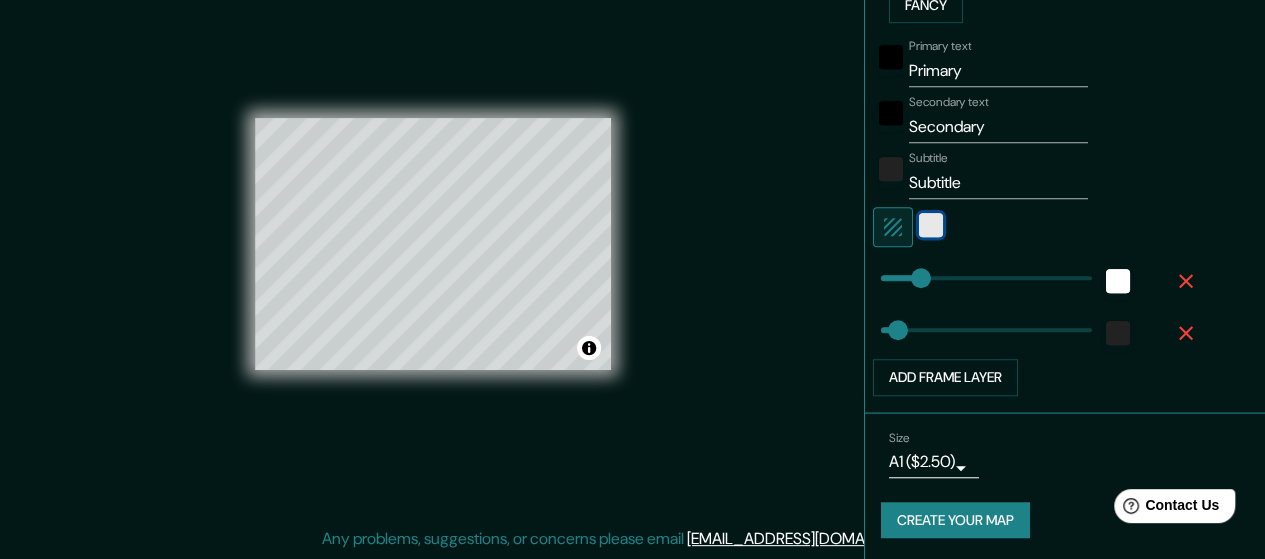 click at bounding box center [931, 225] 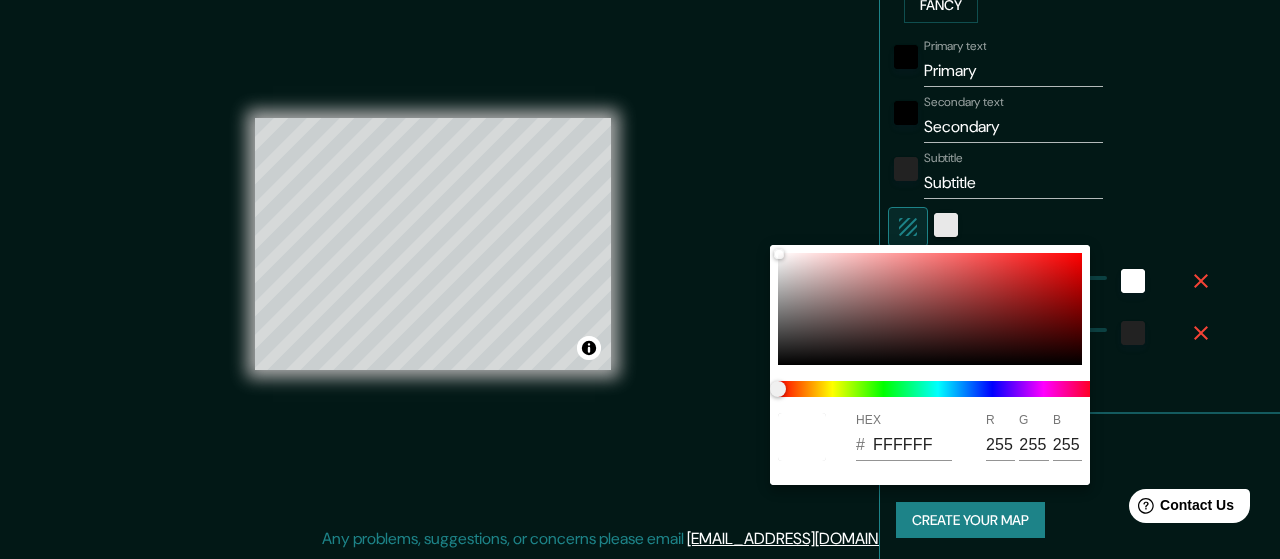 click at bounding box center (640, 279) 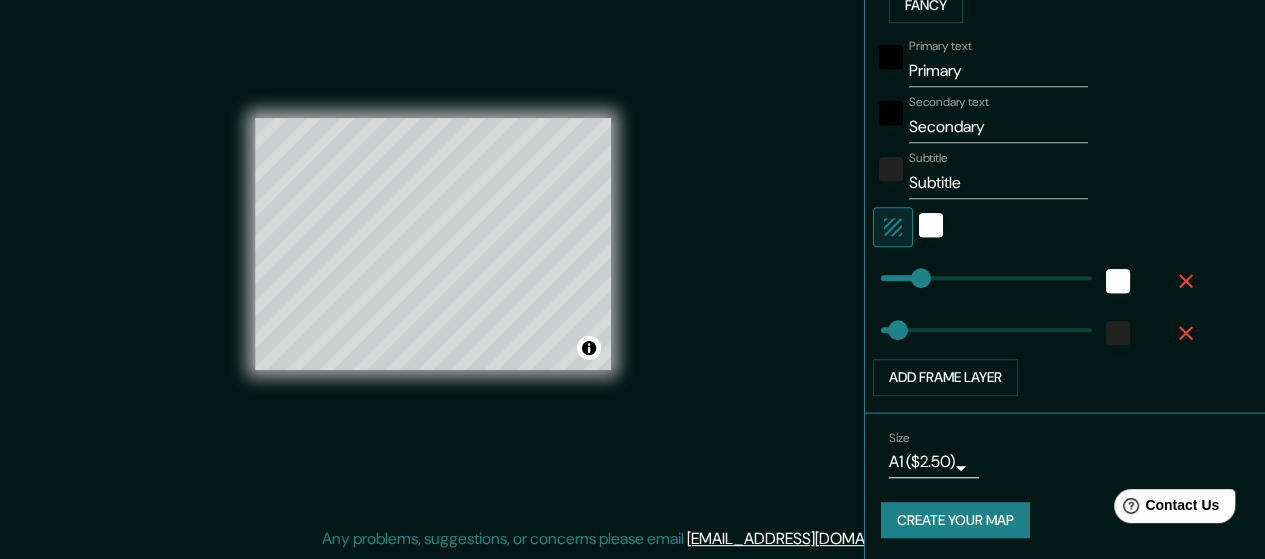 click 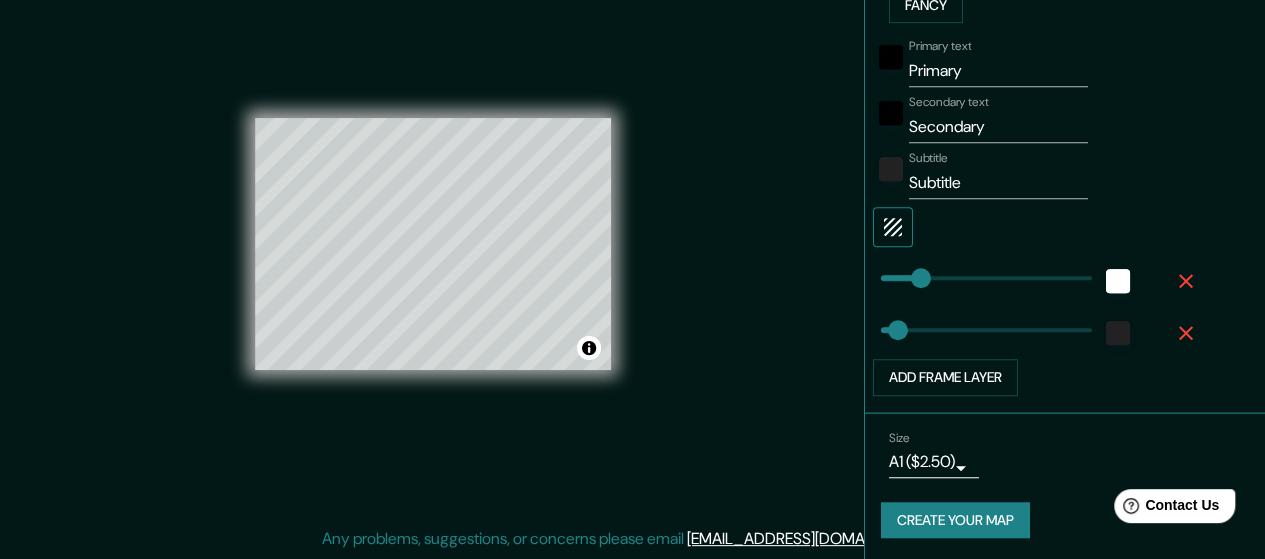 click 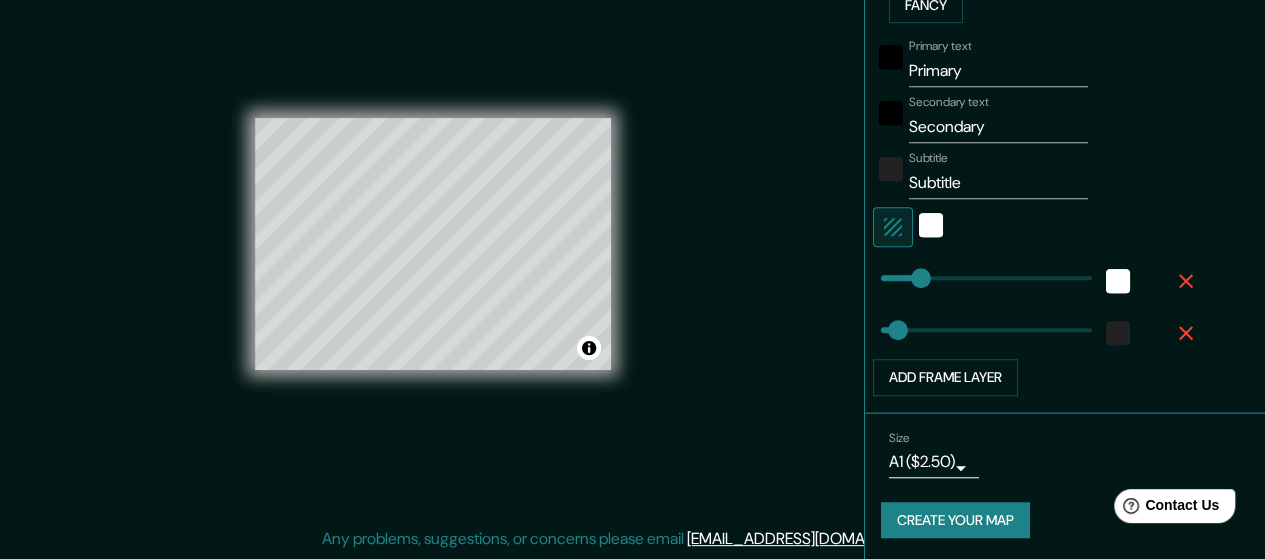 click 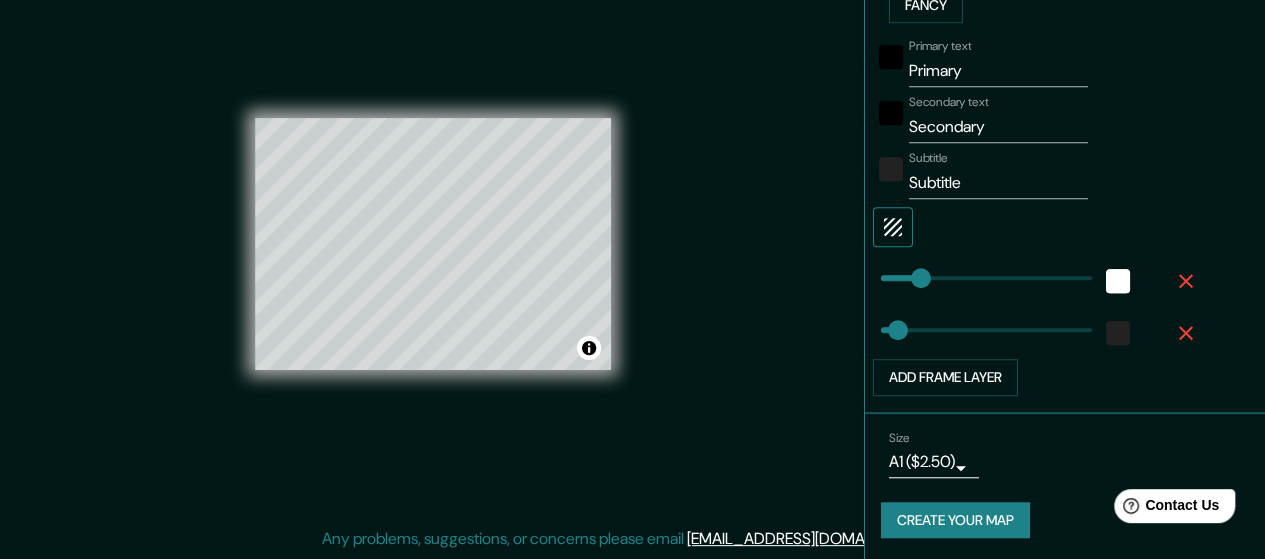 click 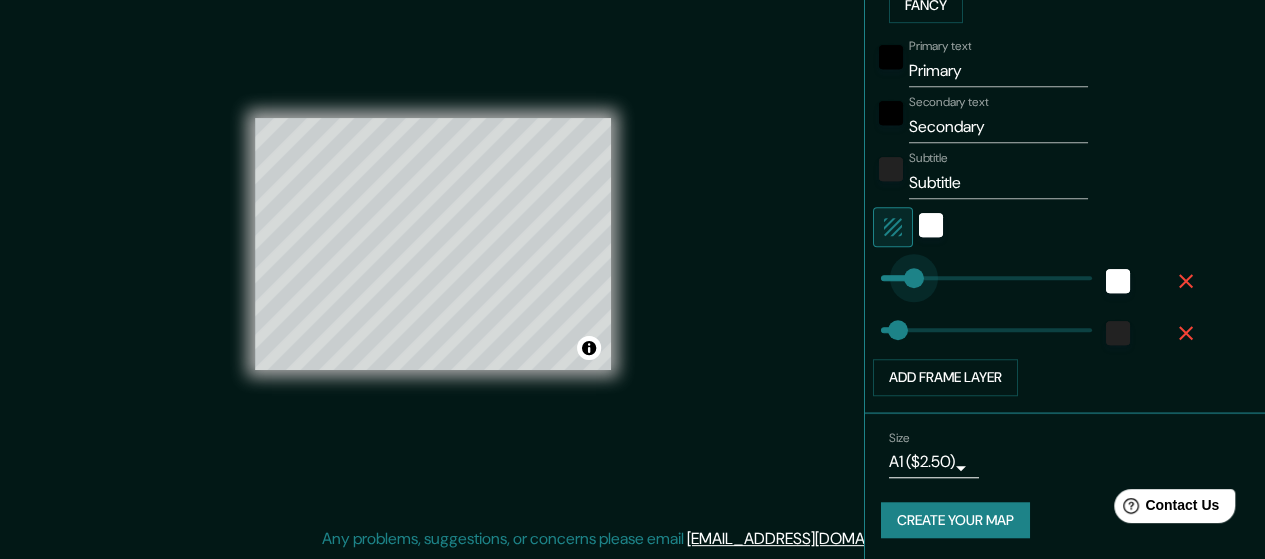 drag, startPoint x: 910, startPoint y: 277, endPoint x: 897, endPoint y: 276, distance: 13.038404 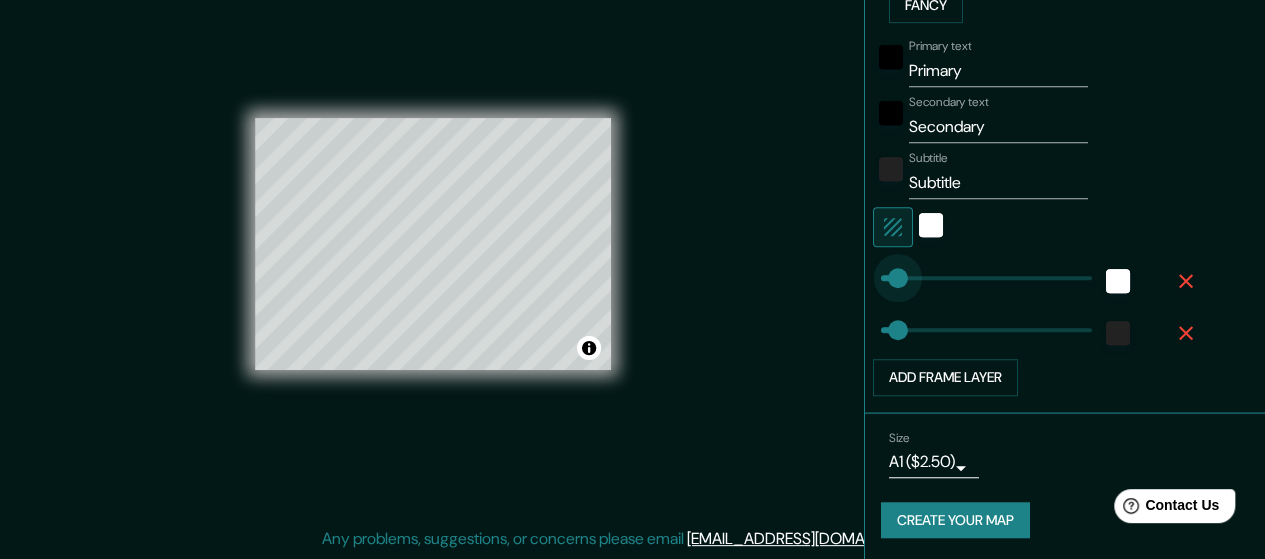 drag, startPoint x: 892, startPoint y: 273, endPoint x: 882, endPoint y: 272, distance: 10.049875 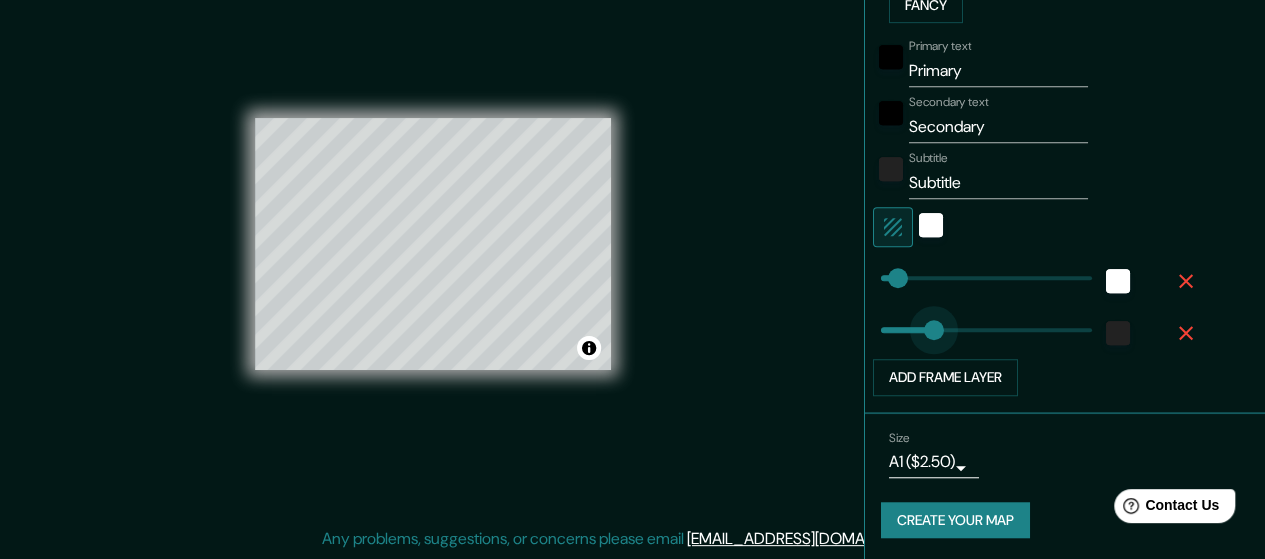 drag, startPoint x: 884, startPoint y: 326, endPoint x: 919, endPoint y: 333, distance: 35.69314 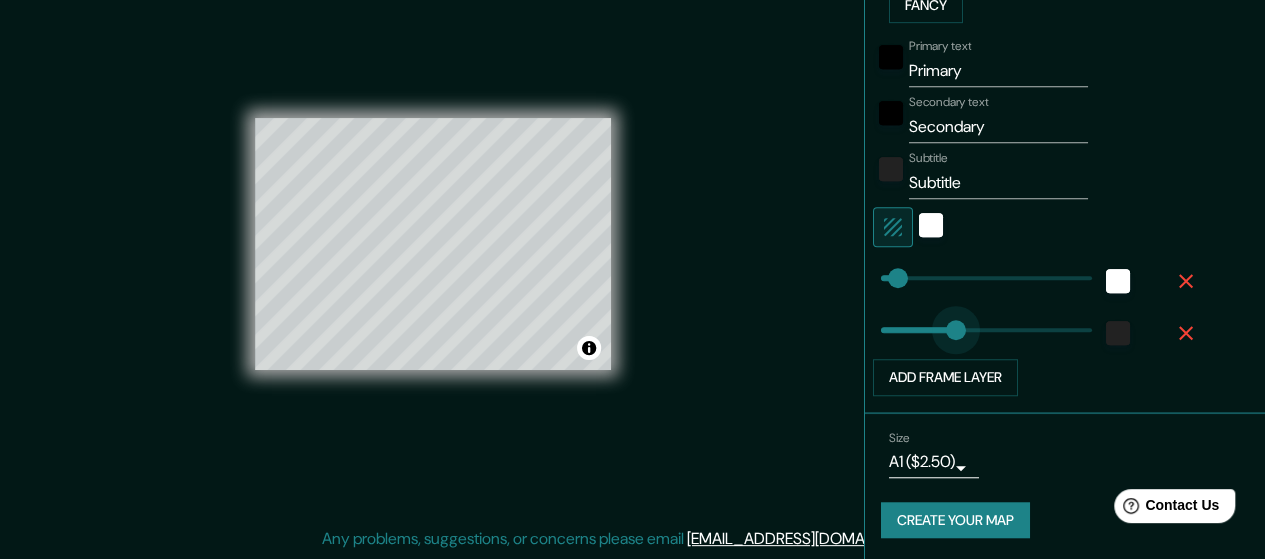 drag, startPoint x: 919, startPoint y: 333, endPoint x: 948, endPoint y: 334, distance: 29.017237 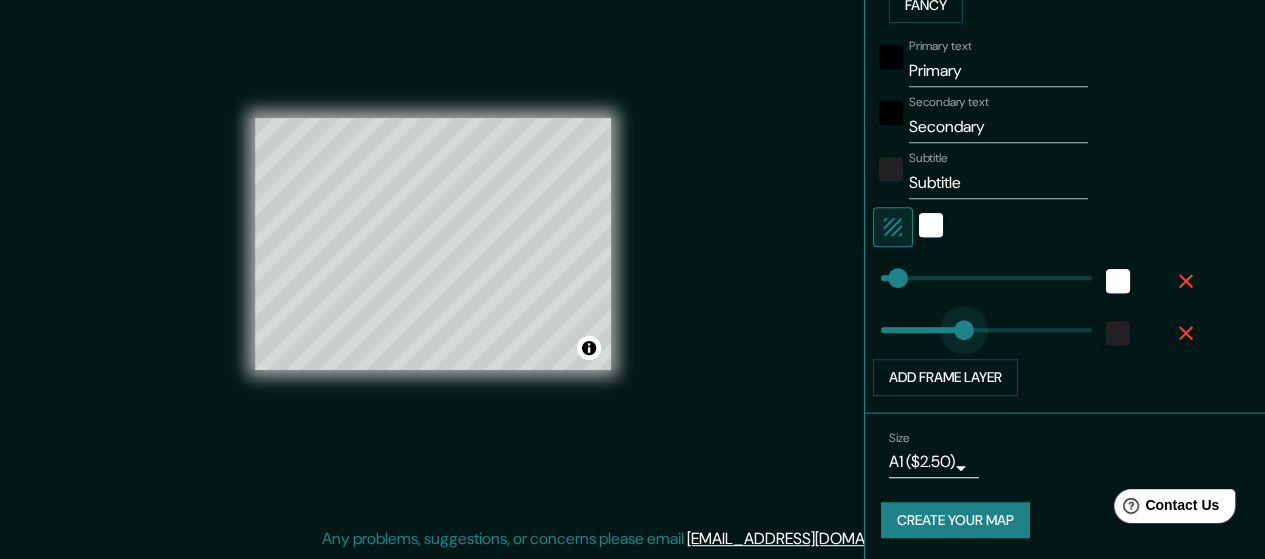drag, startPoint x: 948, startPoint y: 334, endPoint x: 1010, endPoint y: 341, distance: 62.39391 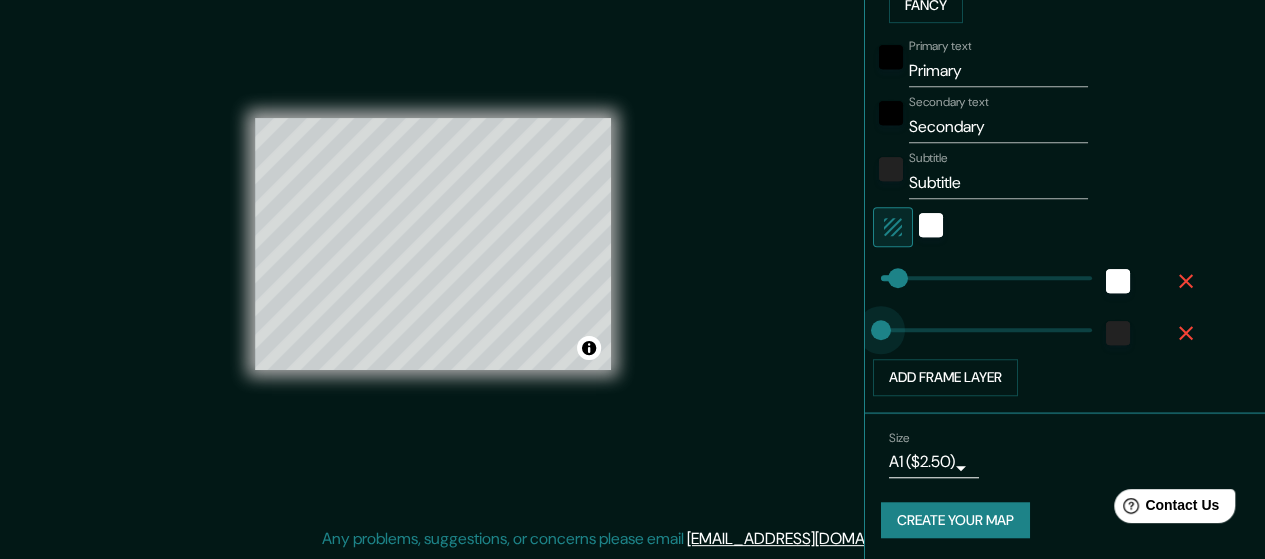 drag, startPoint x: 1009, startPoint y: 342, endPoint x: 852, endPoint y: 335, distance: 157.15598 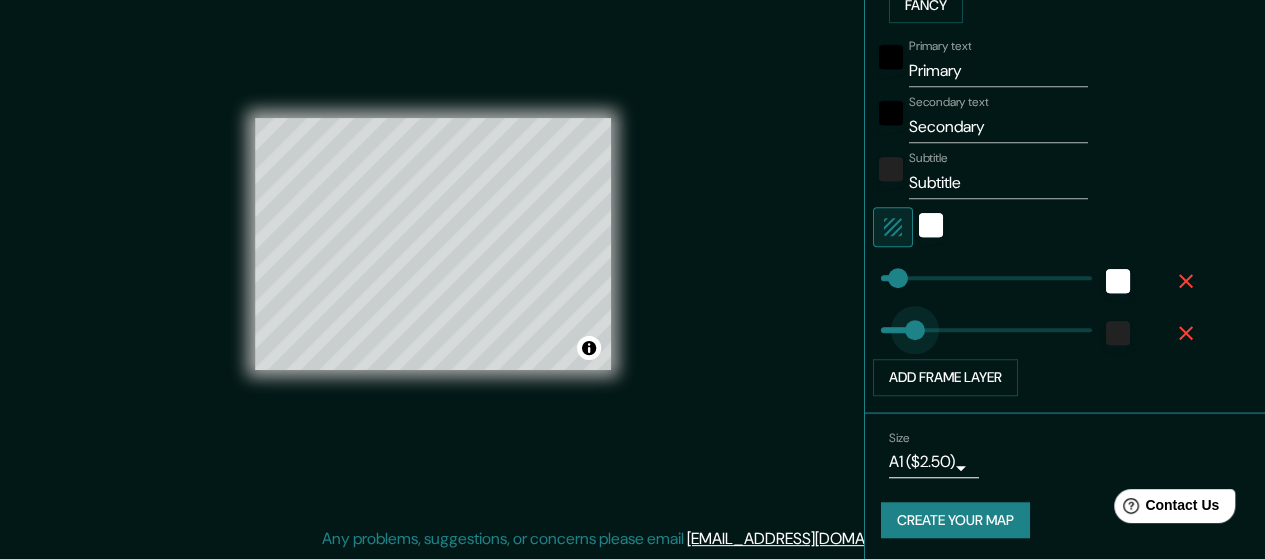 drag, startPoint x: 882, startPoint y: 337, endPoint x: 899, endPoint y: 335, distance: 17.117243 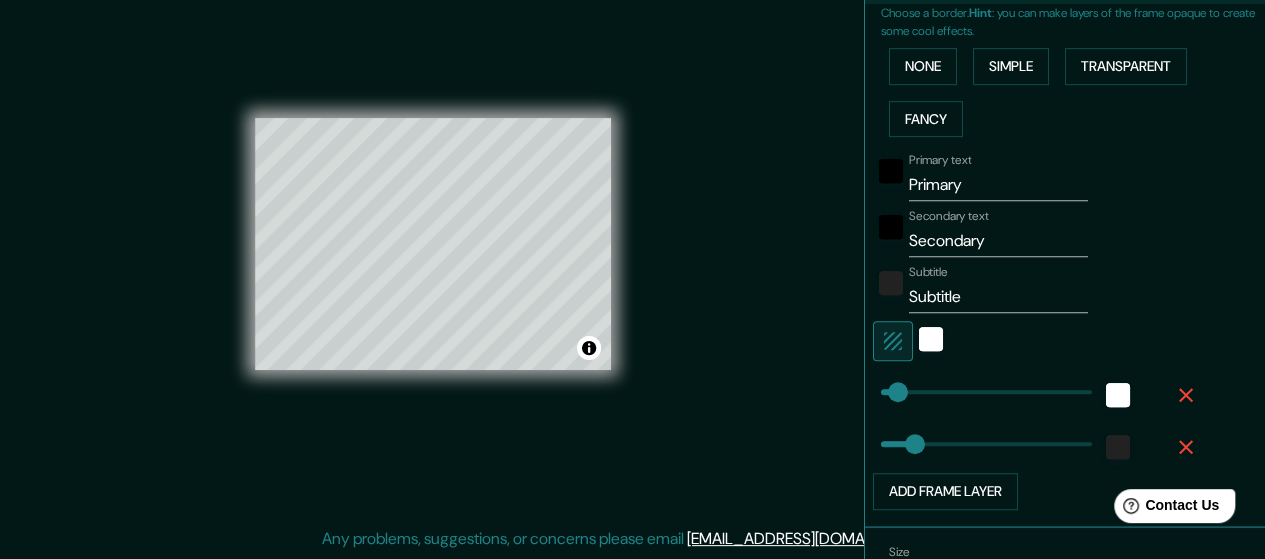 scroll, scrollTop: 276, scrollLeft: 0, axis: vertical 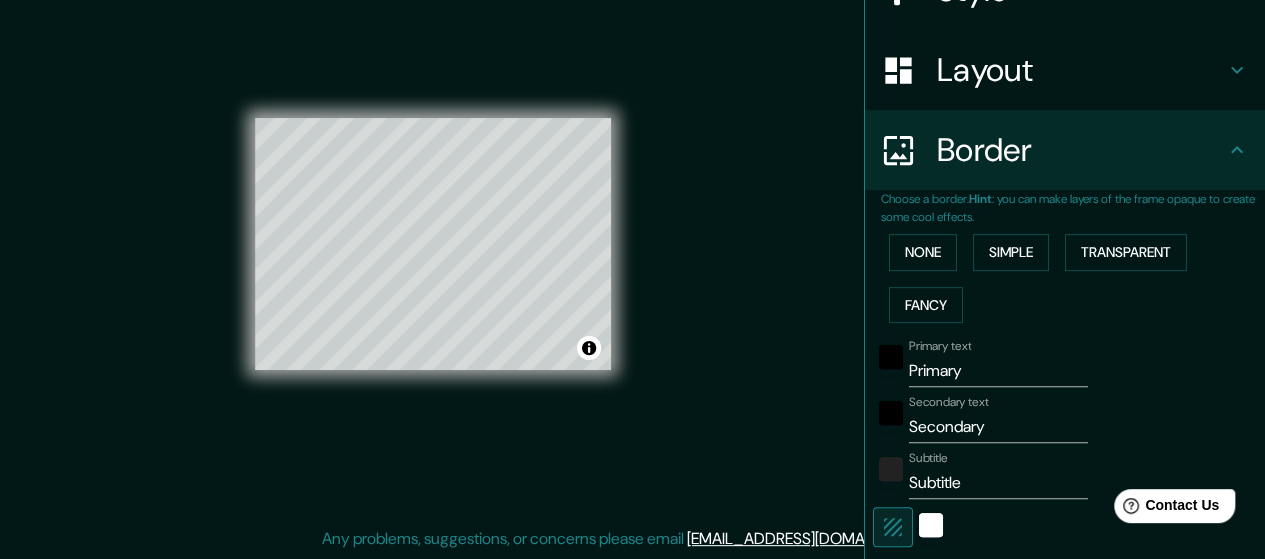 click 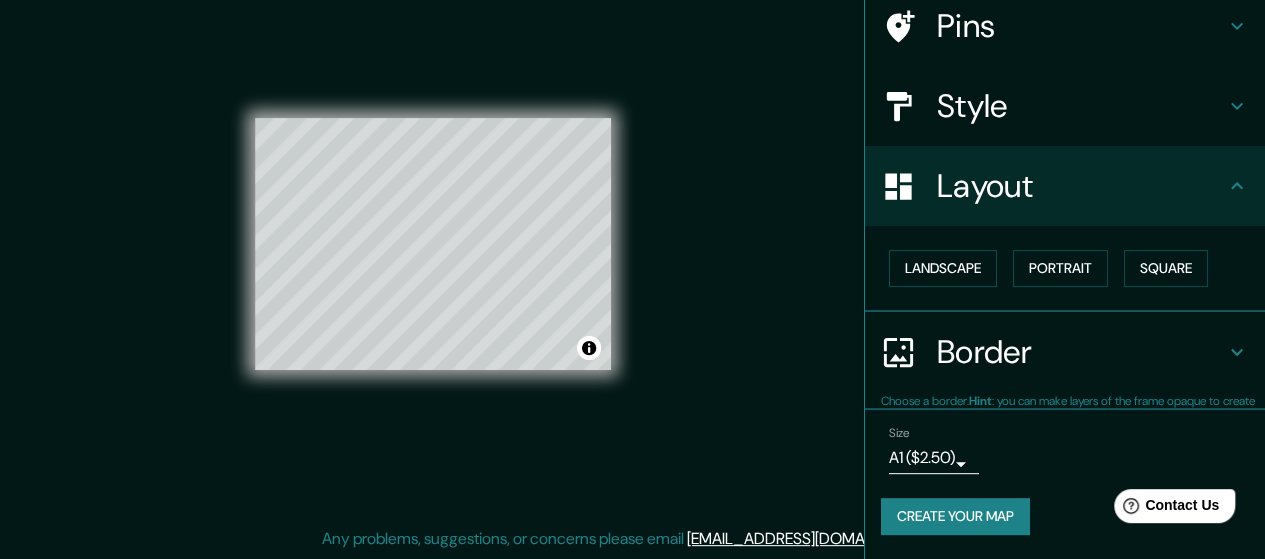 scroll, scrollTop: 158, scrollLeft: 0, axis: vertical 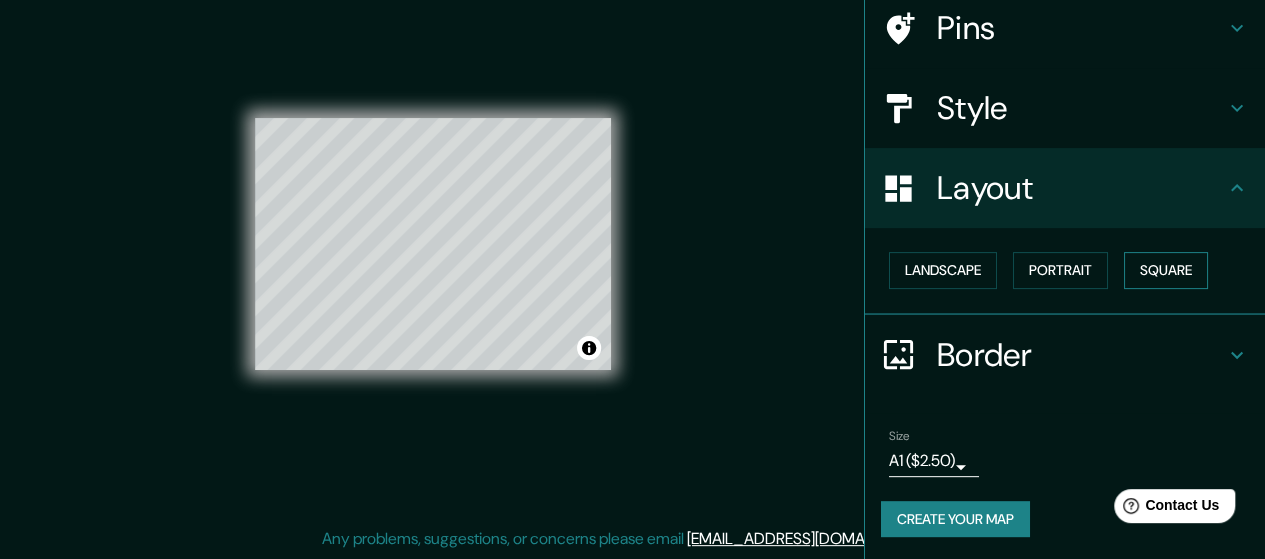 click on "Square" at bounding box center (1166, 270) 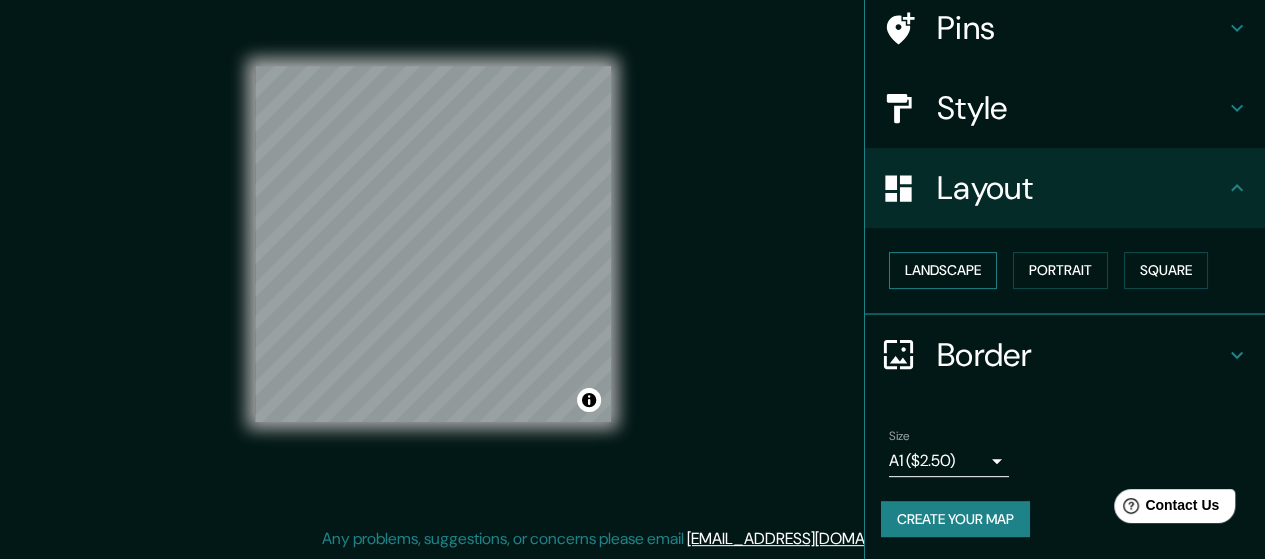 click on "Landscape" at bounding box center [943, 270] 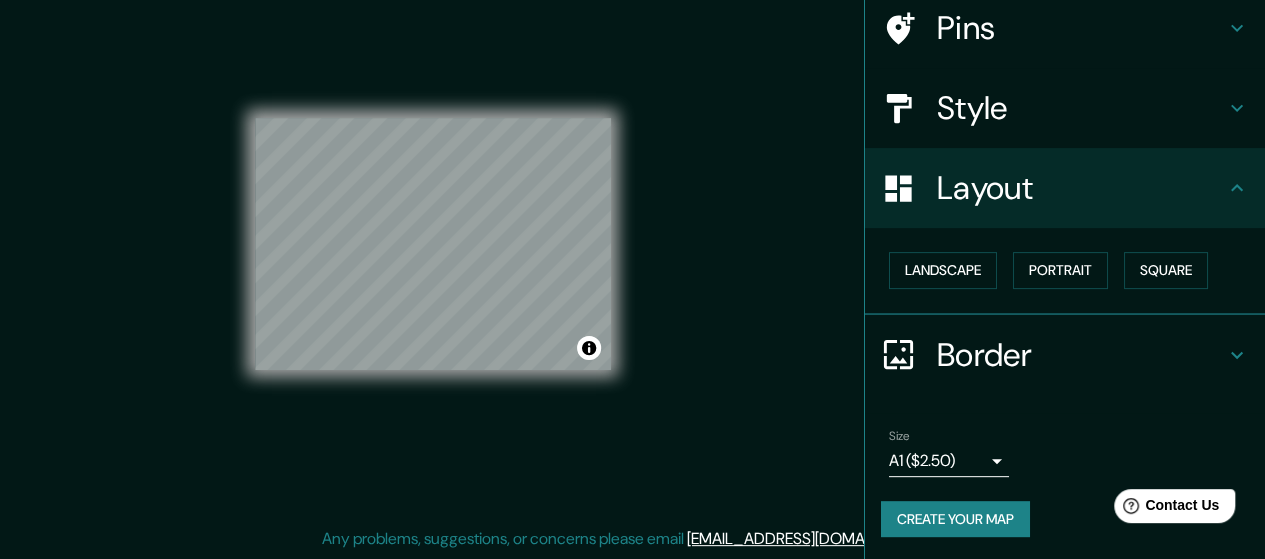 click on "Border" at bounding box center (1081, 355) 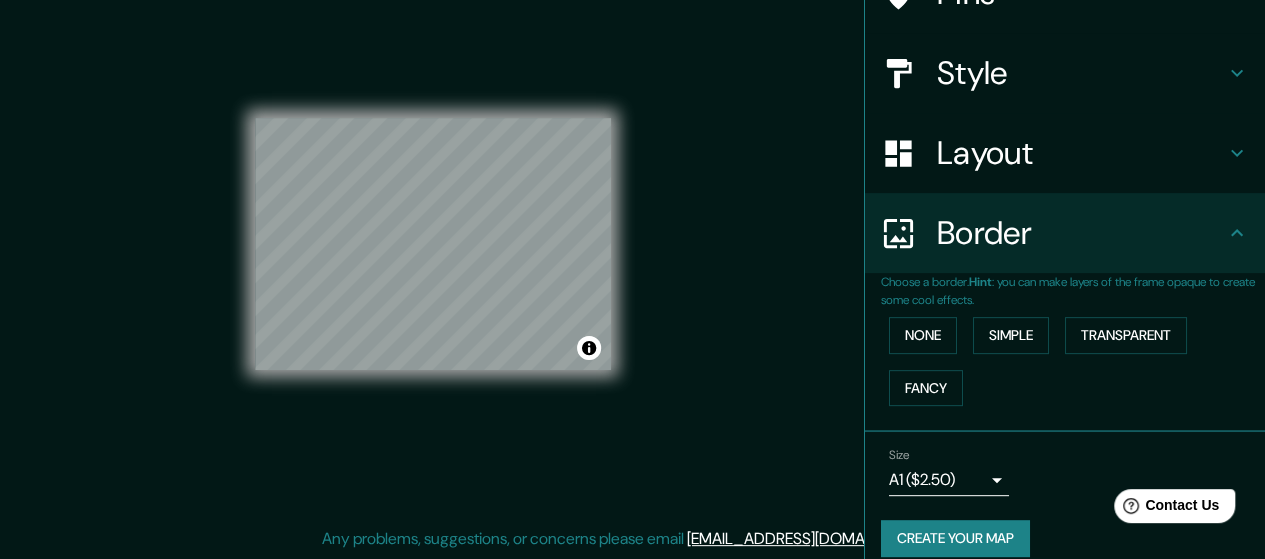 scroll, scrollTop: 212, scrollLeft: 0, axis: vertical 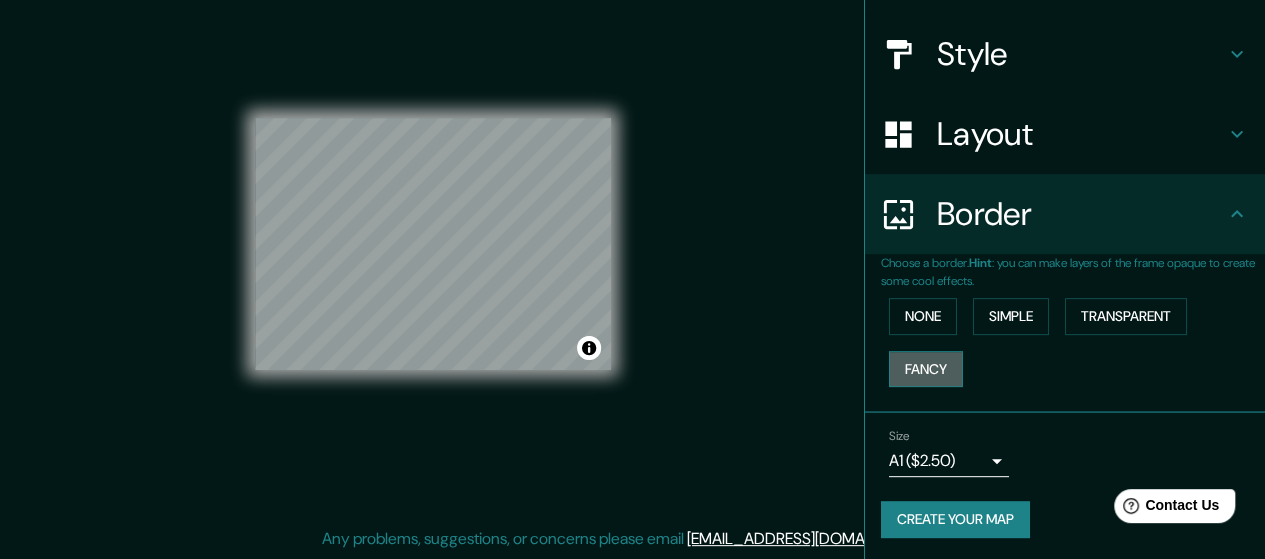 click on "Fancy" at bounding box center (926, 369) 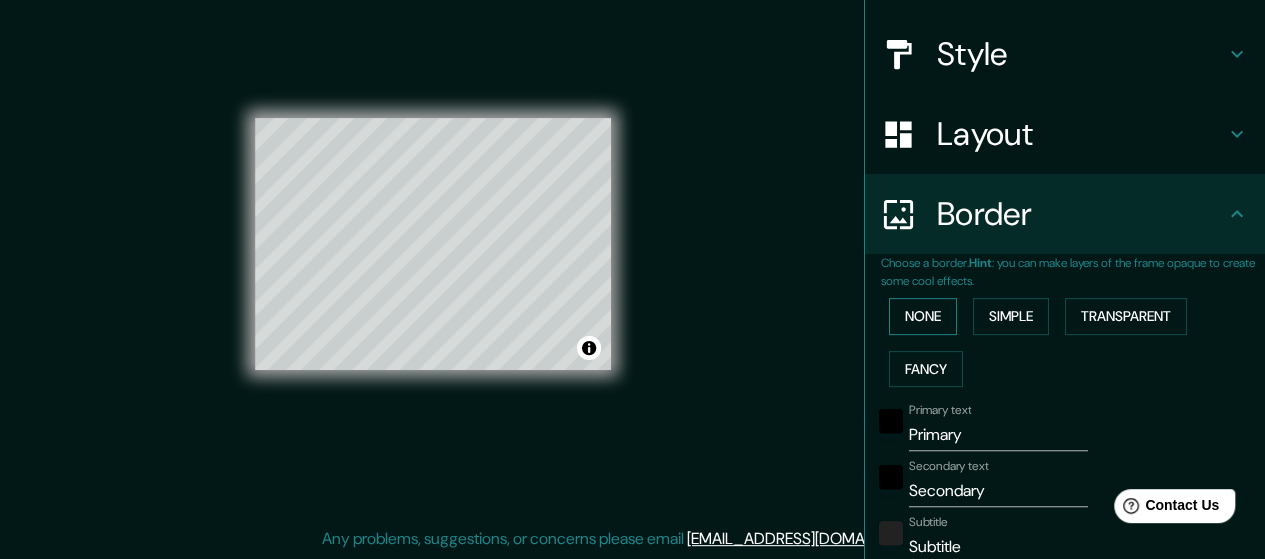 click on "None" at bounding box center (923, 316) 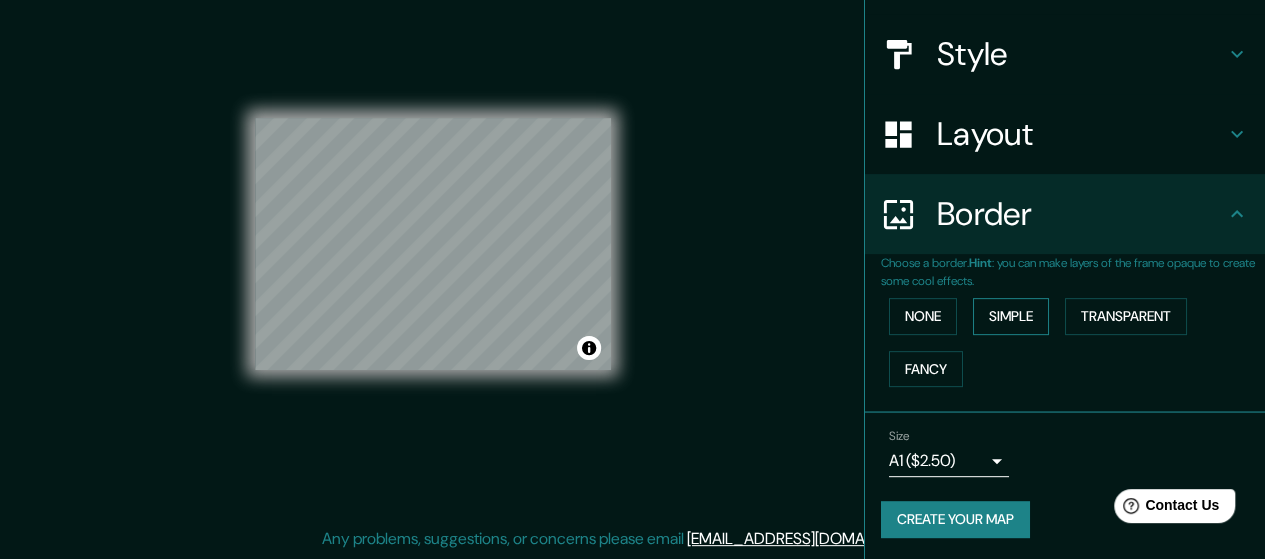 click on "Simple" at bounding box center [1011, 316] 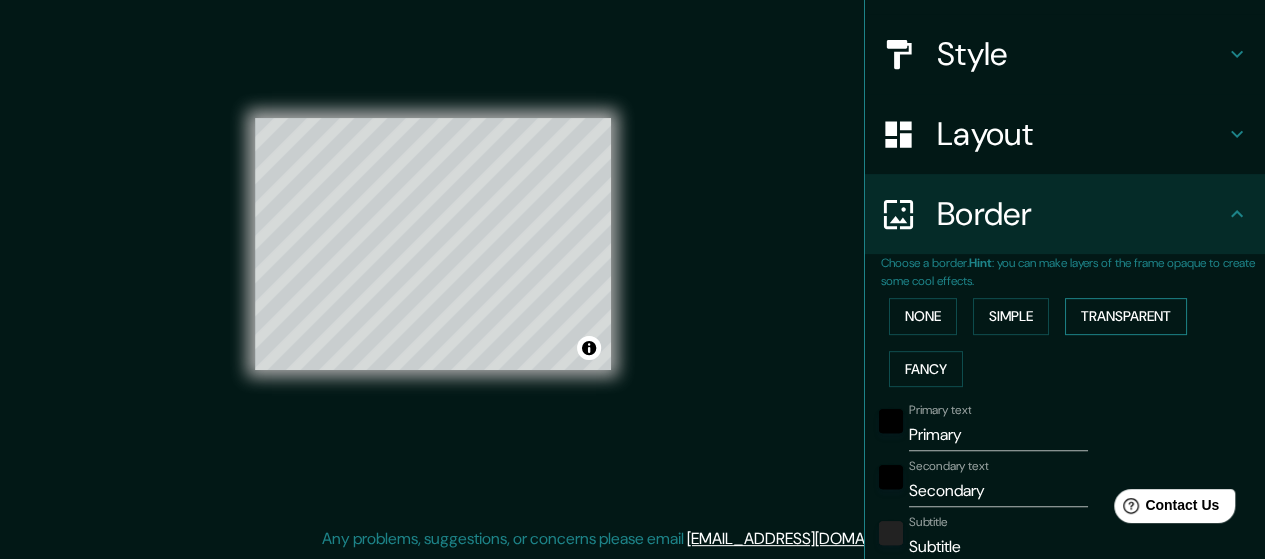 click on "Transparent" at bounding box center [1126, 316] 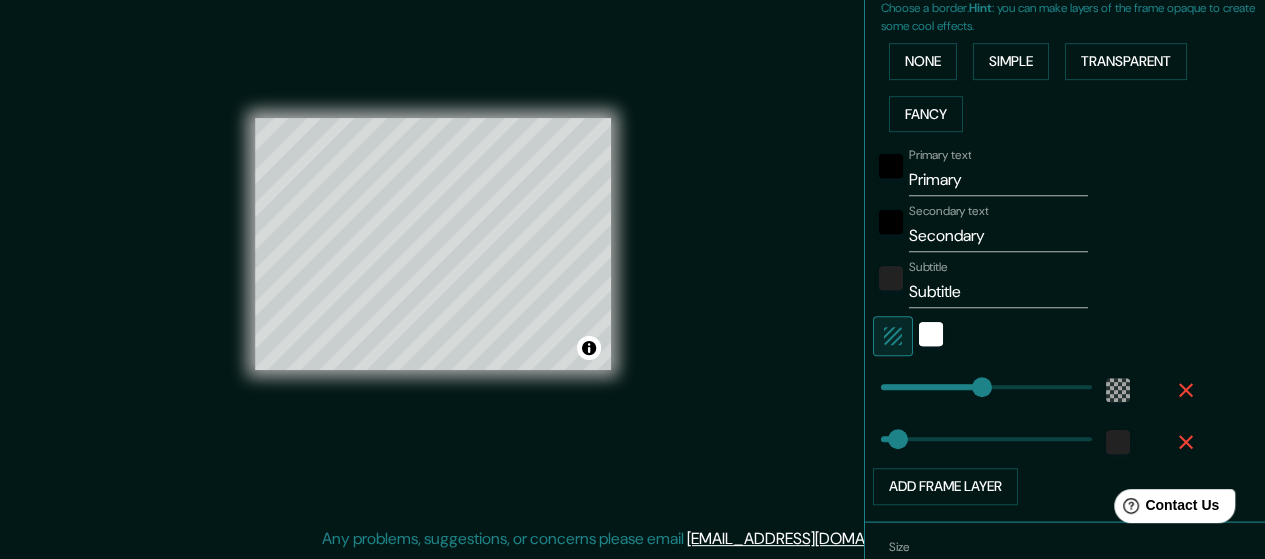 scroll, scrollTop: 512, scrollLeft: 0, axis: vertical 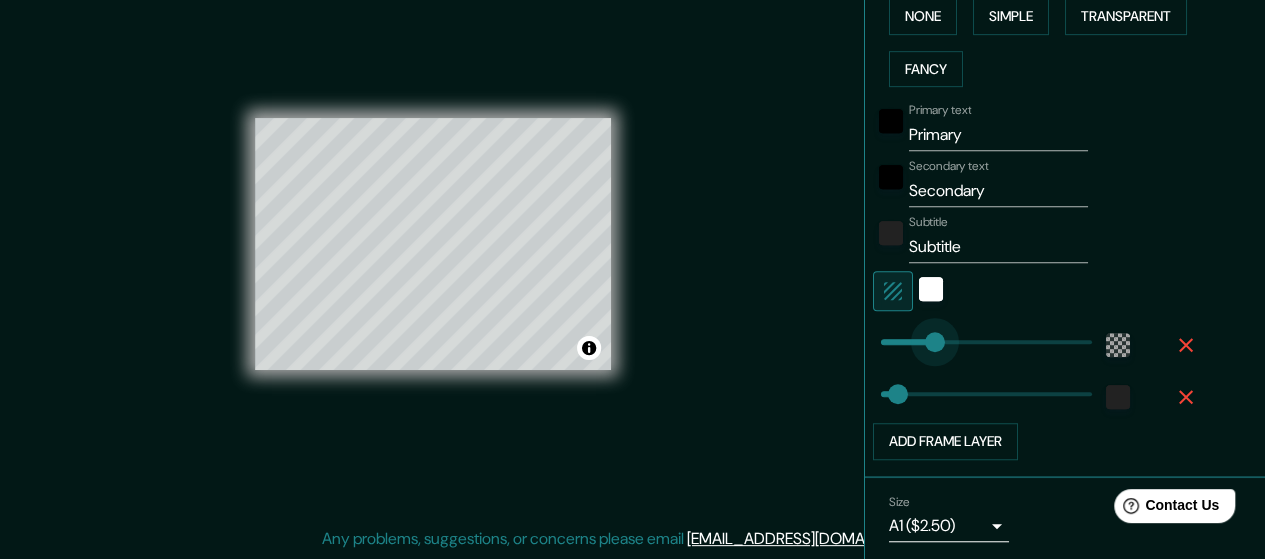 drag, startPoint x: 962, startPoint y: 339, endPoint x: 917, endPoint y: 343, distance: 45.17743 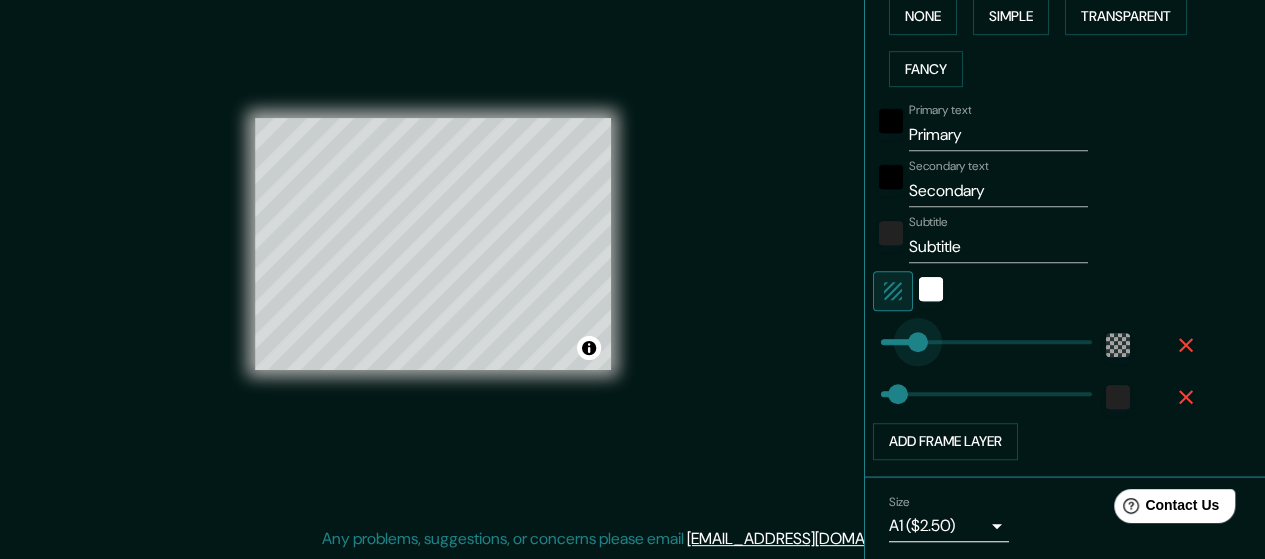 drag, startPoint x: 917, startPoint y: 343, endPoint x: 902, endPoint y: 339, distance: 15.524175 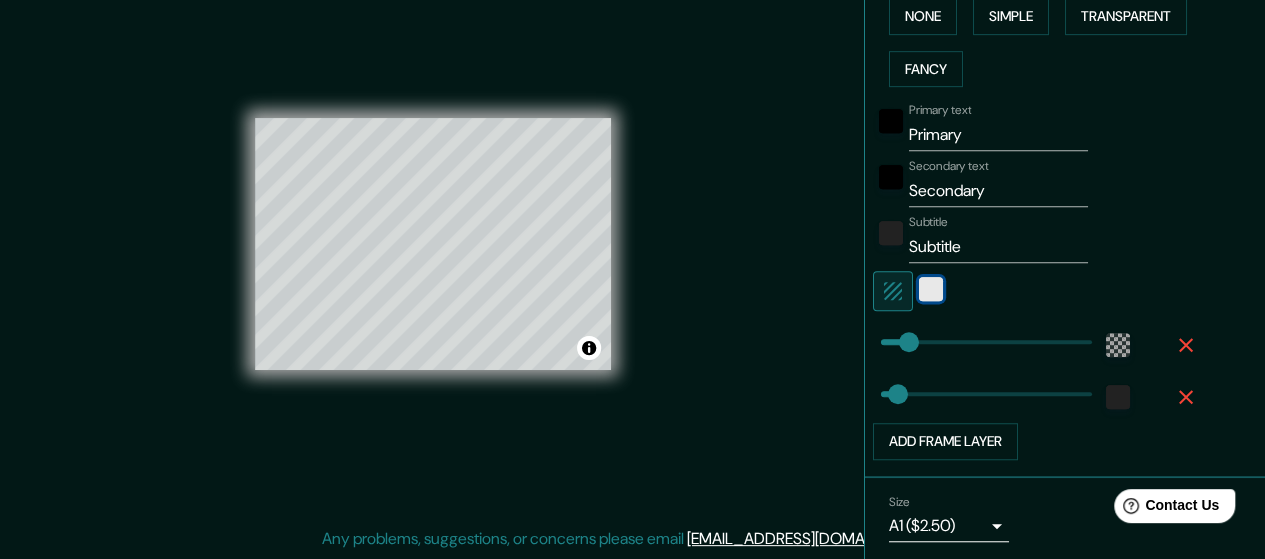 click at bounding box center [931, 289] 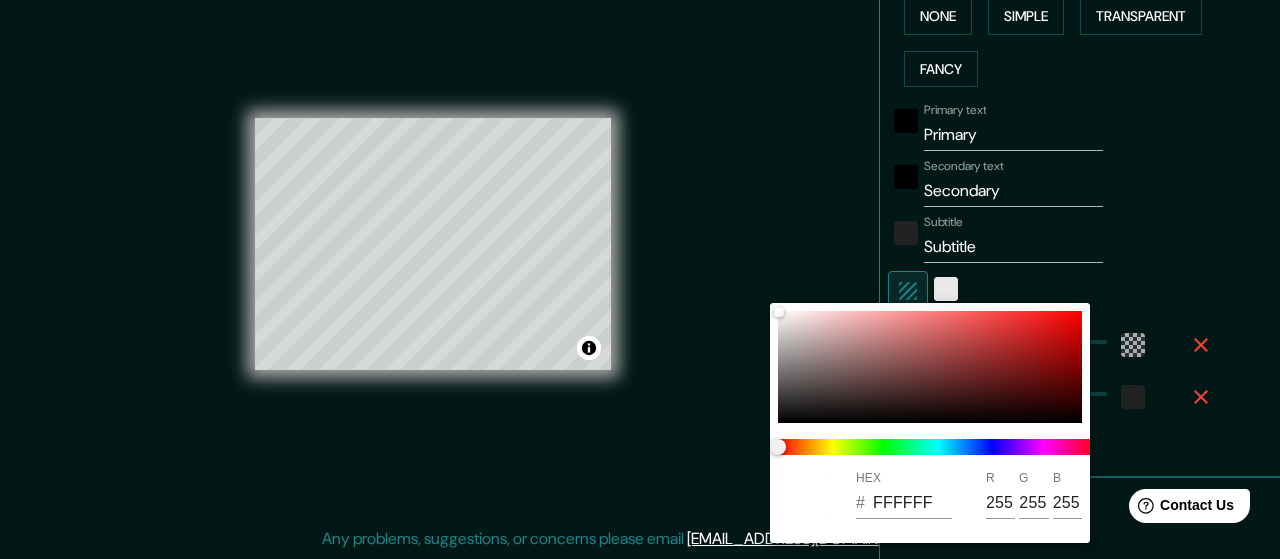 click at bounding box center (640, 279) 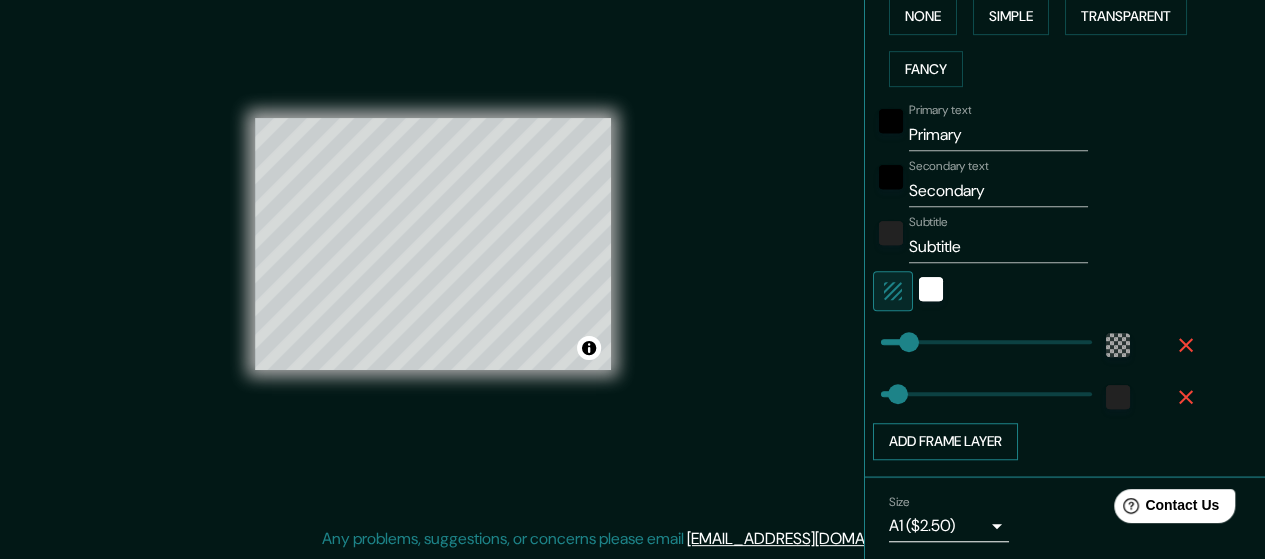 click on "Add frame layer" at bounding box center [945, 441] 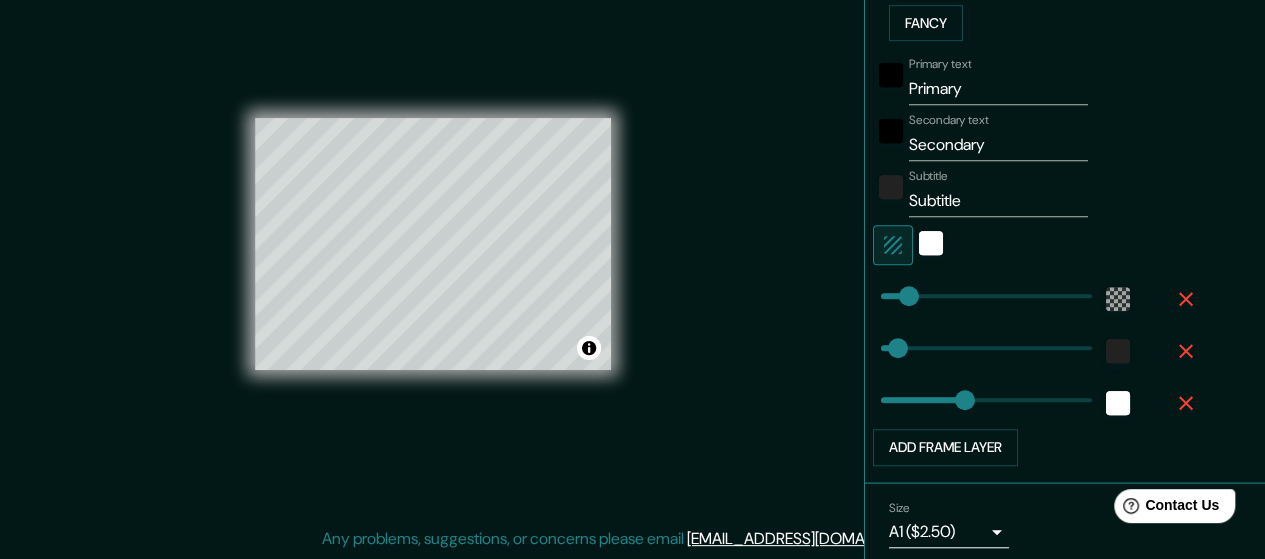 scroll, scrollTop: 528, scrollLeft: 0, axis: vertical 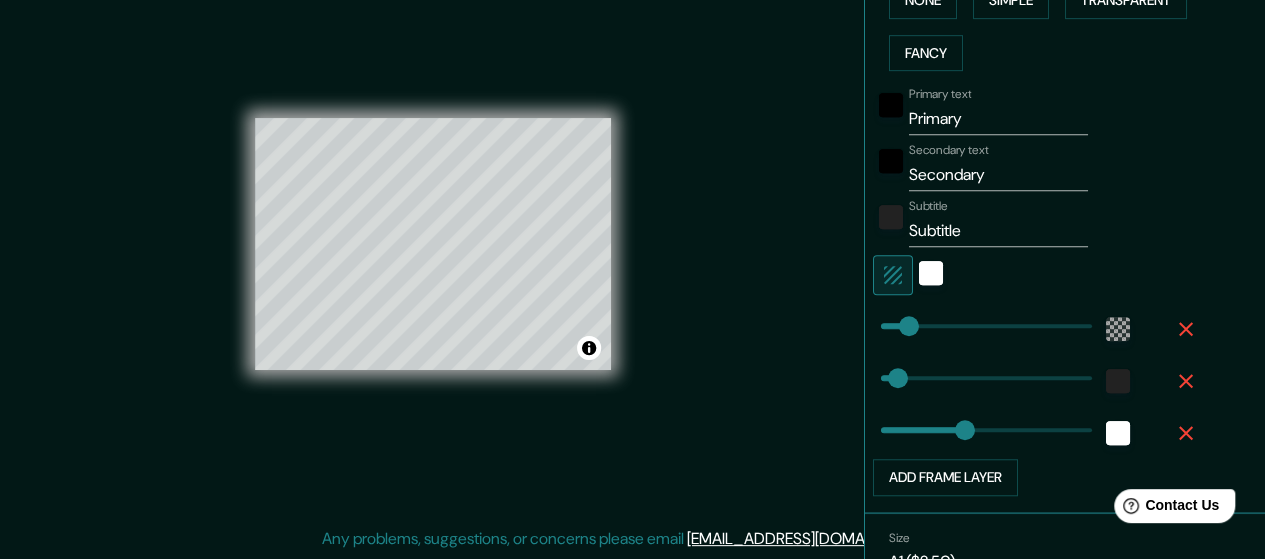 click on "Primary text Primary Secondary text Secondary Subtitle Subtitle Add frame layer" at bounding box center (1041, 287) 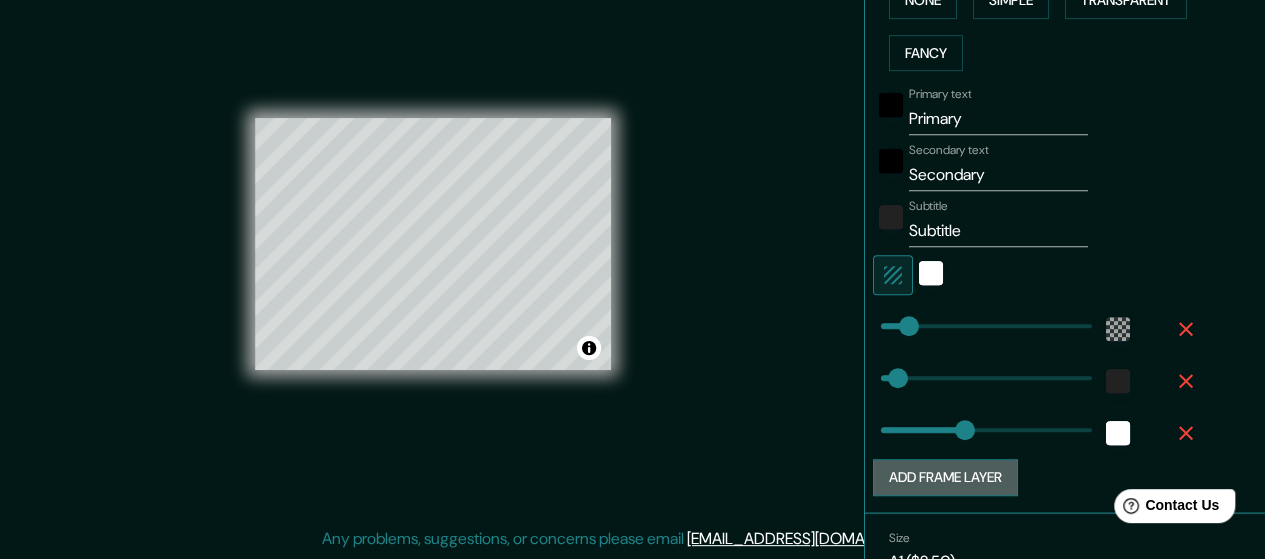click on "Add frame layer" at bounding box center [945, 477] 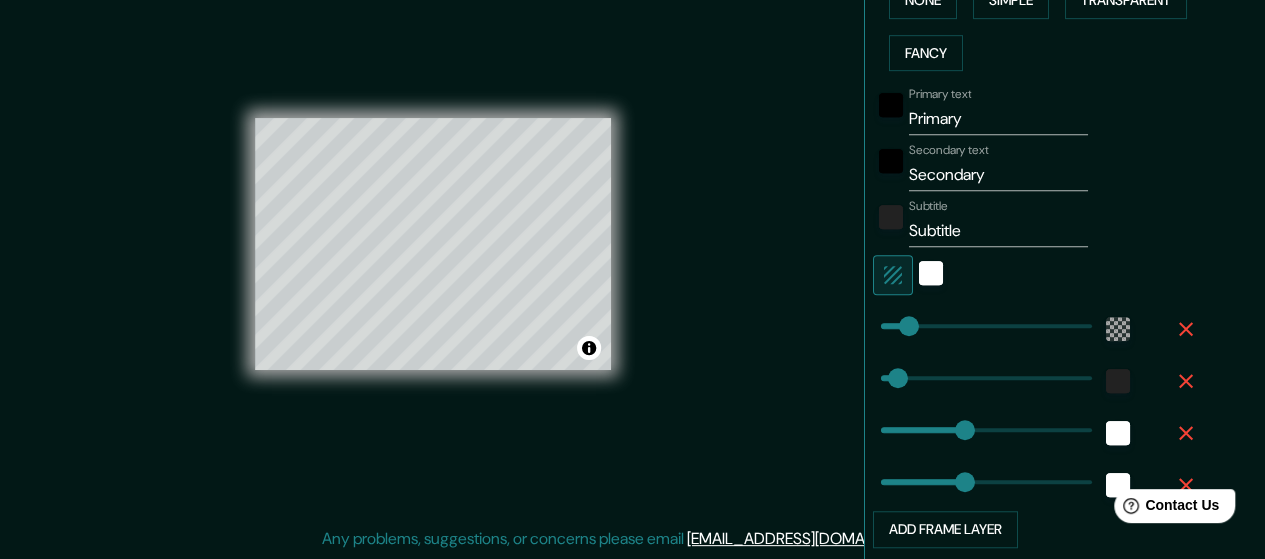 click 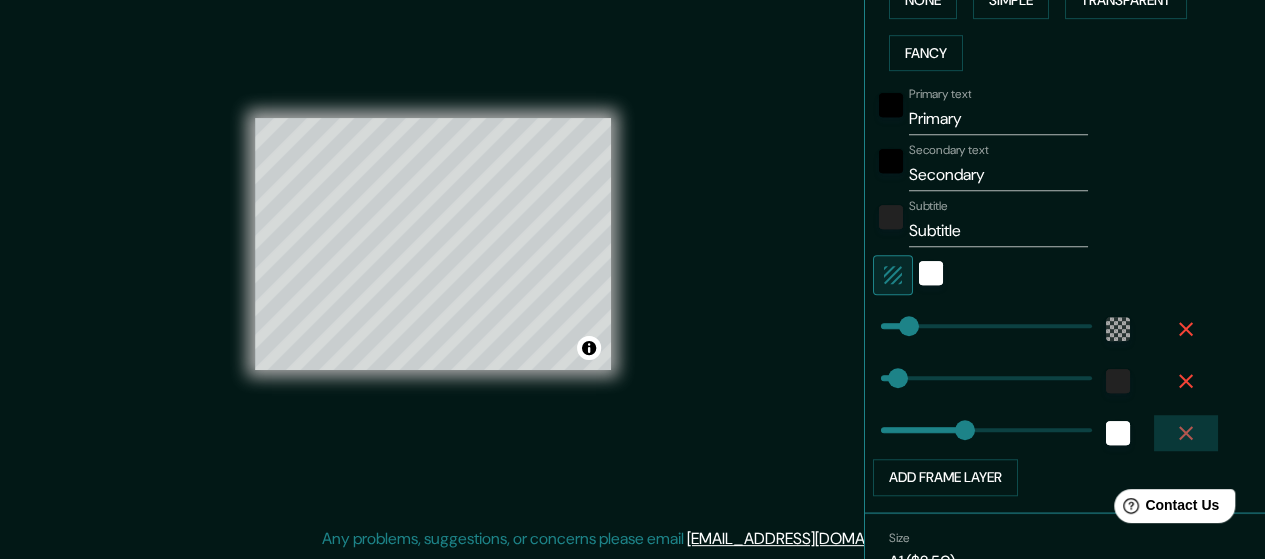 click 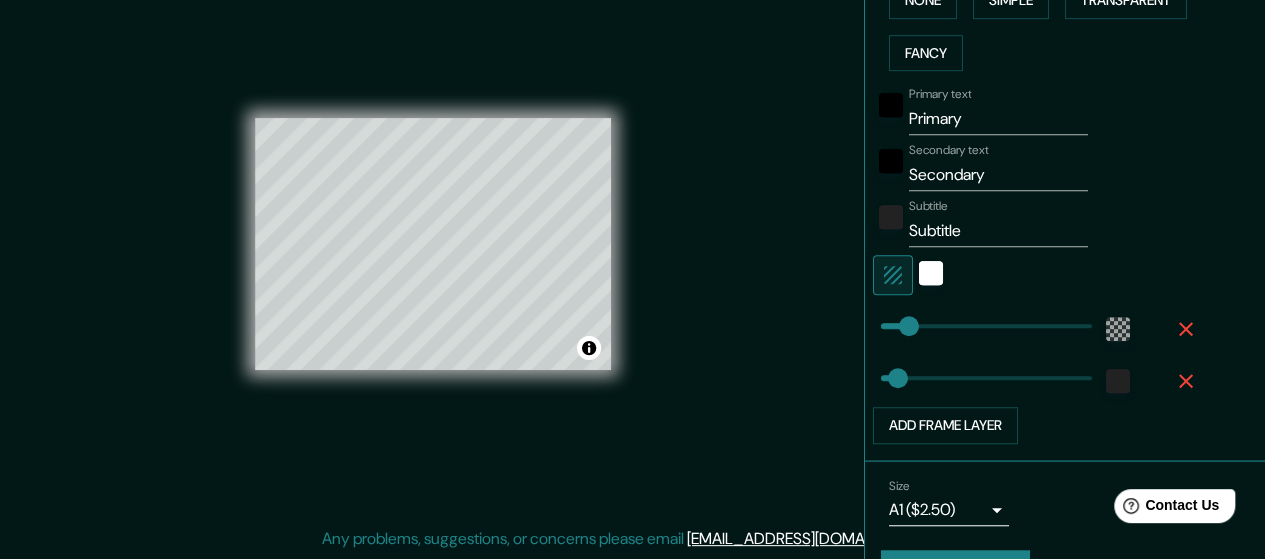 click 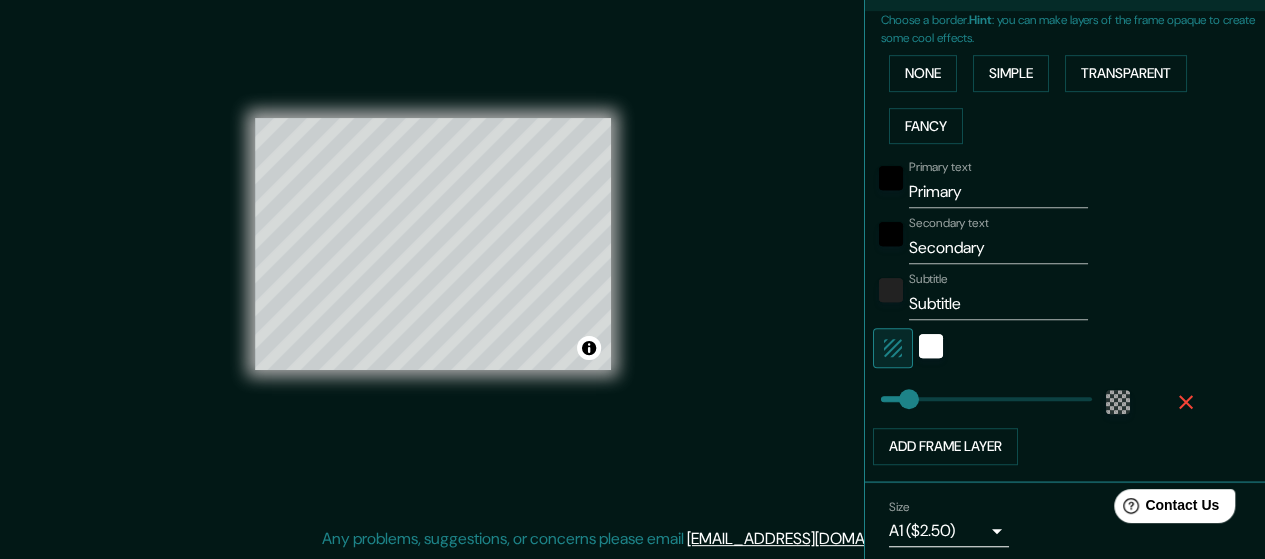 scroll, scrollTop: 424, scrollLeft: 0, axis: vertical 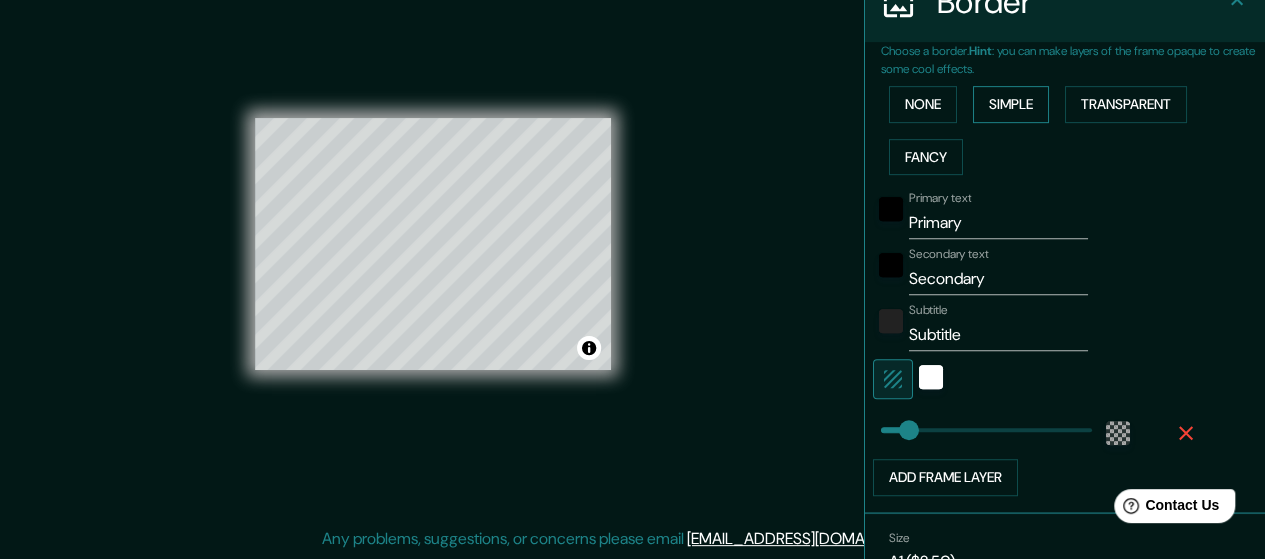 click on "Simple" at bounding box center (1011, 104) 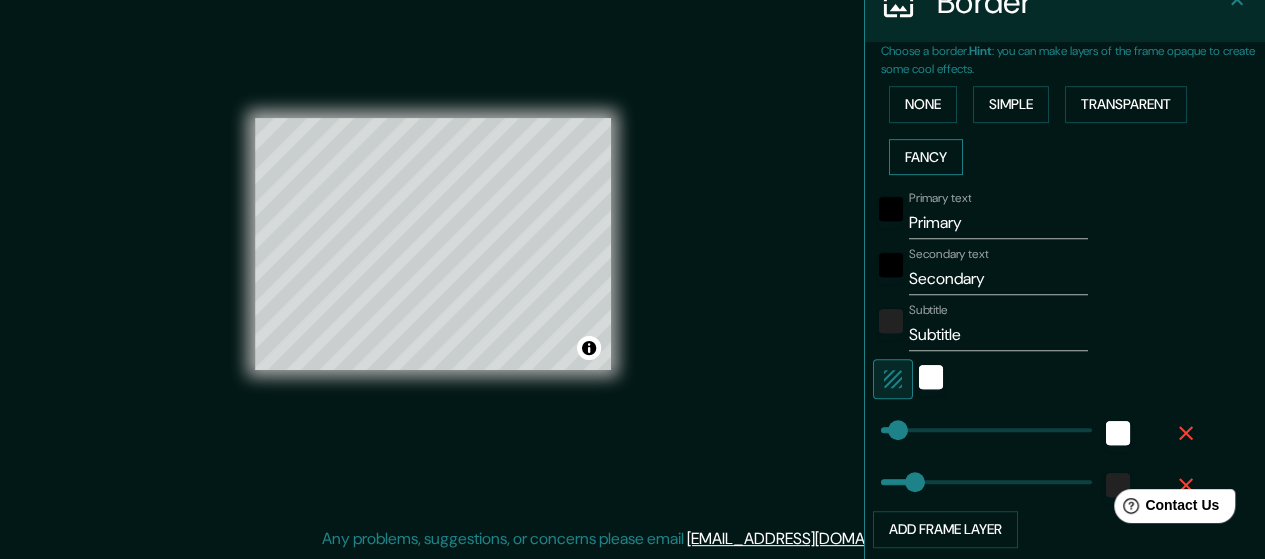 click on "Fancy" at bounding box center (926, 157) 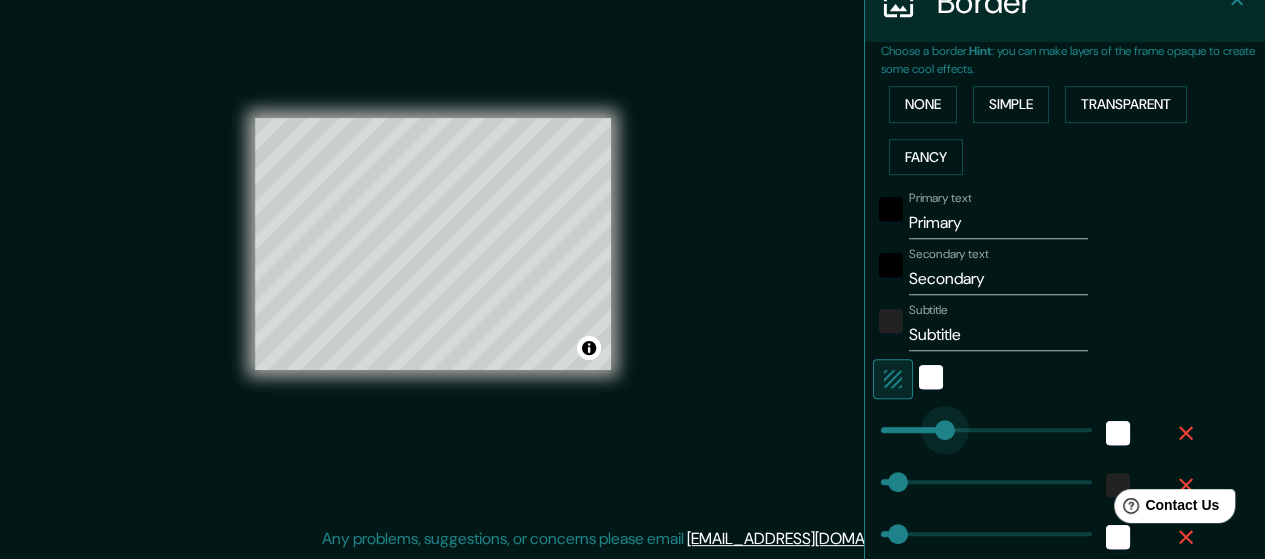 drag, startPoint x: 941, startPoint y: 427, endPoint x: 914, endPoint y: 431, distance: 27.294687 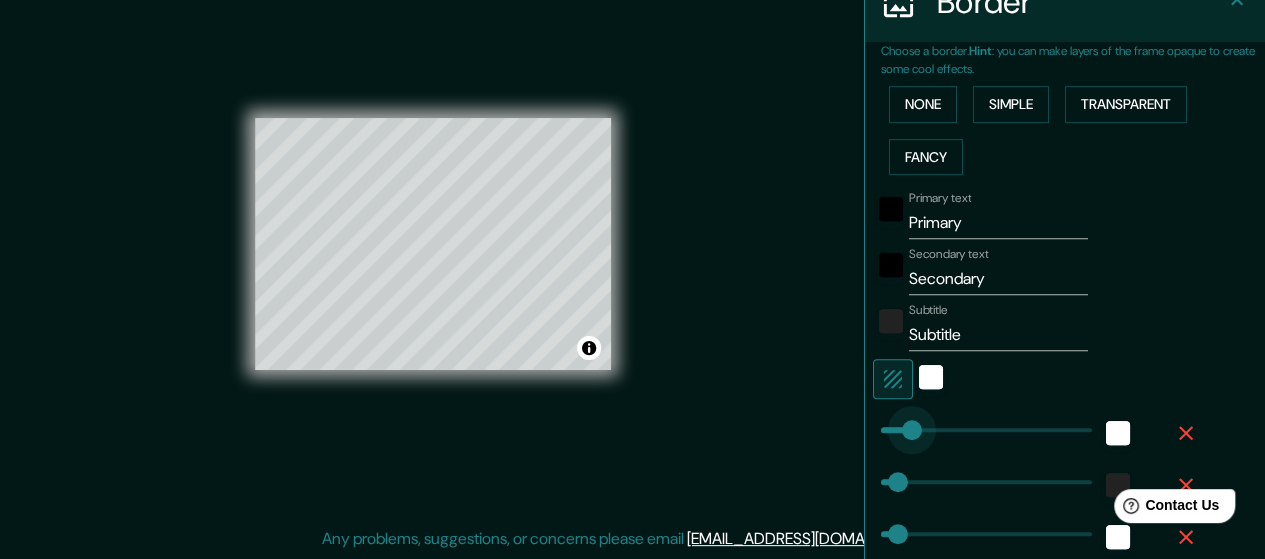 drag, startPoint x: 912, startPoint y: 430, endPoint x: 894, endPoint y: 423, distance: 19.313208 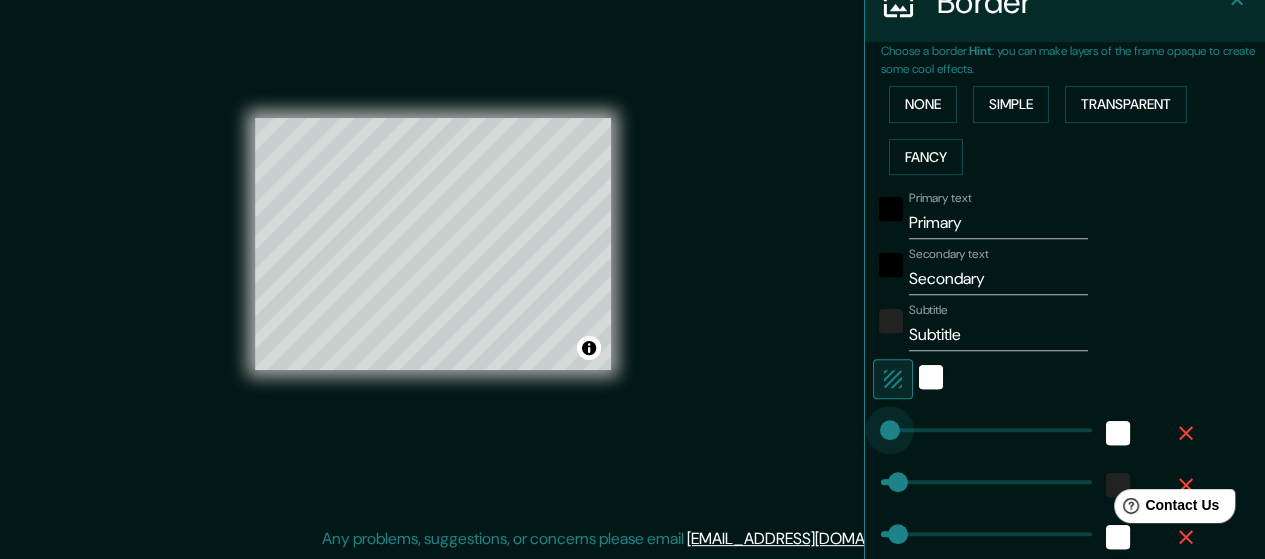 drag, startPoint x: 894, startPoint y: 423, endPoint x: 874, endPoint y: 427, distance: 20.396078 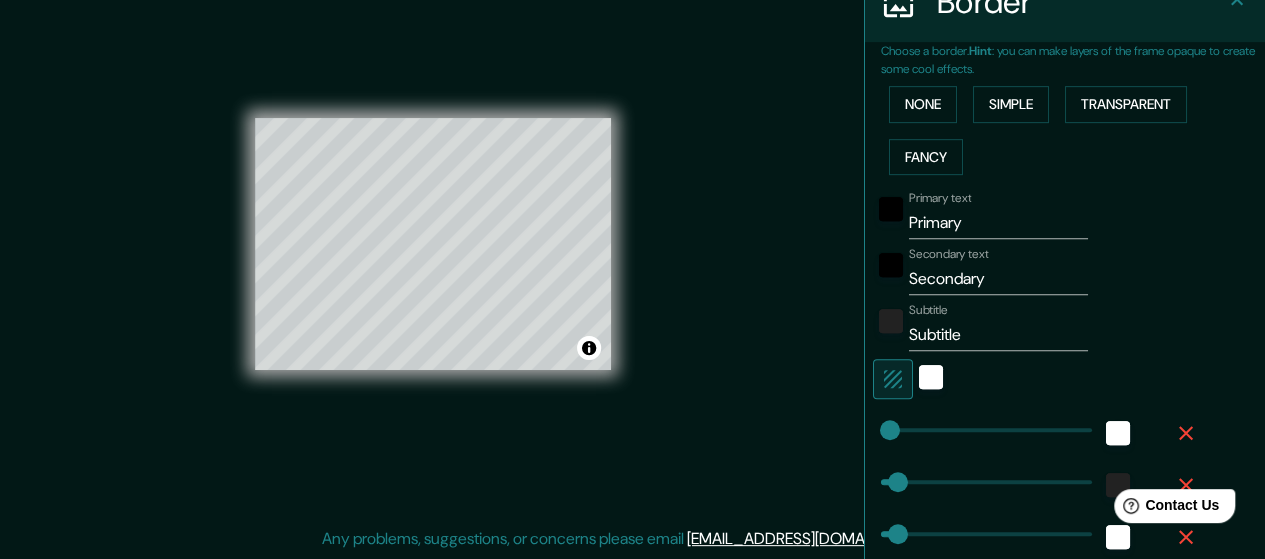 scroll, scrollTop: 524, scrollLeft: 0, axis: vertical 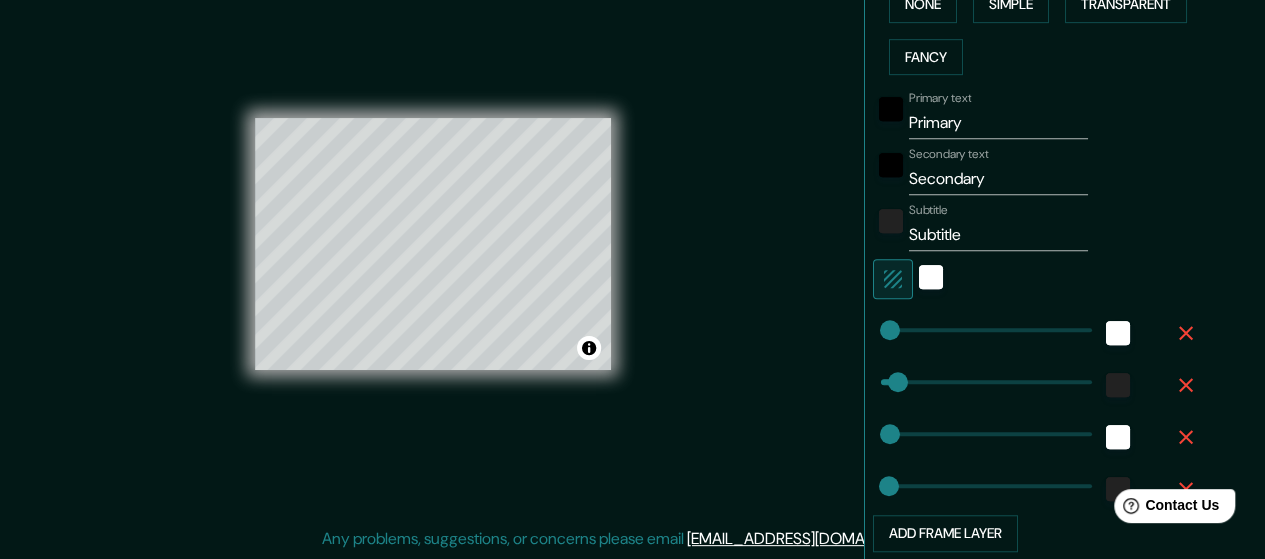 click on "Help Contact Us" at bounding box center (1165, 502) 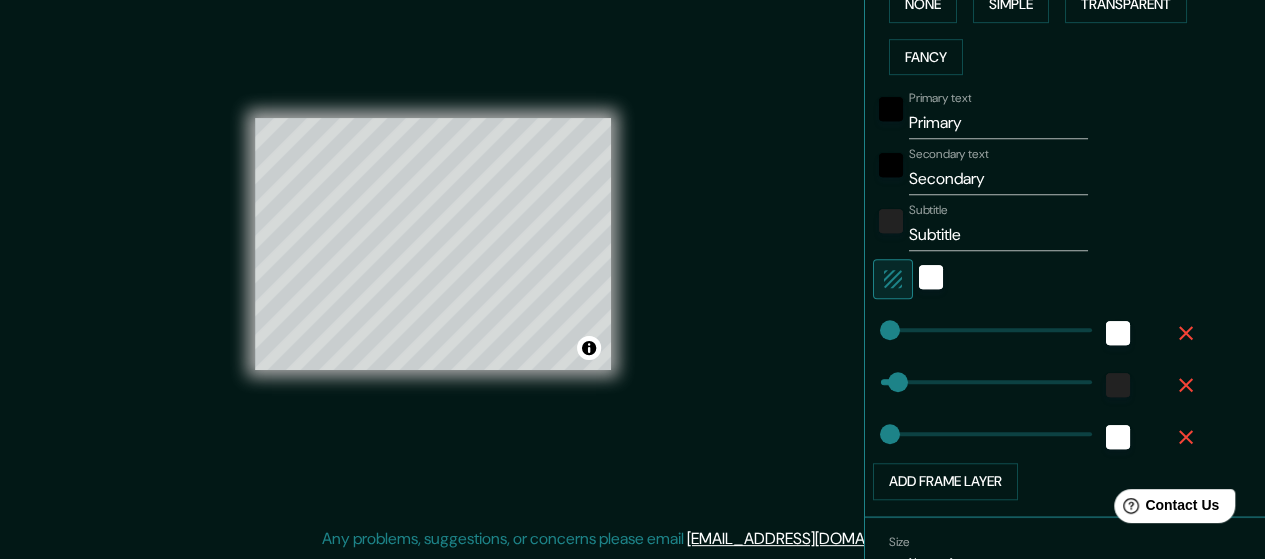 click 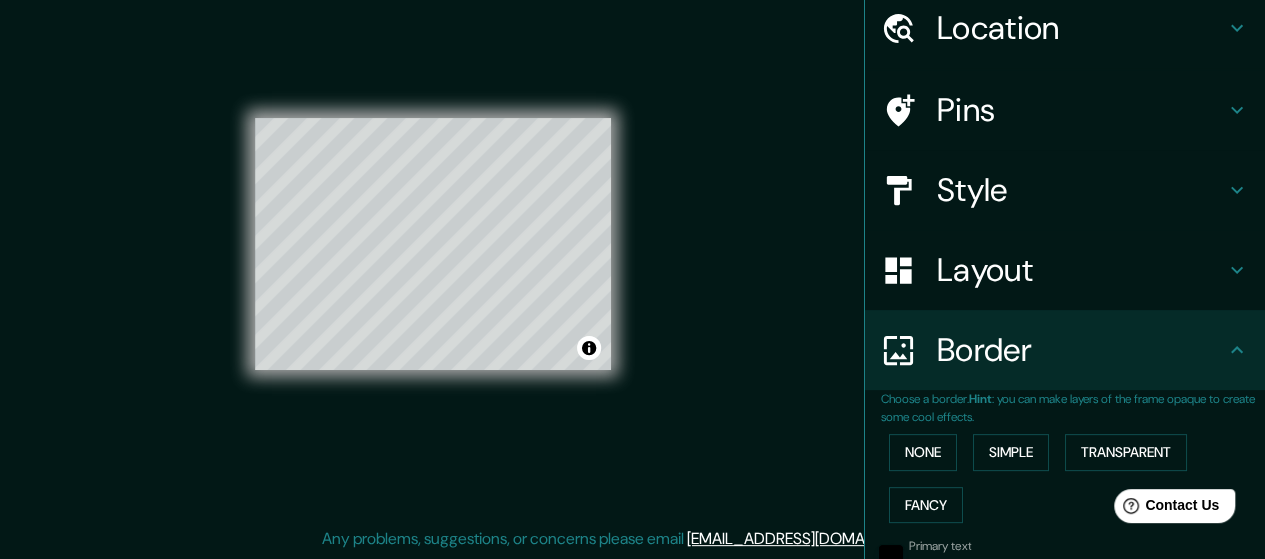 scroll, scrollTop: 0, scrollLeft: 0, axis: both 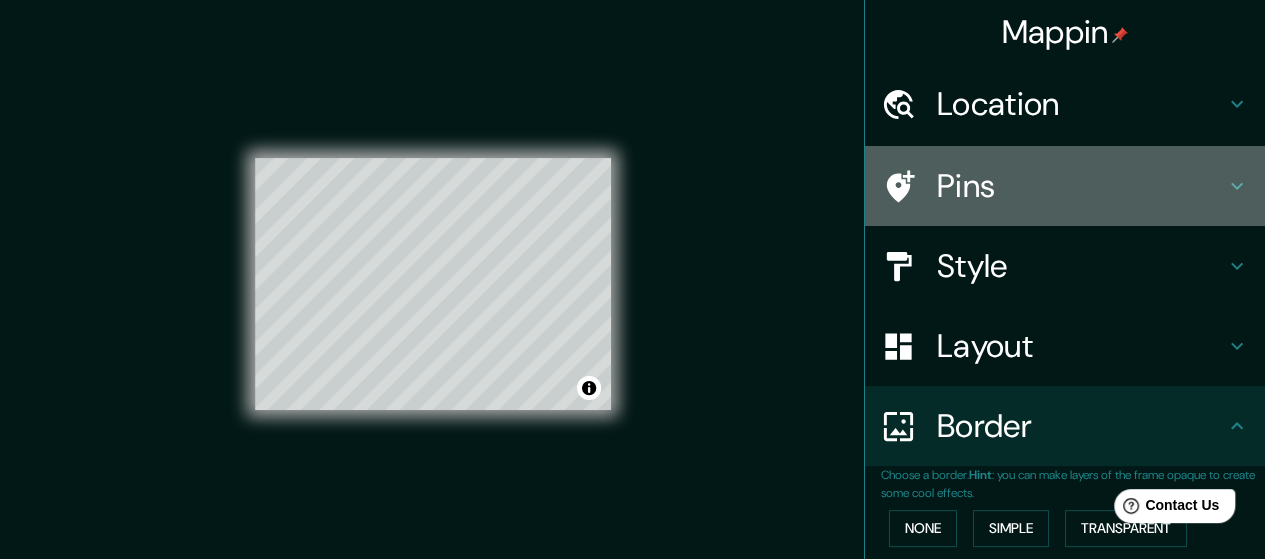 click 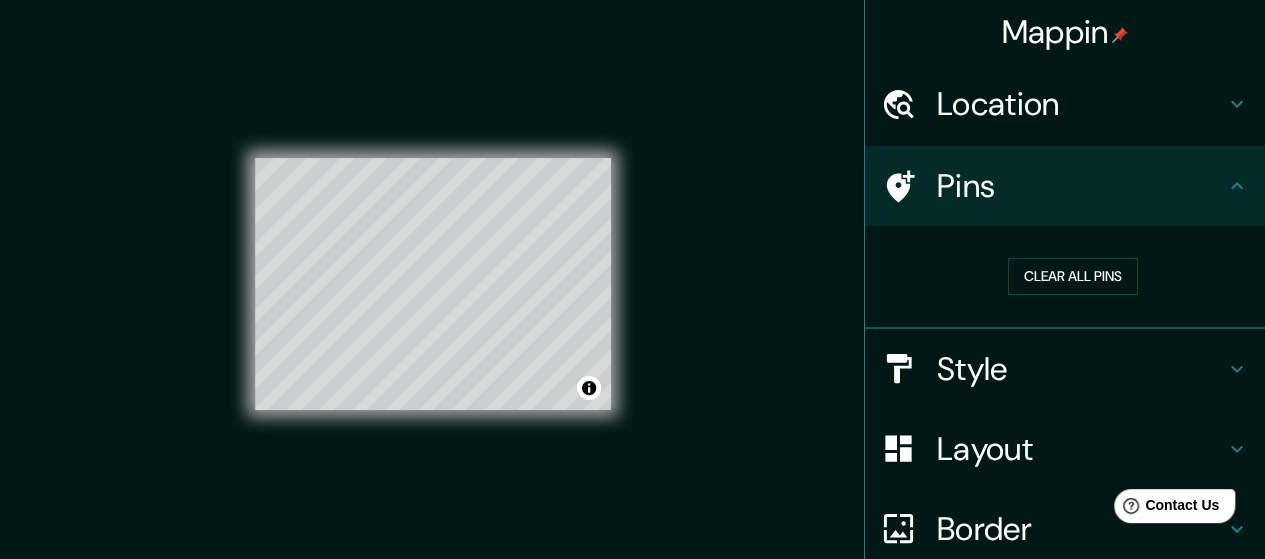 click 